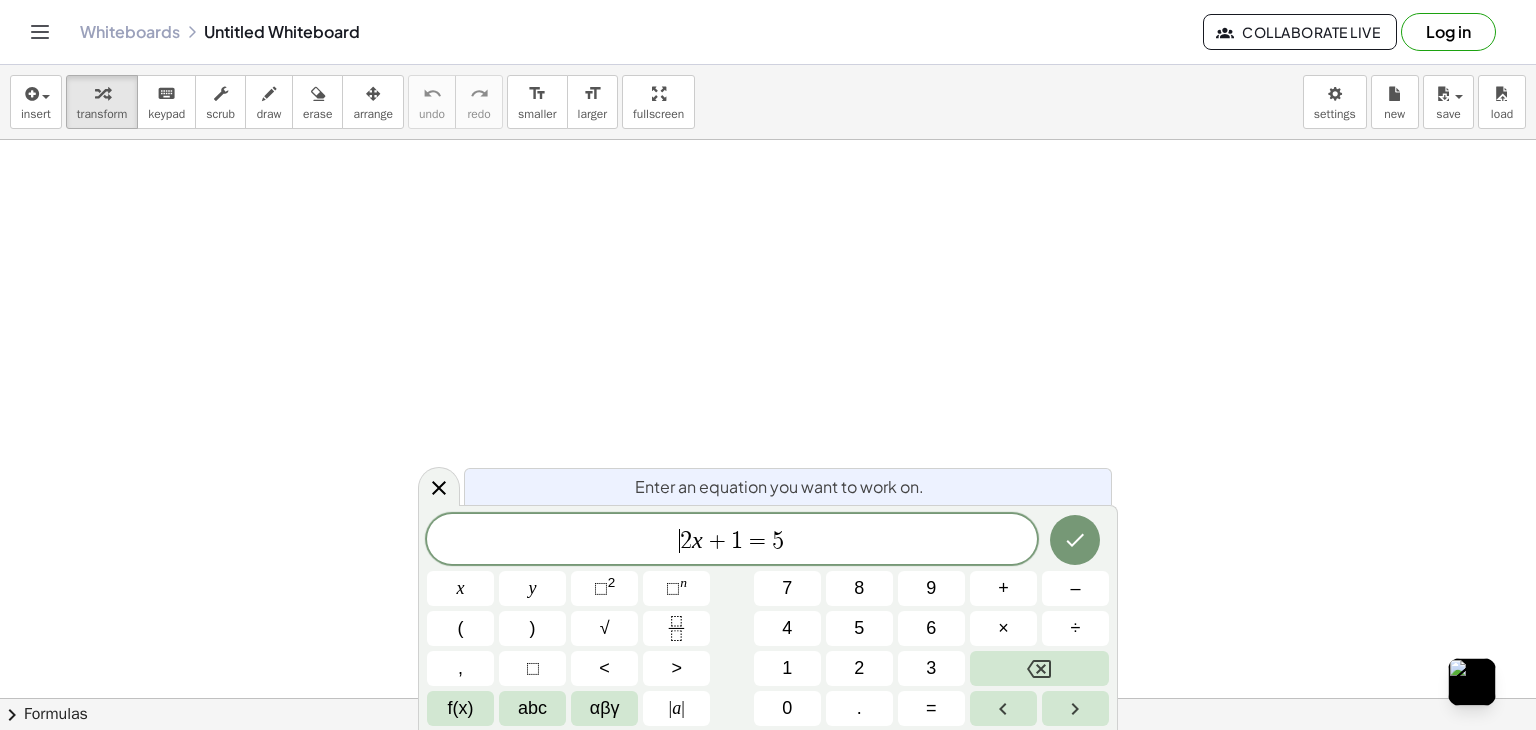 scroll, scrollTop: 0, scrollLeft: 0, axis: both 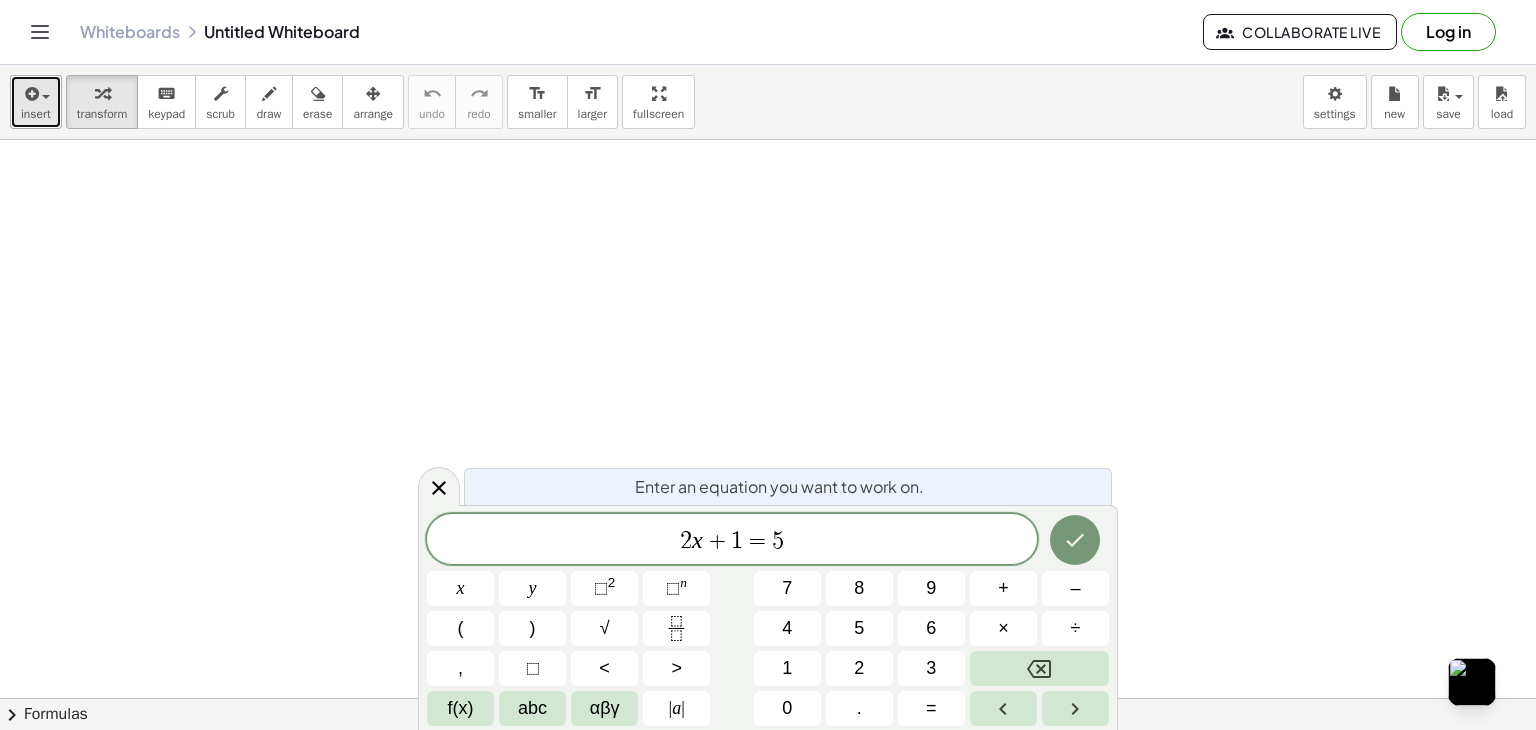 click at bounding box center [36, 93] 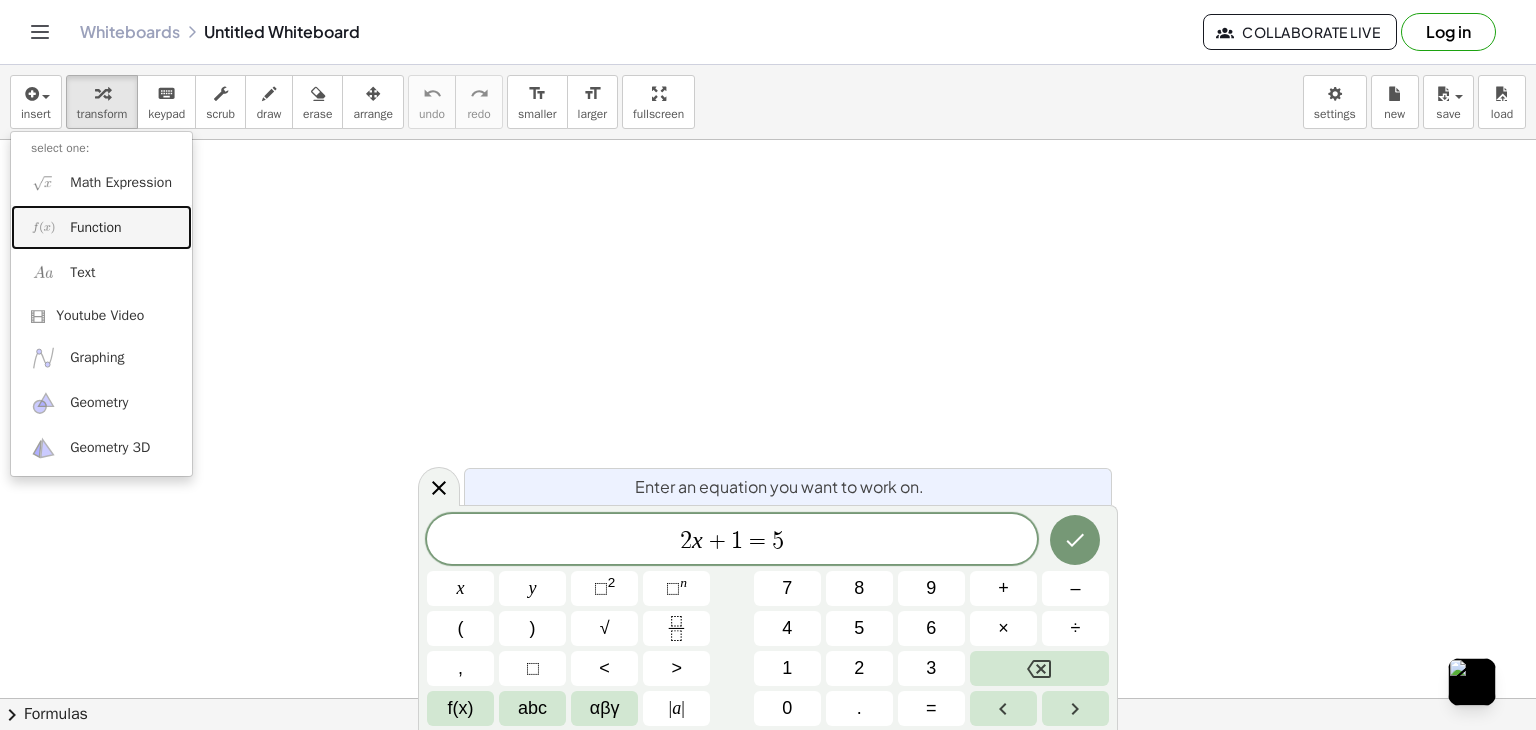 click on "Function" at bounding box center (101, 227) 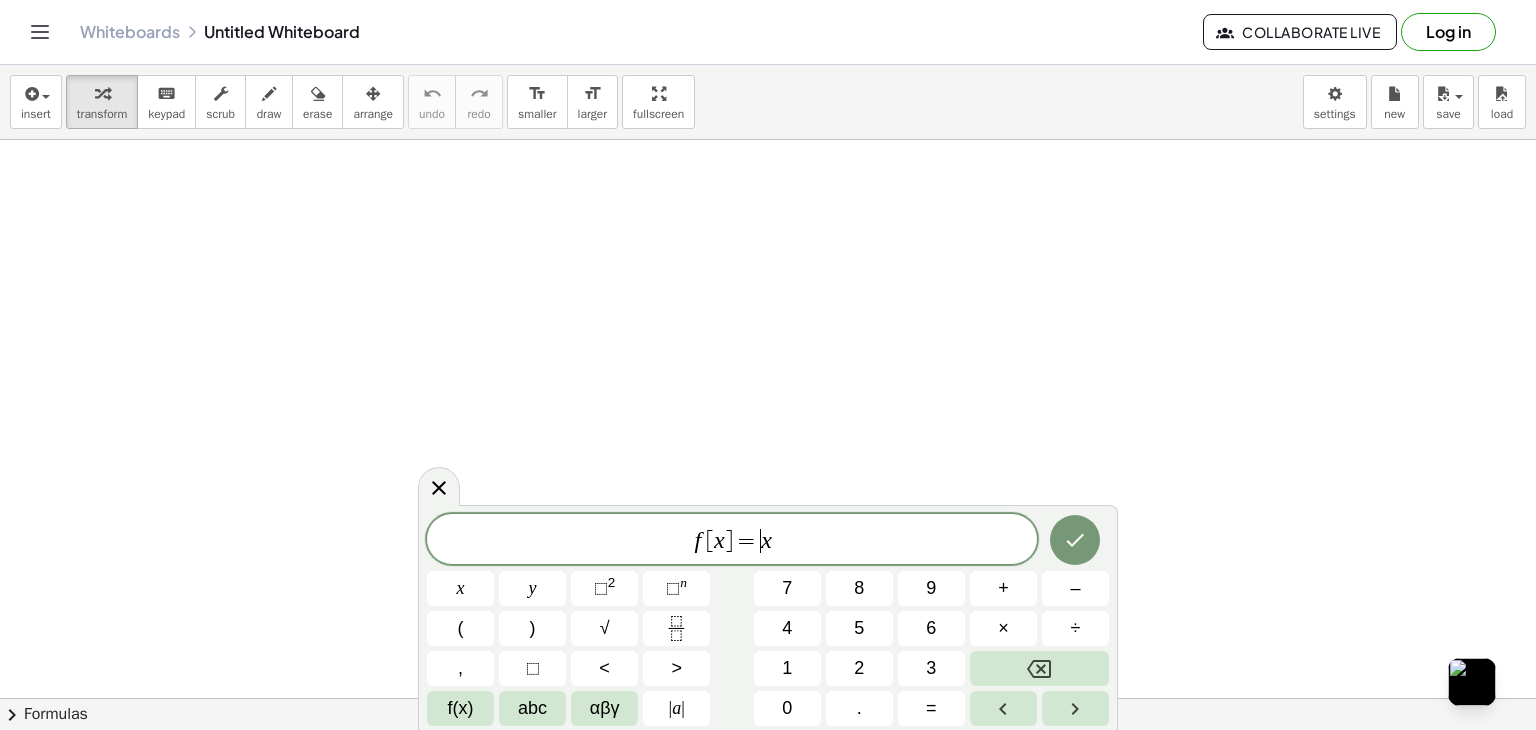 click on "=" at bounding box center (747, 541) 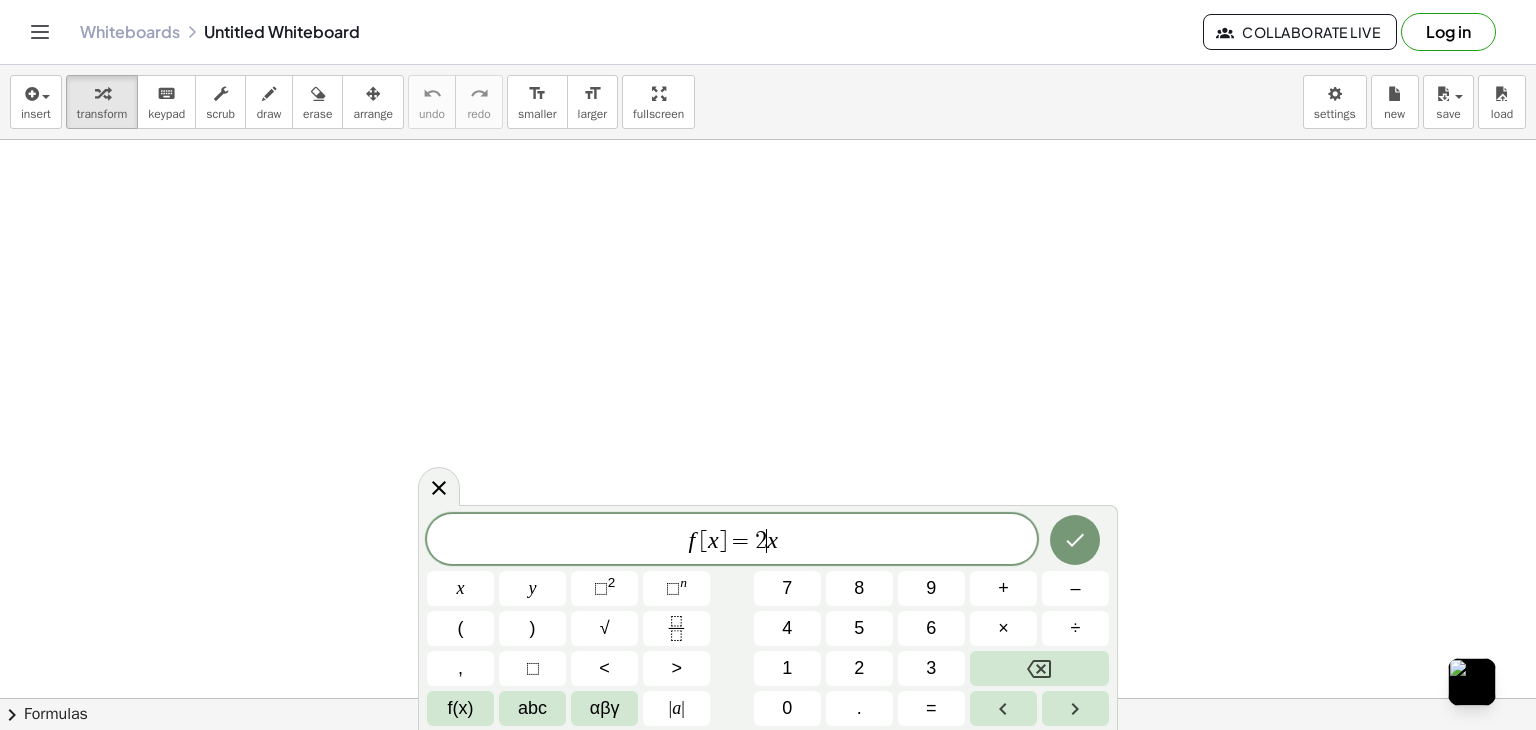 click on "f [ x ] = 2 ​ x" at bounding box center (732, 541) 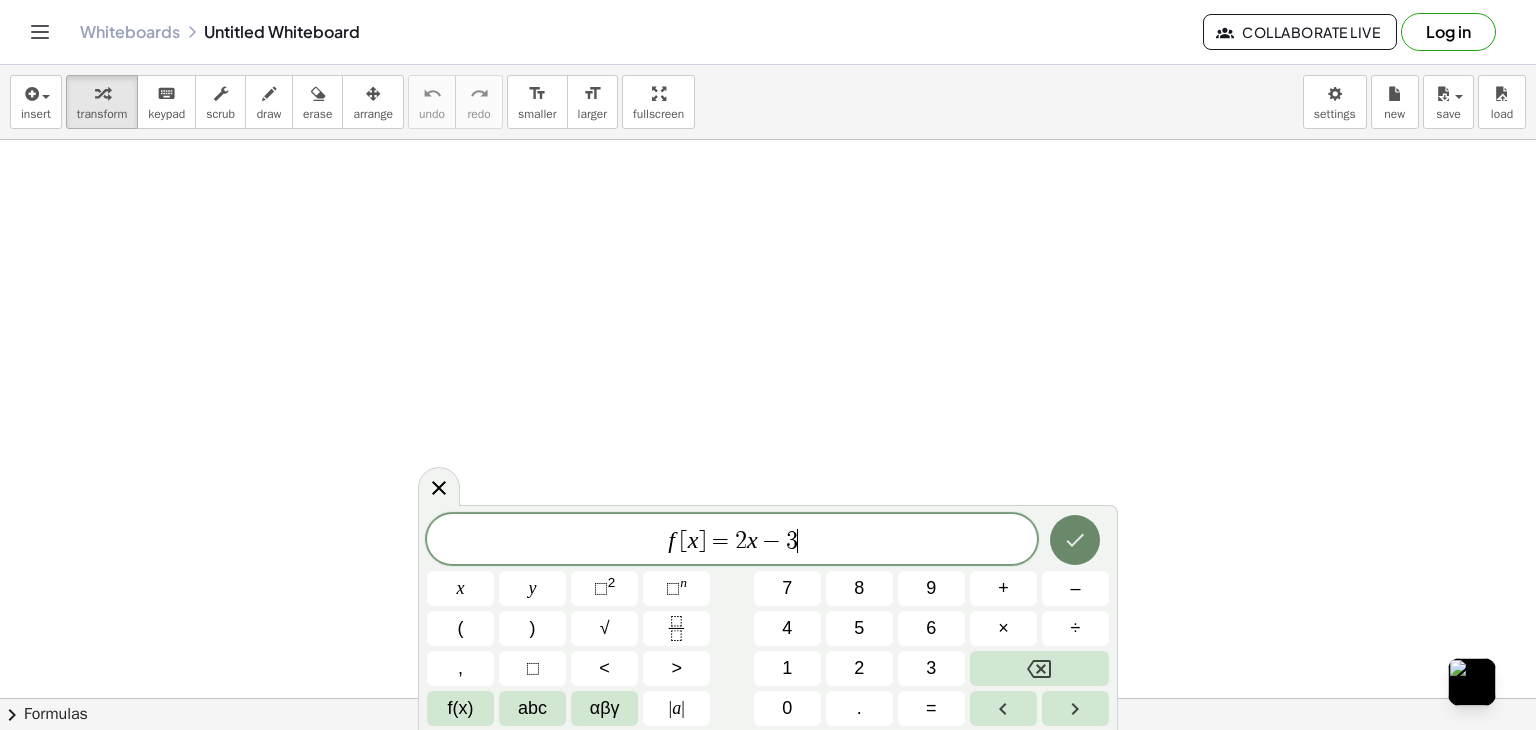 click 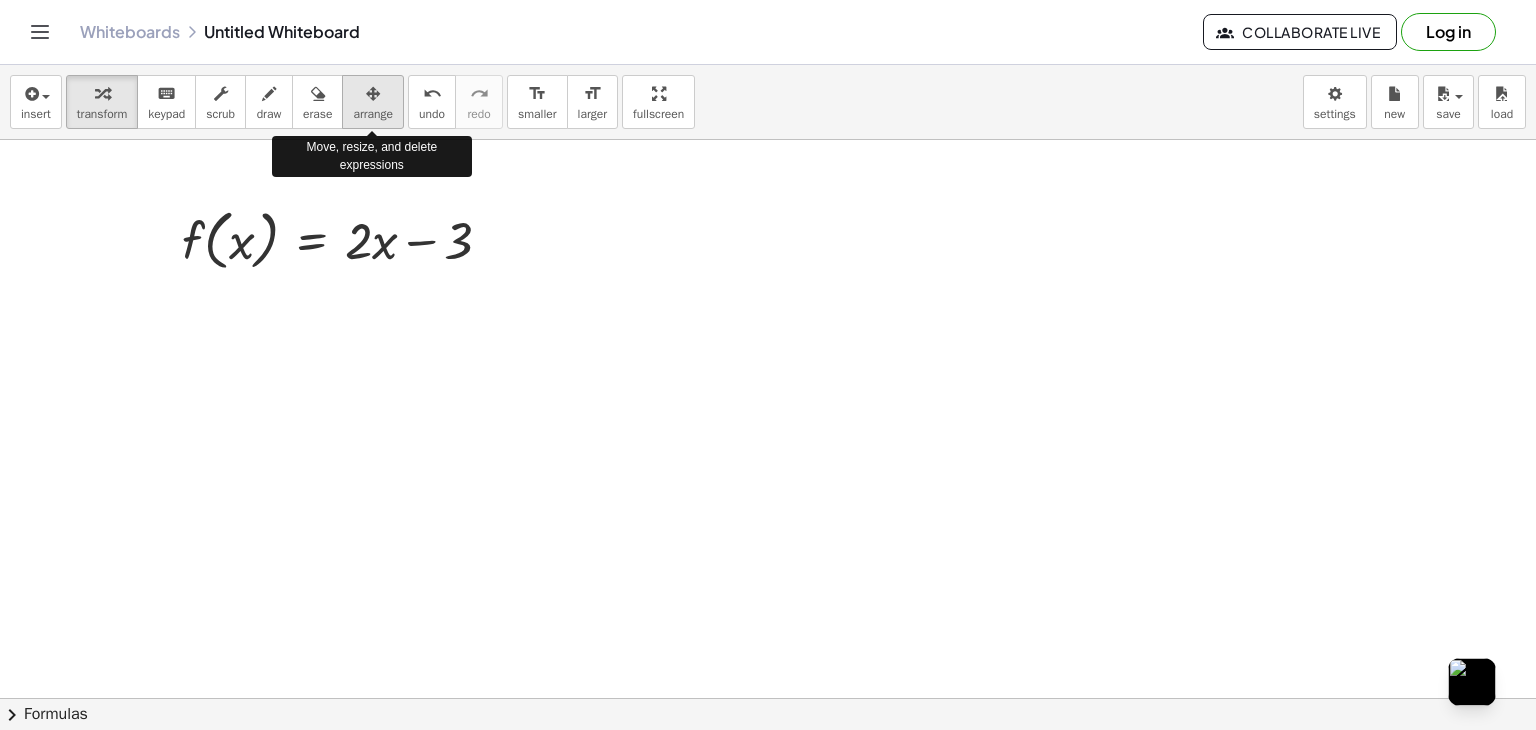 click at bounding box center (373, 94) 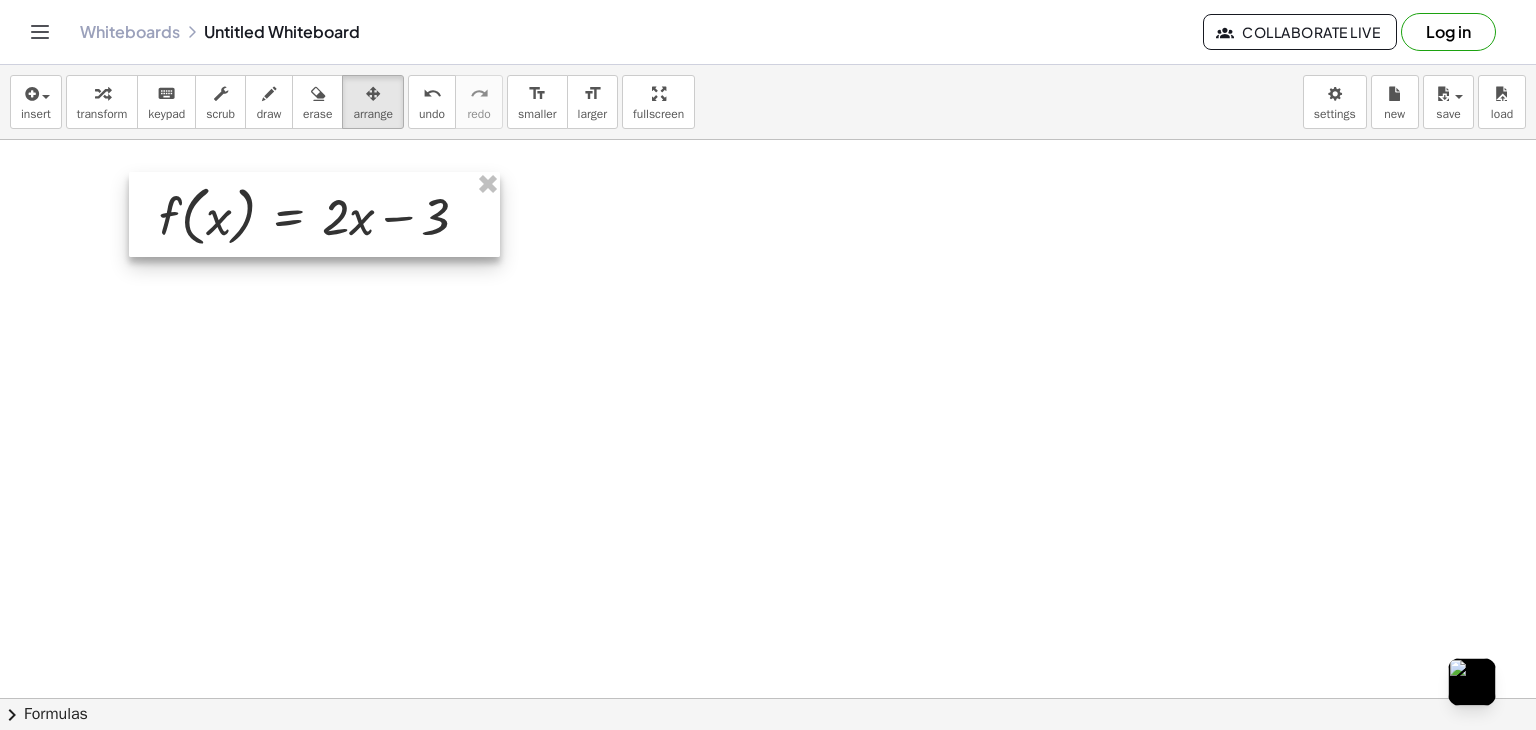 drag, startPoint x: 450, startPoint y: 249, endPoint x: 427, endPoint y: 225, distance: 33.24154 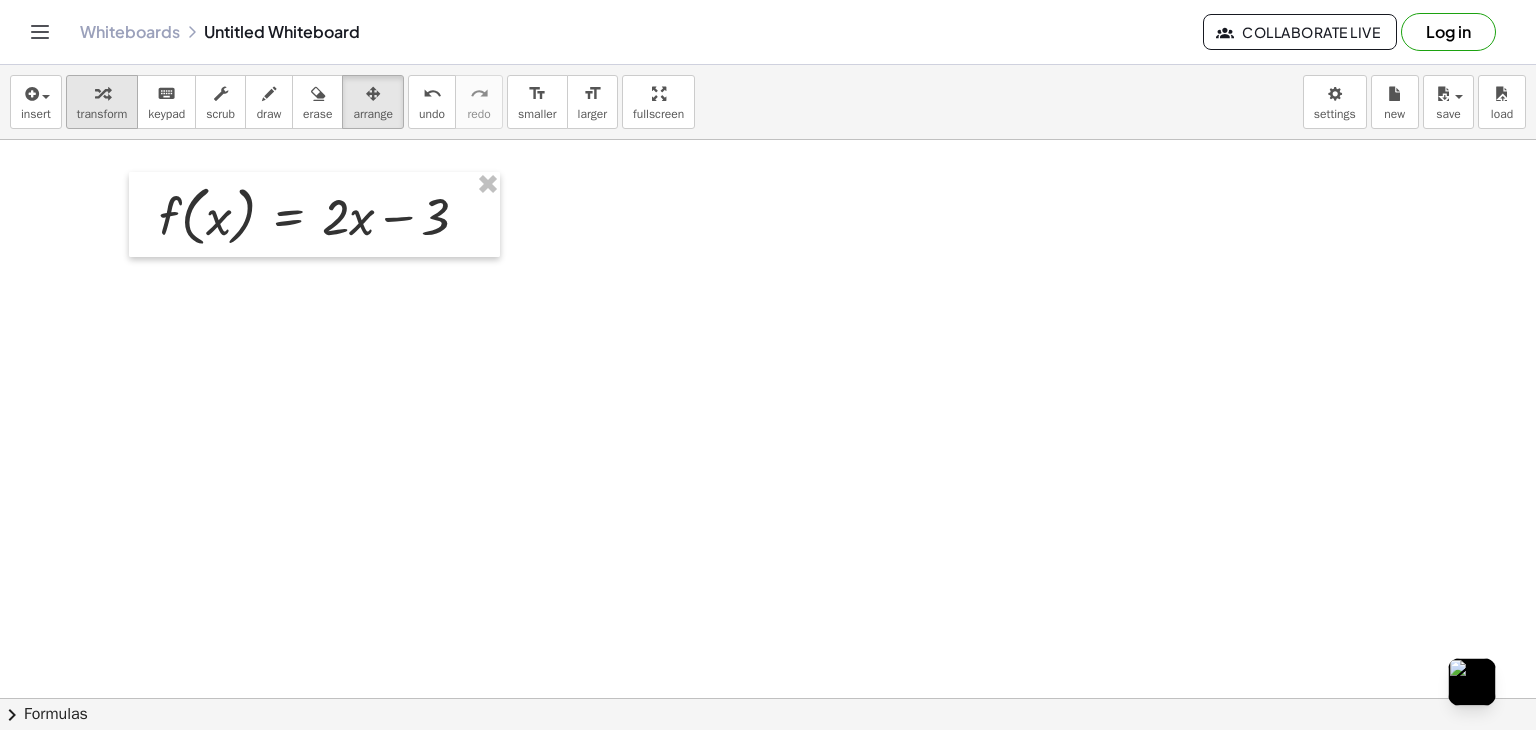 click on "transform" at bounding box center (102, 102) 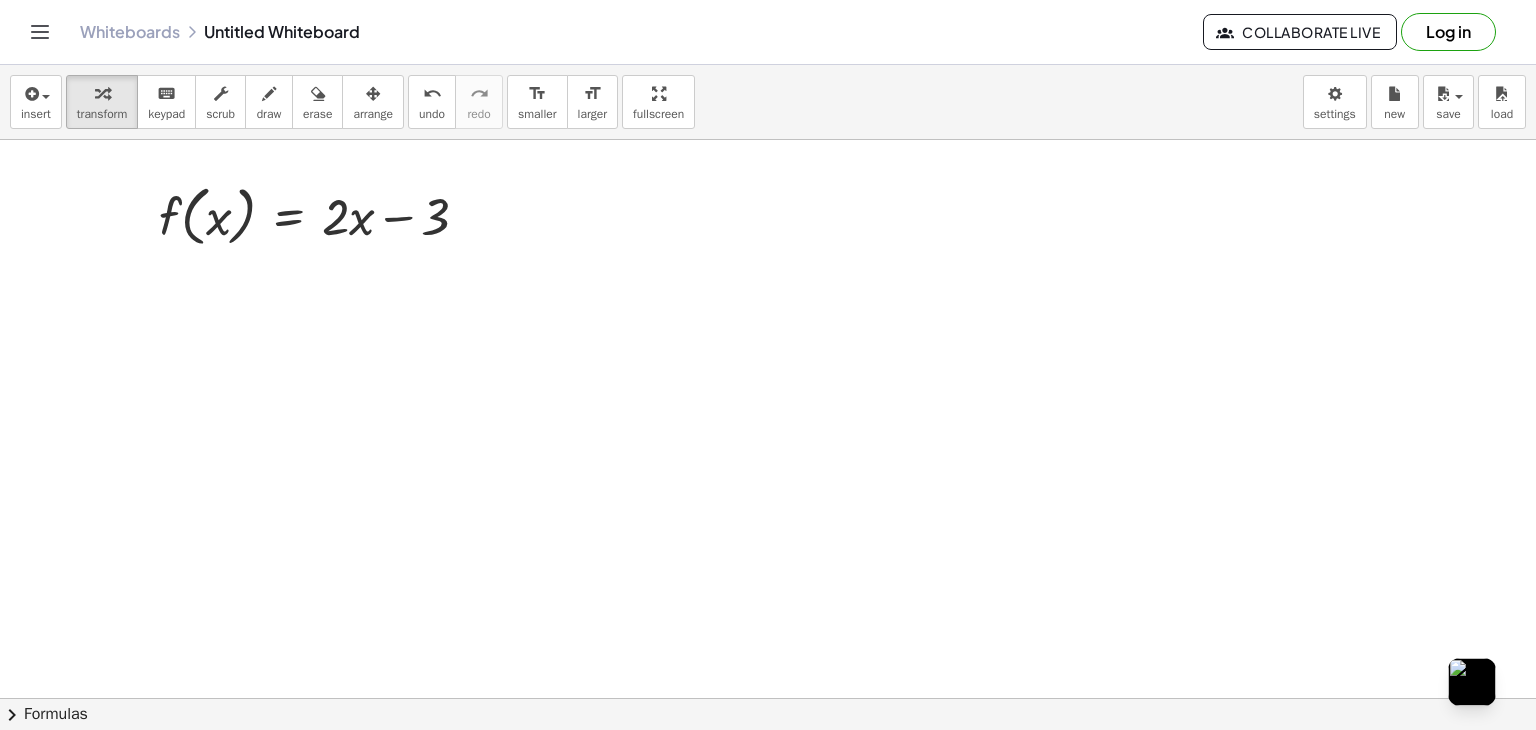 click at bounding box center [768, 763] 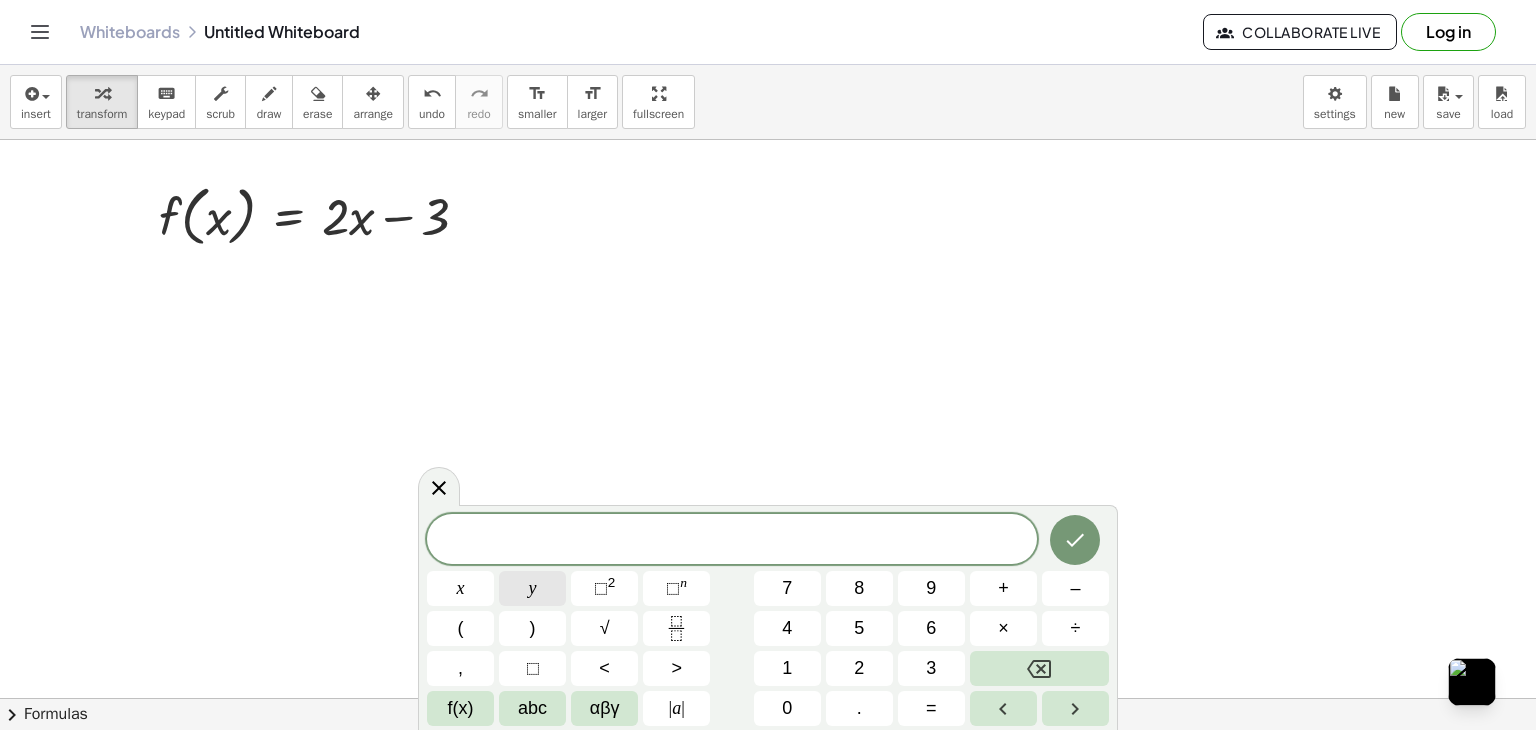 click on "y" at bounding box center (532, 588) 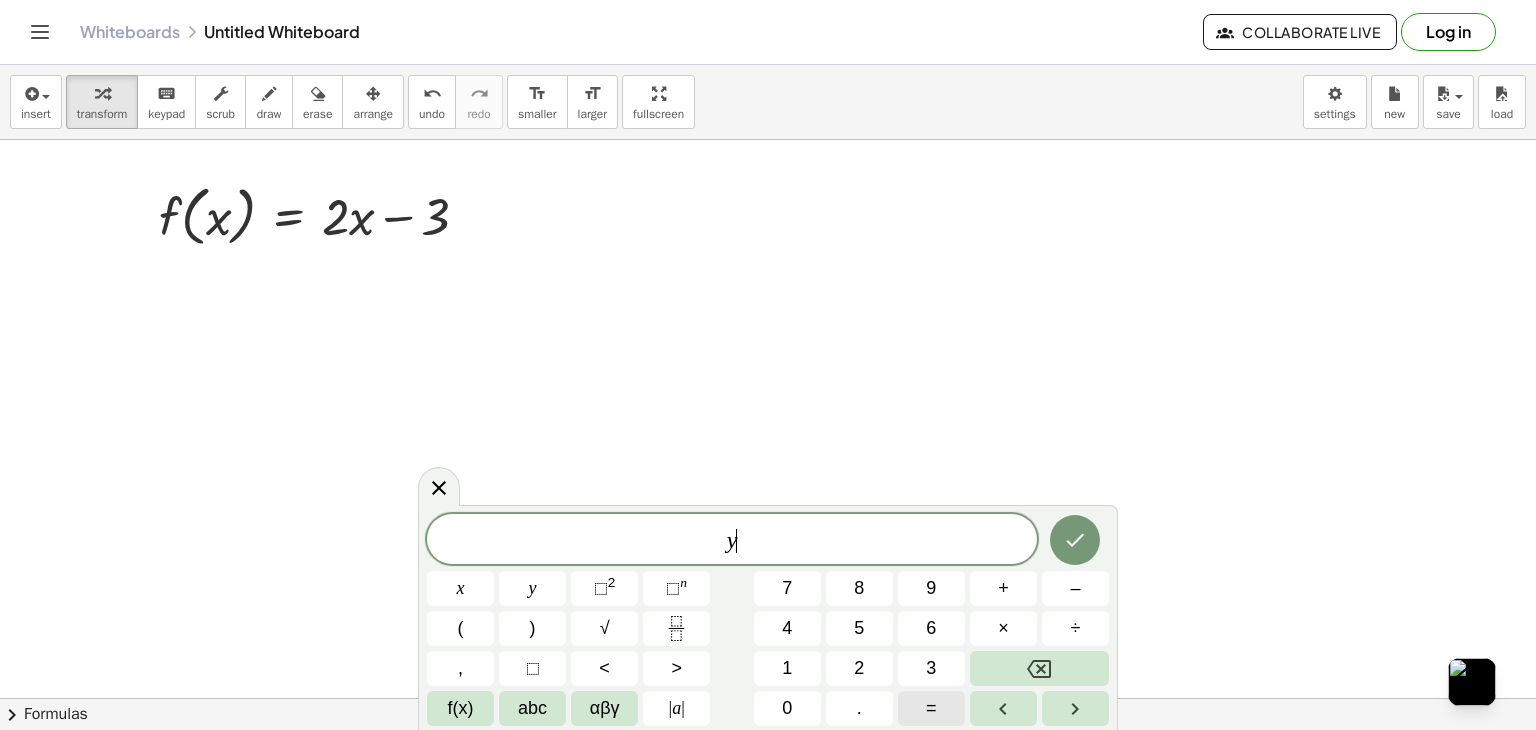 click on "=" at bounding box center [931, 708] 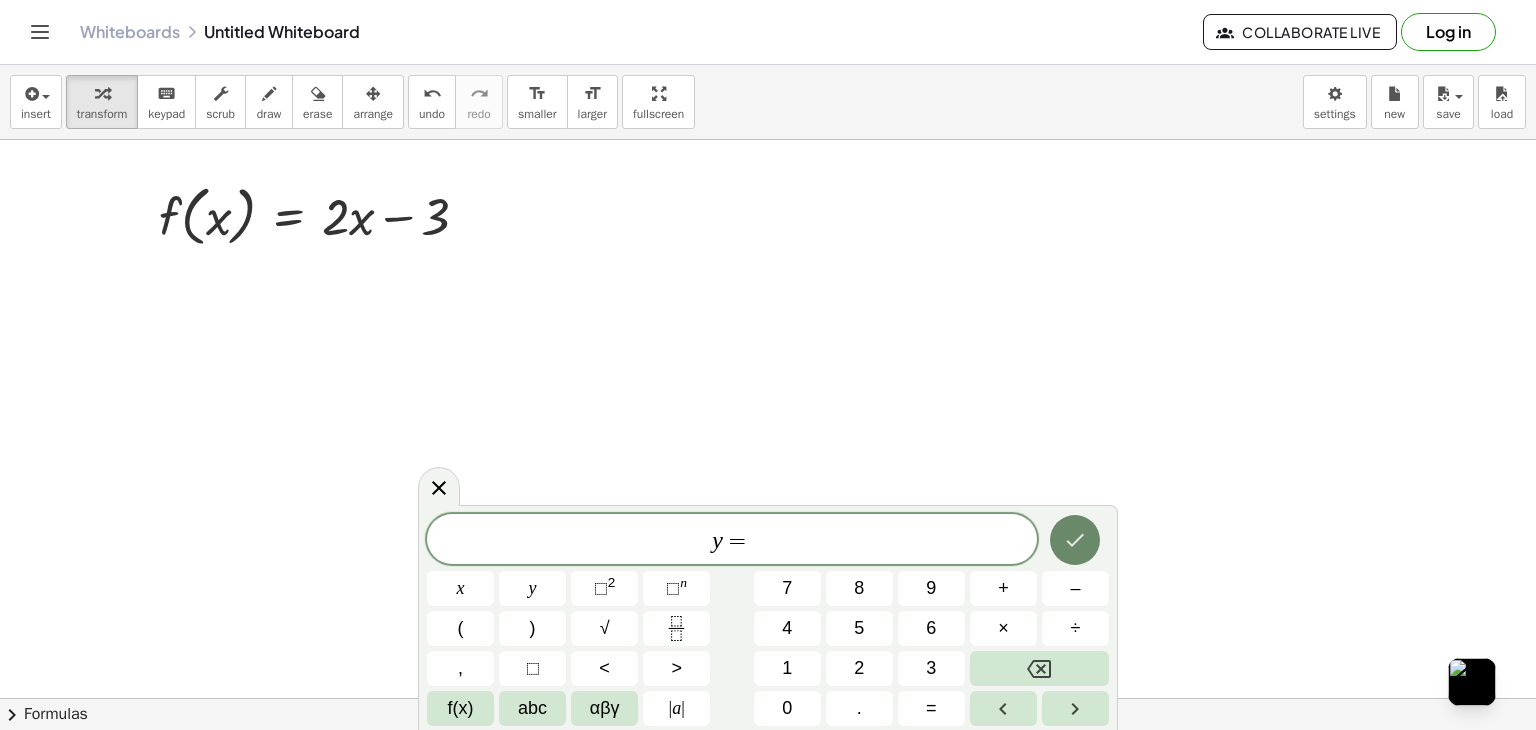 click at bounding box center [1075, 540] 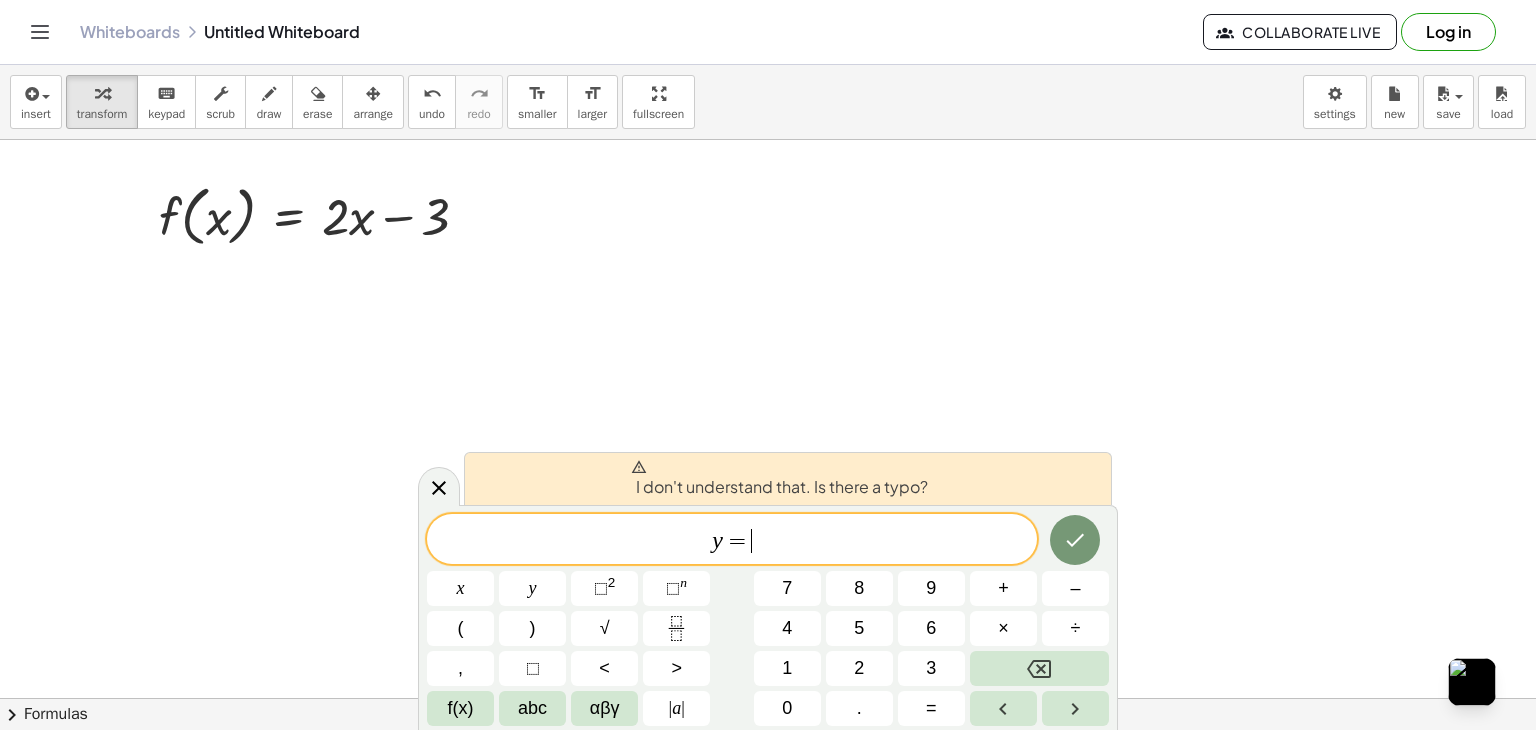 click on "y = ​" at bounding box center [732, 541] 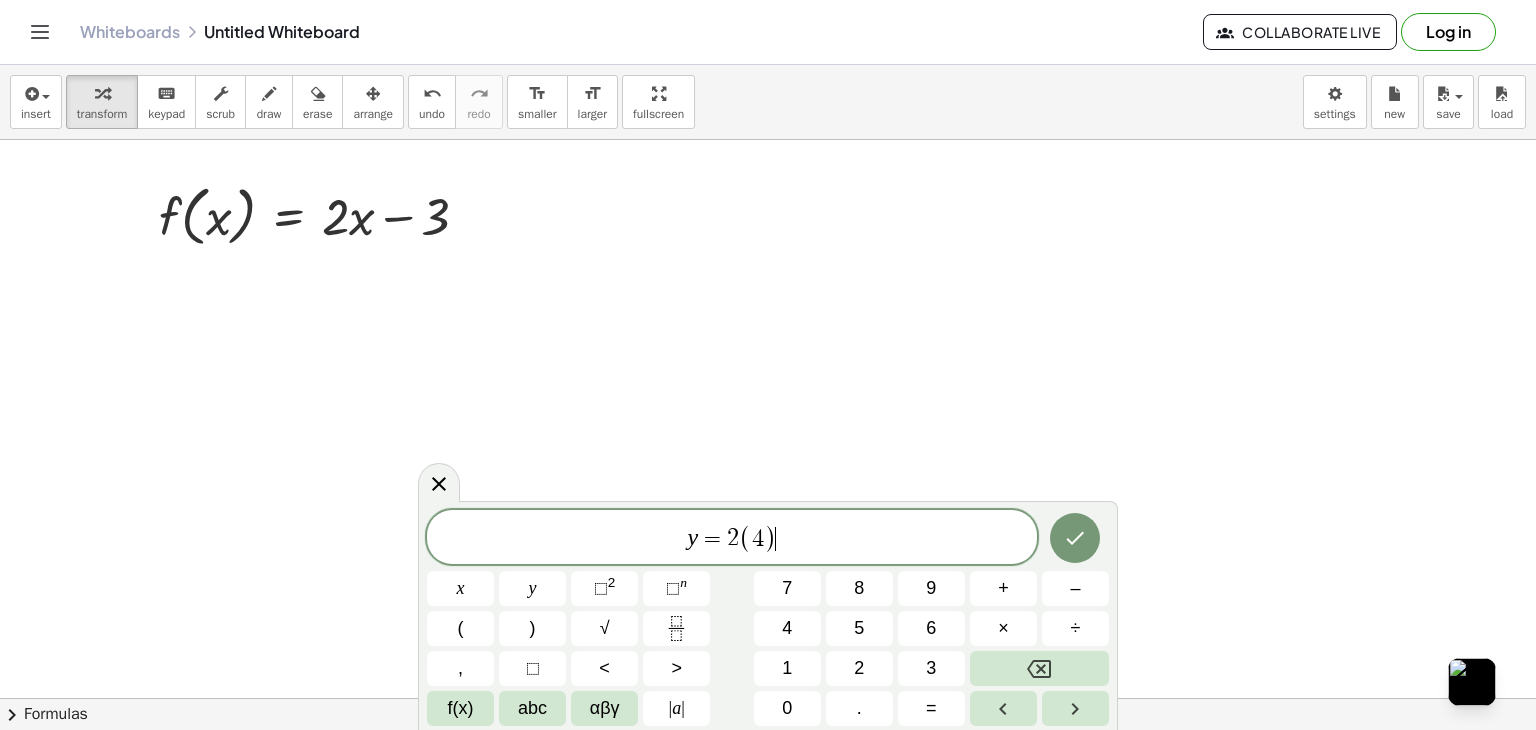 click on "y = 2 ( 4 ) ​" at bounding box center (732, 538) 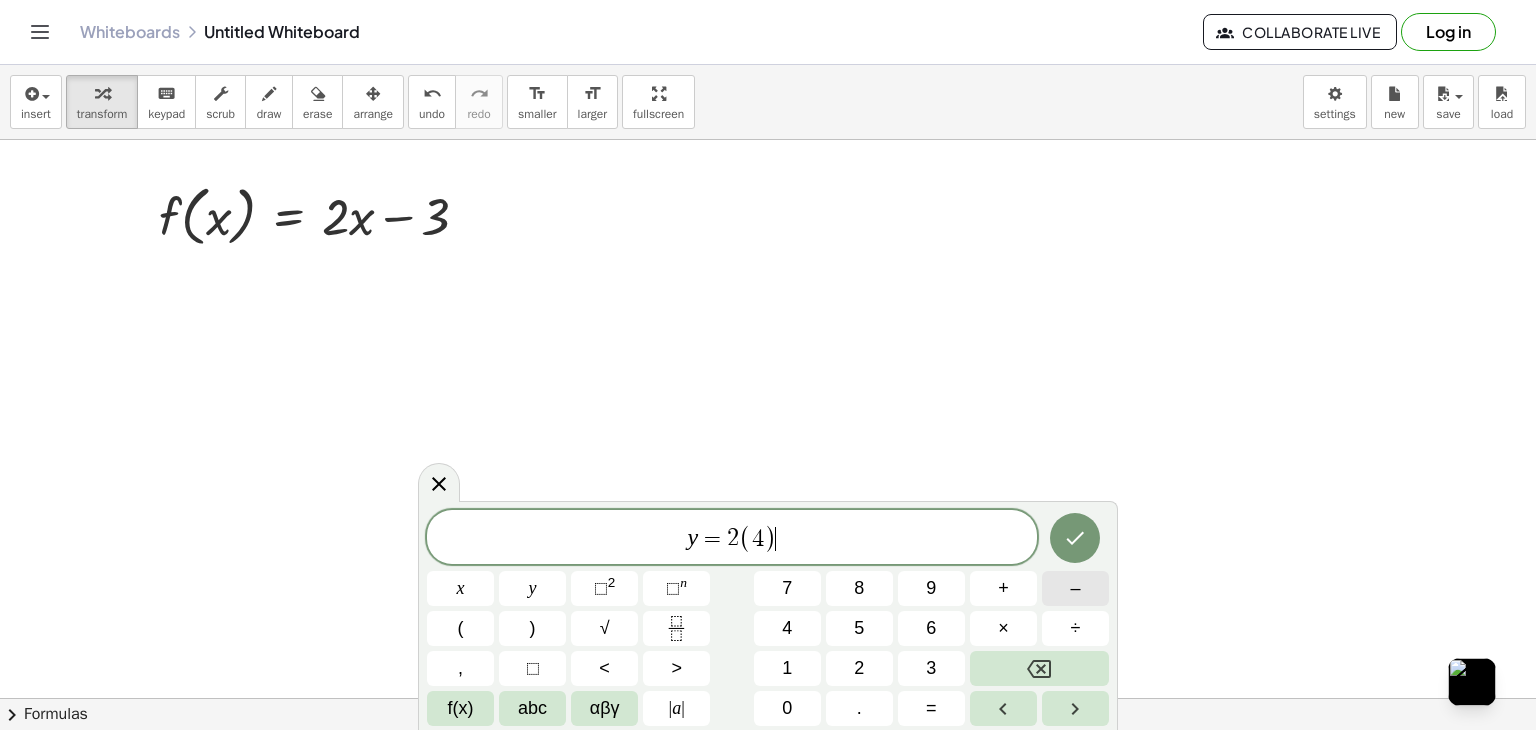 click on "–" at bounding box center (1075, 588) 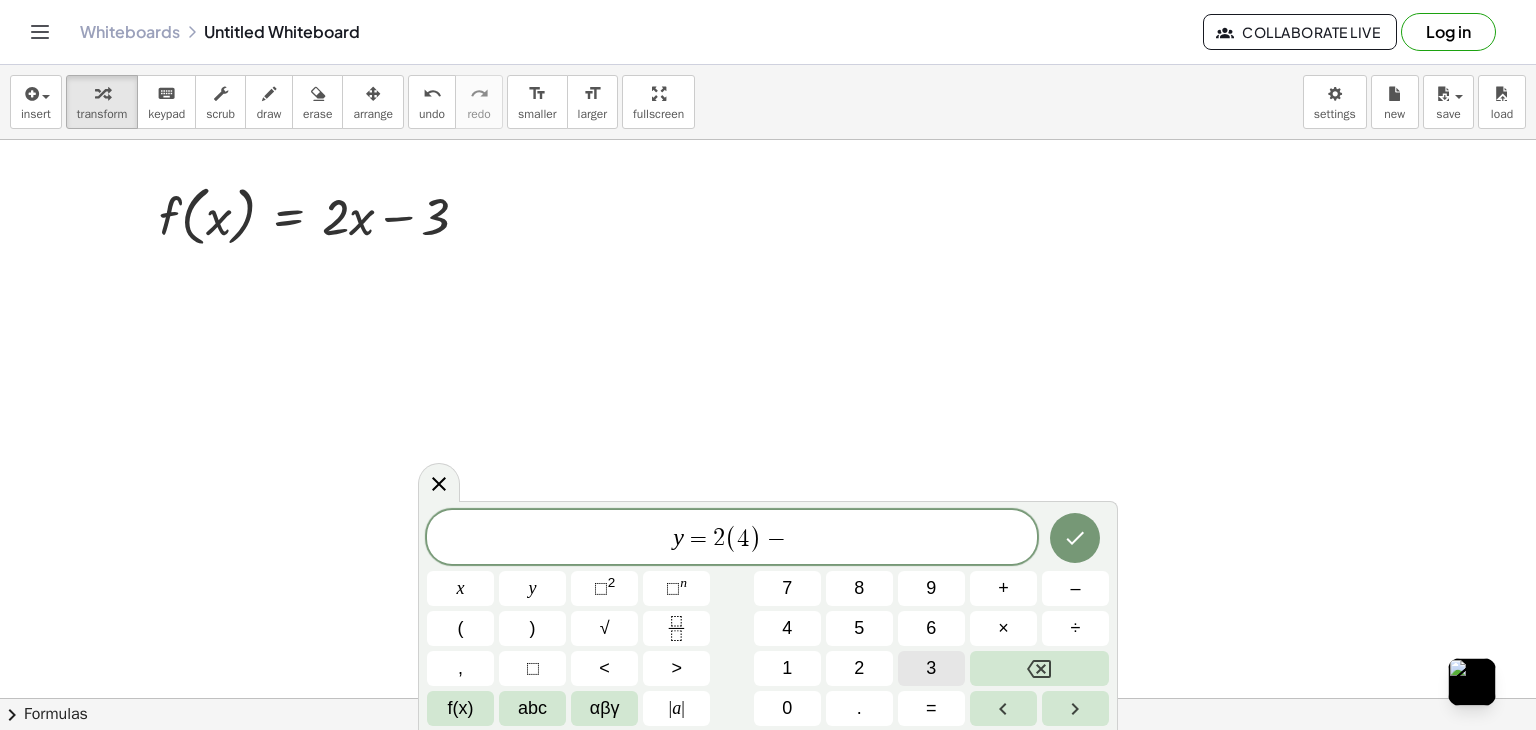 click on "3" at bounding box center [931, 668] 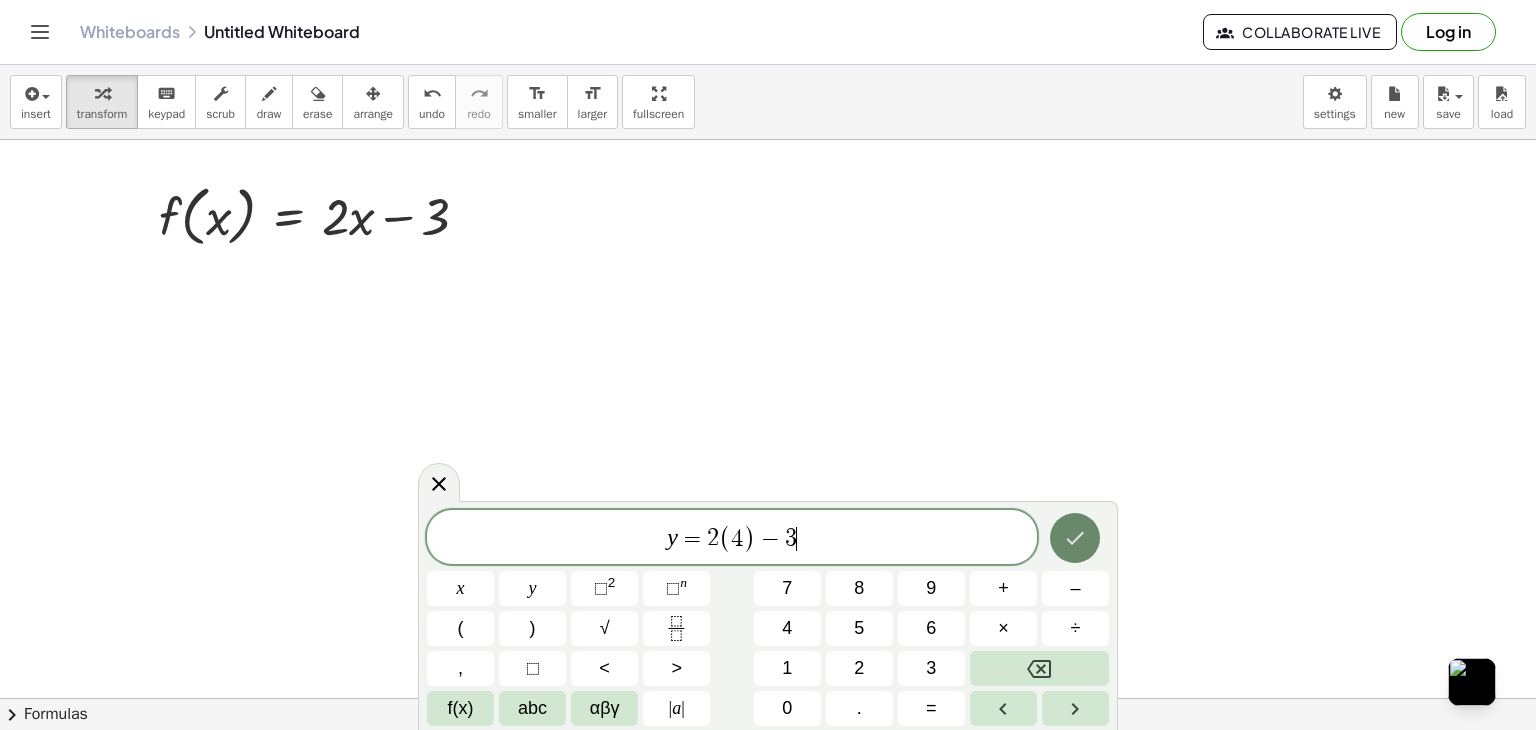 click 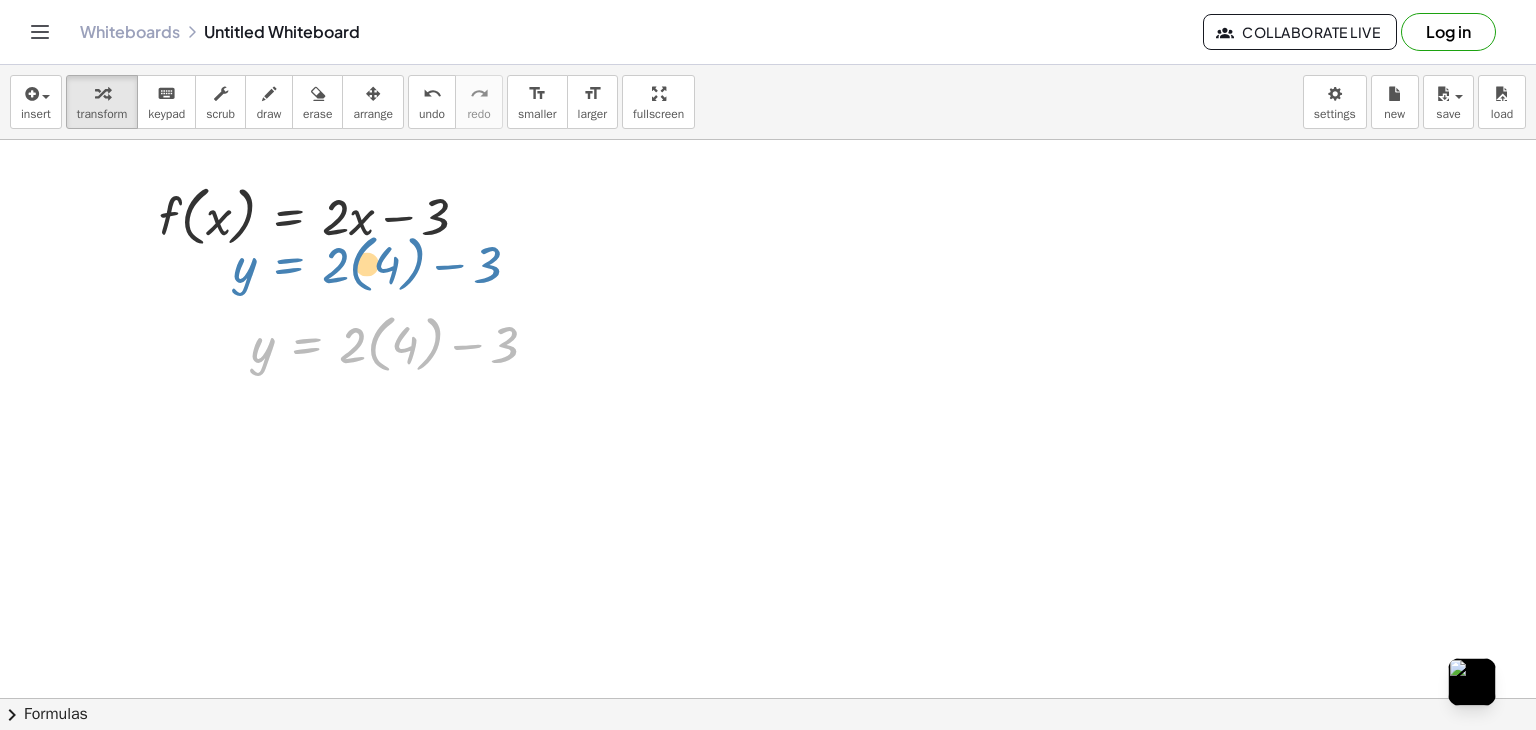 drag, startPoint x: 300, startPoint y: 357, endPoint x: 284, endPoint y: 277, distance: 81.58431 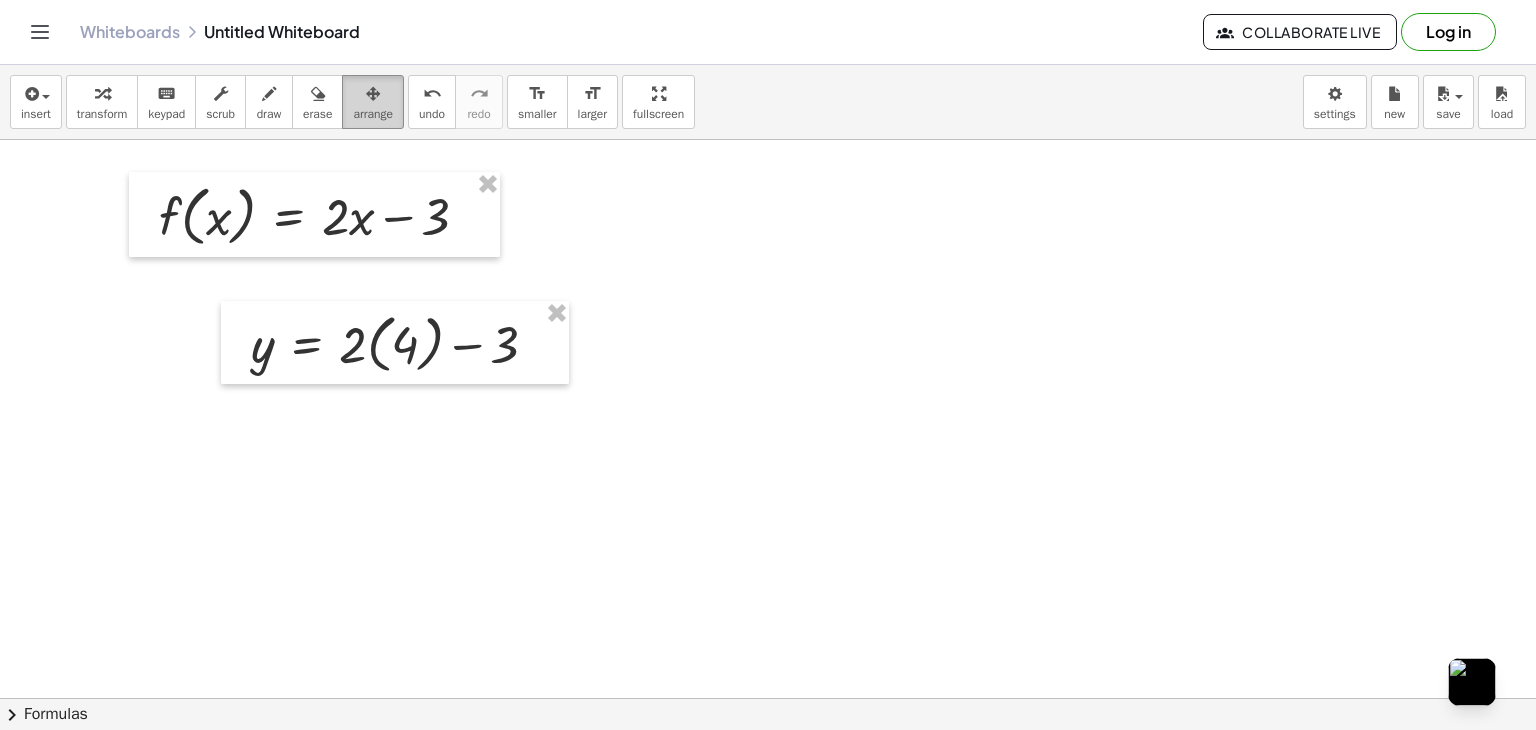 click on "arrange" at bounding box center (373, 114) 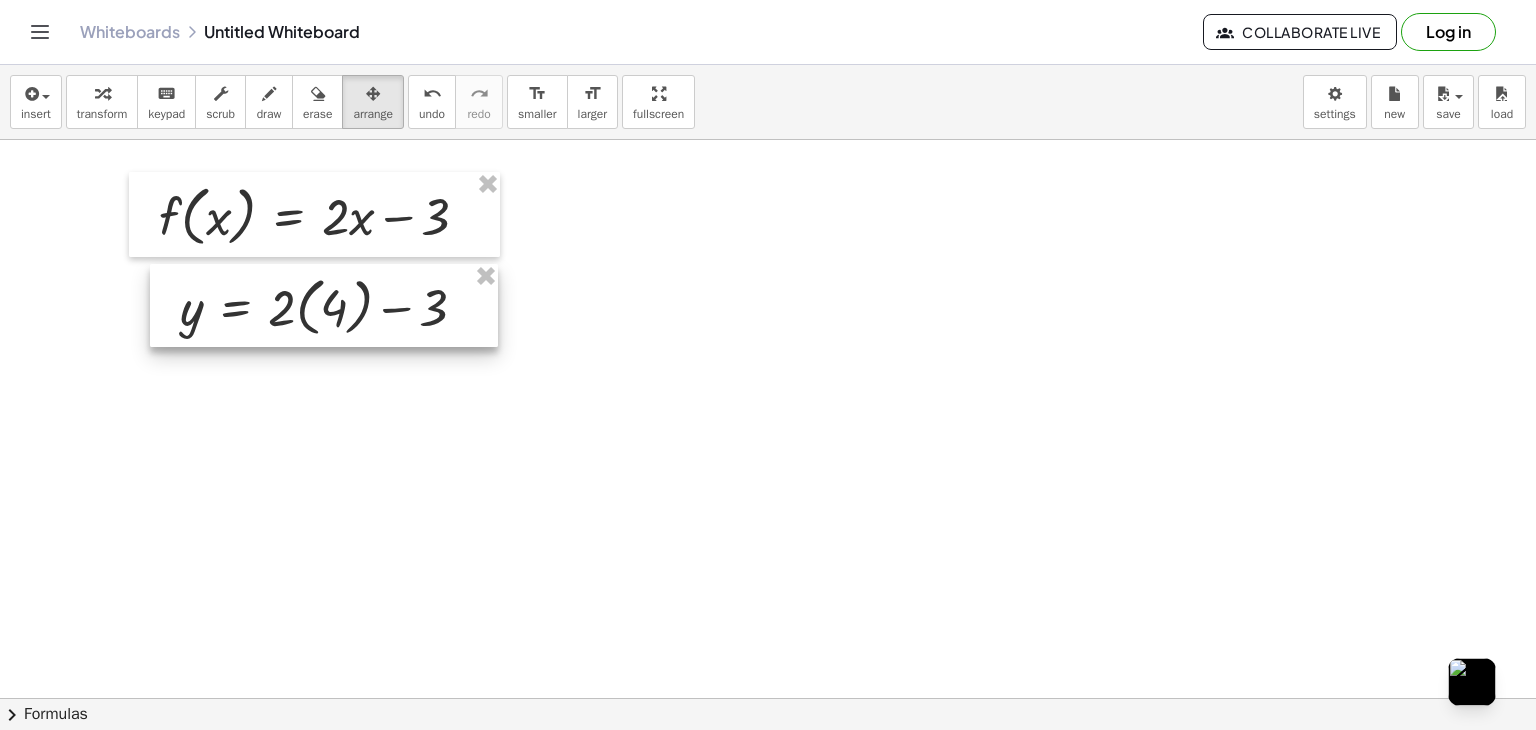 drag, startPoint x: 363, startPoint y: 349, endPoint x: 292, endPoint y: 312, distance: 80.06248 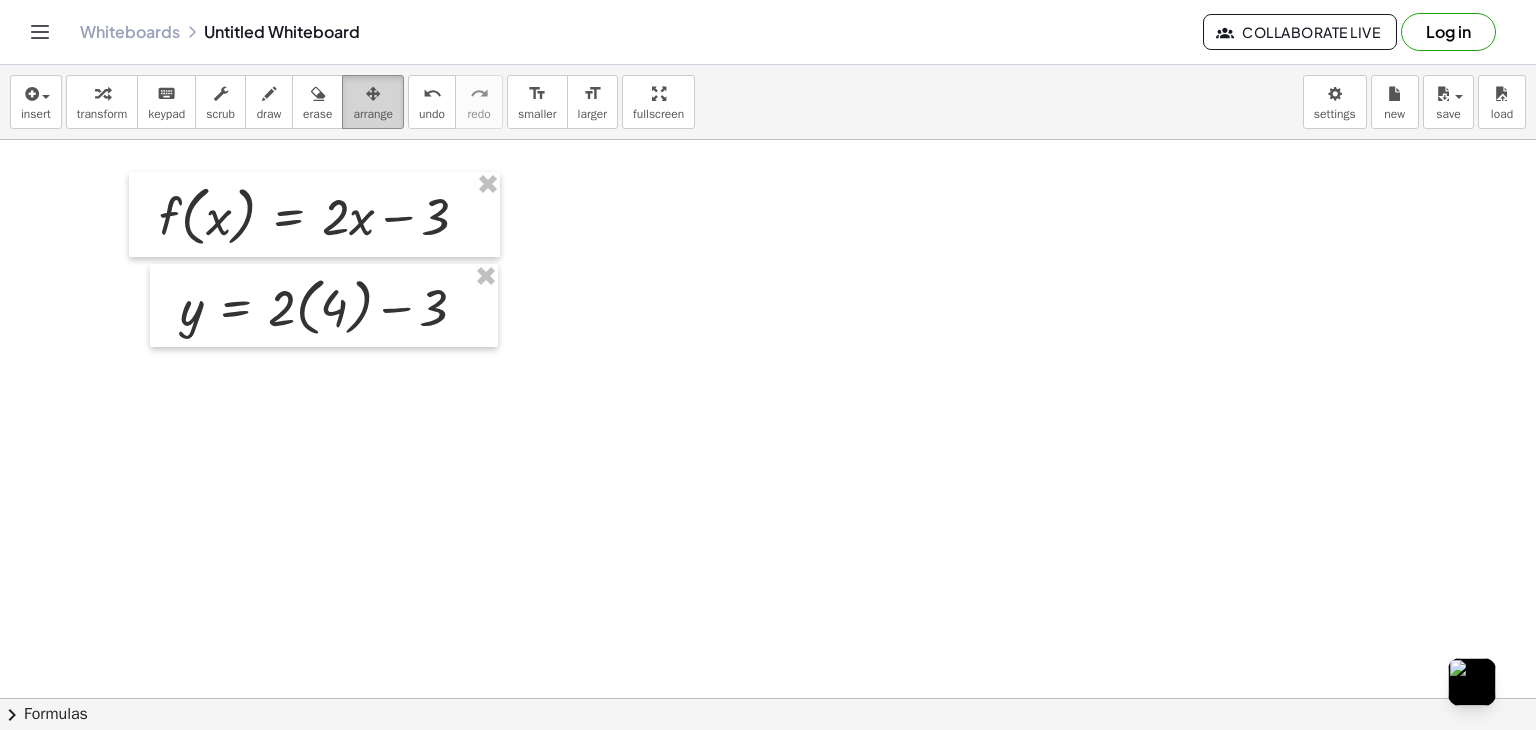 click on "arrange" at bounding box center (373, 114) 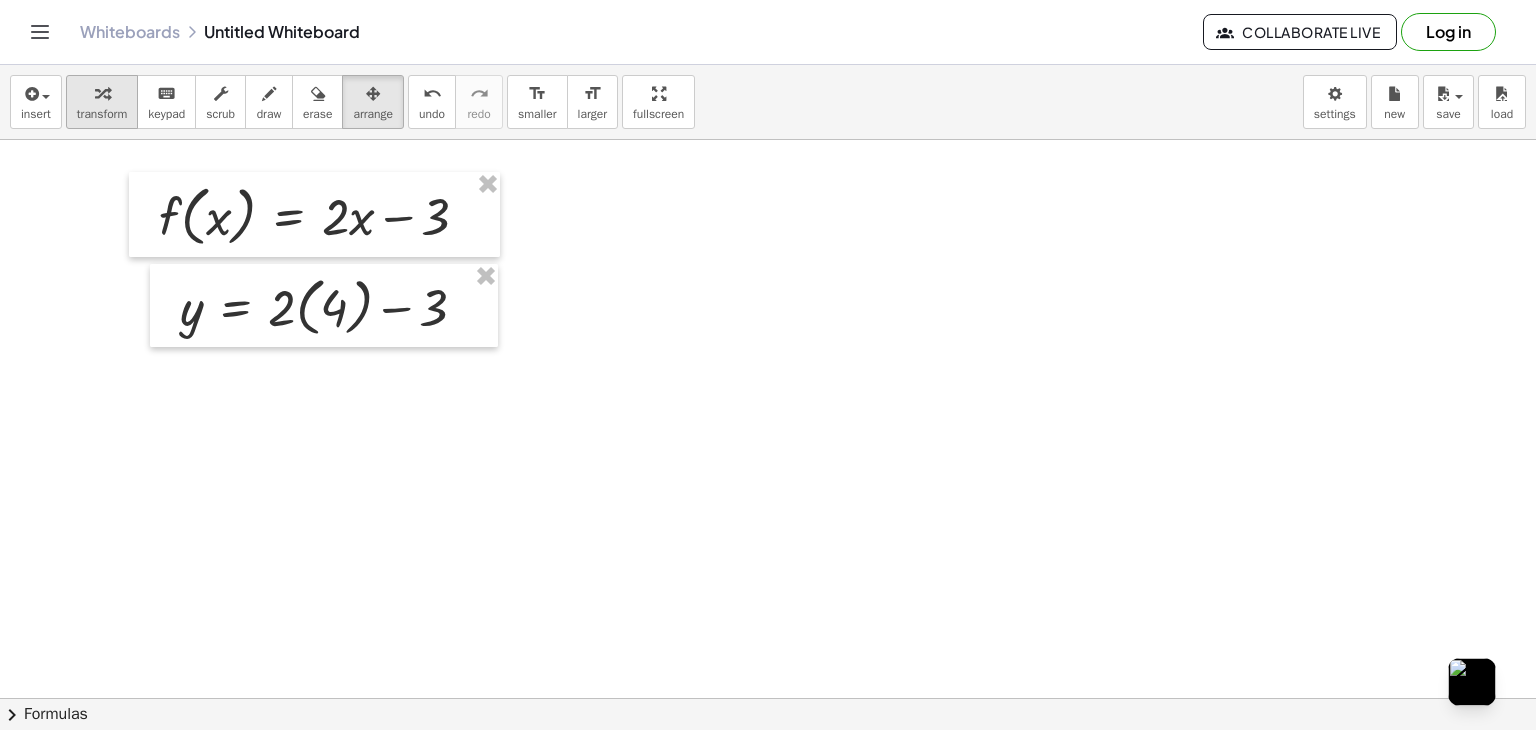 click at bounding box center [102, 94] 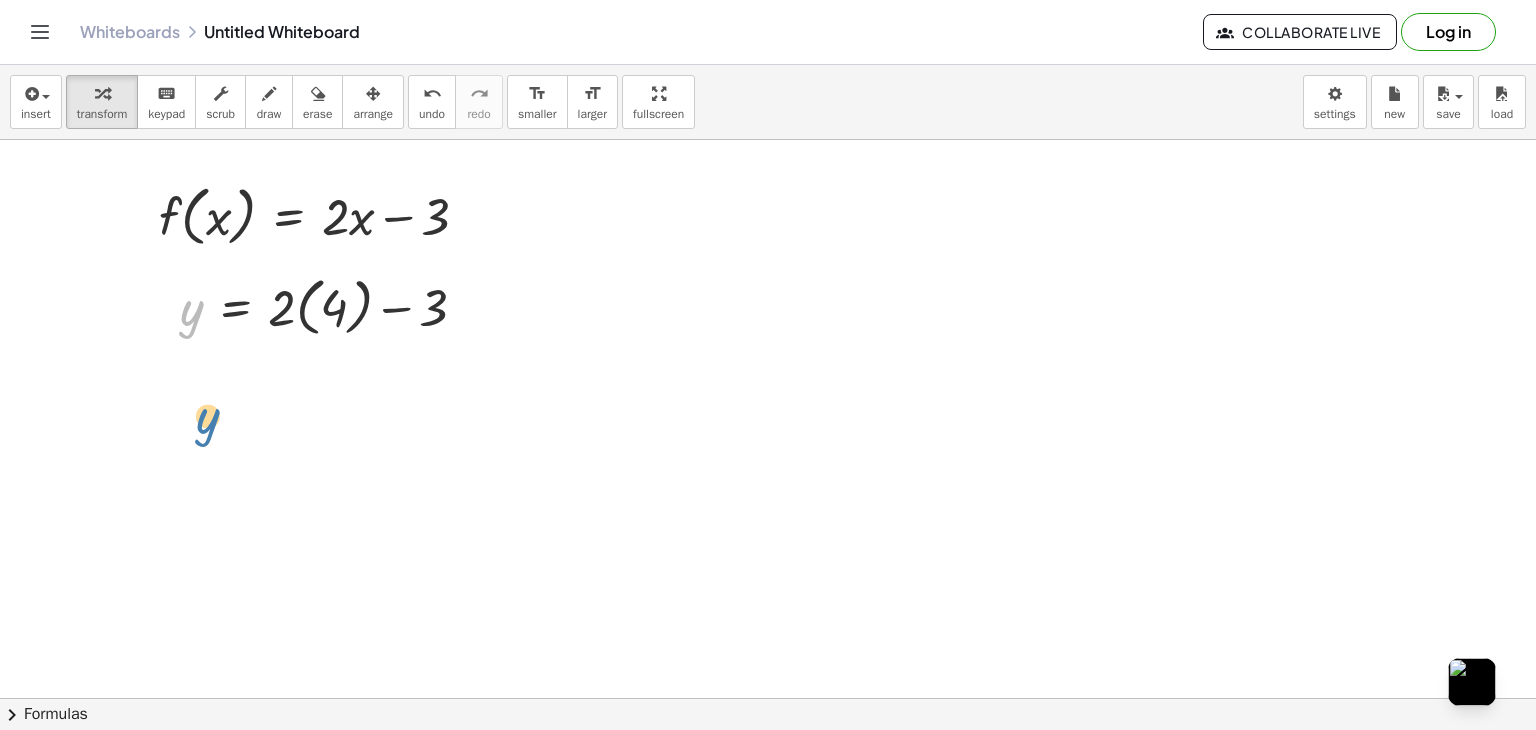 drag, startPoint x: 193, startPoint y: 317, endPoint x: 208, endPoint y: 427, distance: 111.01801 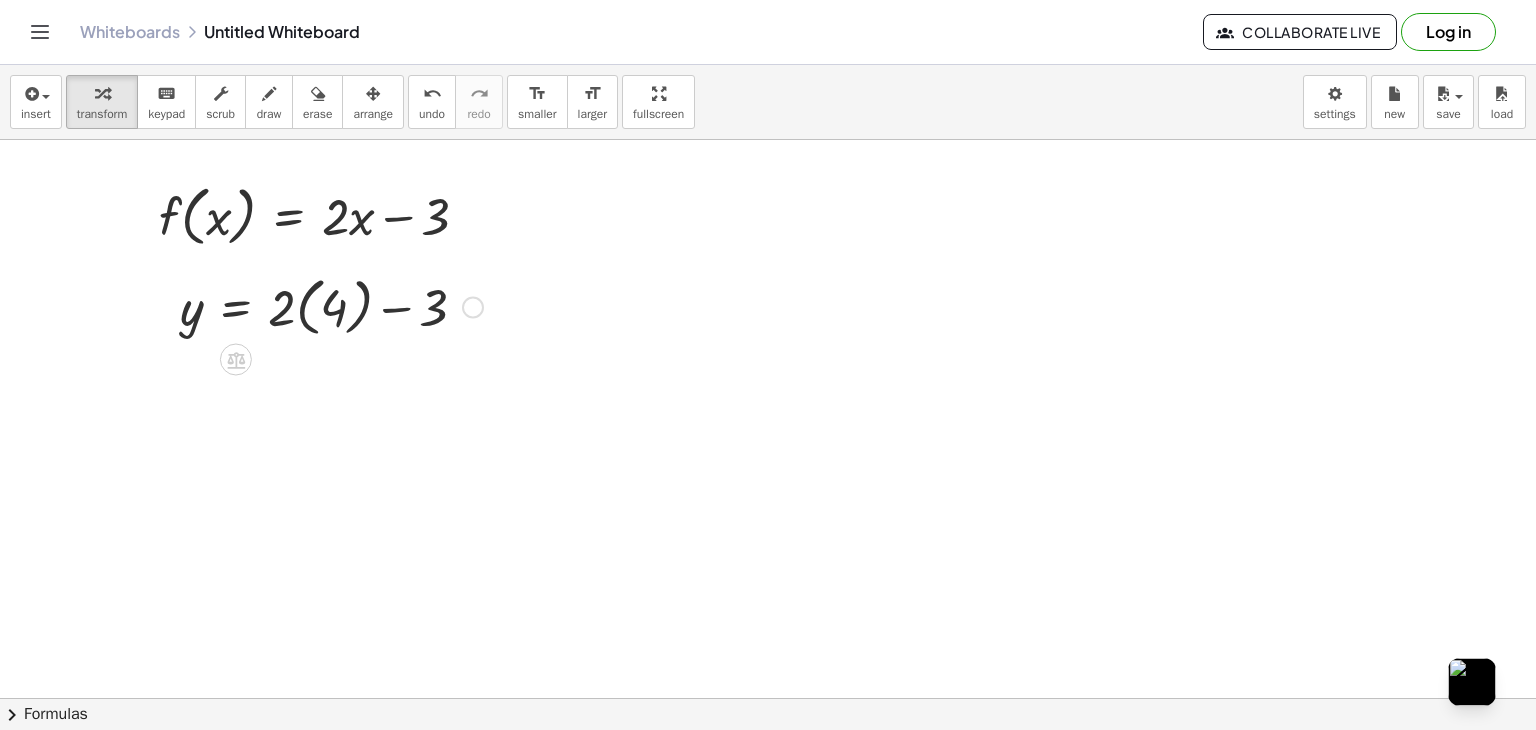click at bounding box center [331, 305] 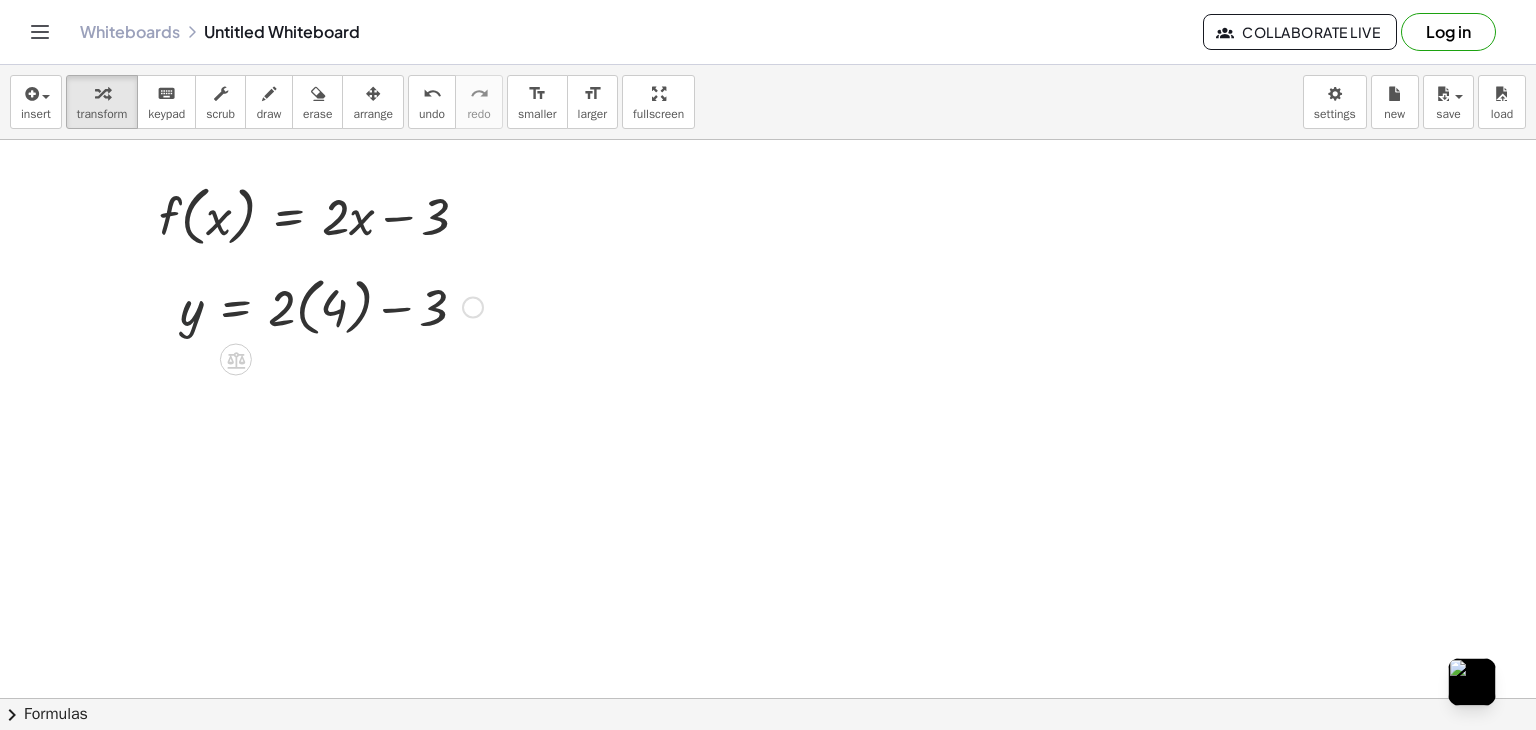 click at bounding box center [331, 305] 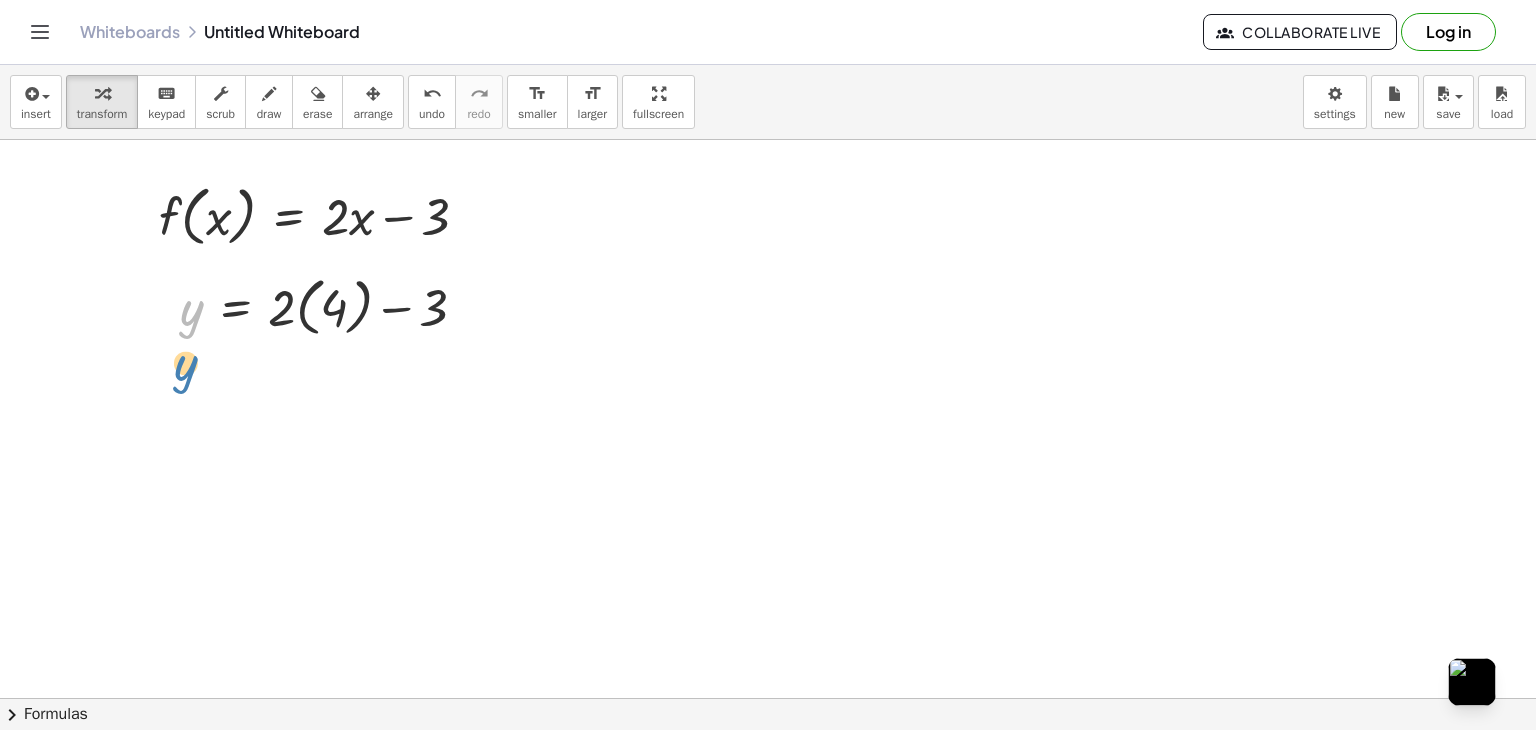 drag, startPoint x: 188, startPoint y: 312, endPoint x: 182, endPoint y: 367, distance: 55.326305 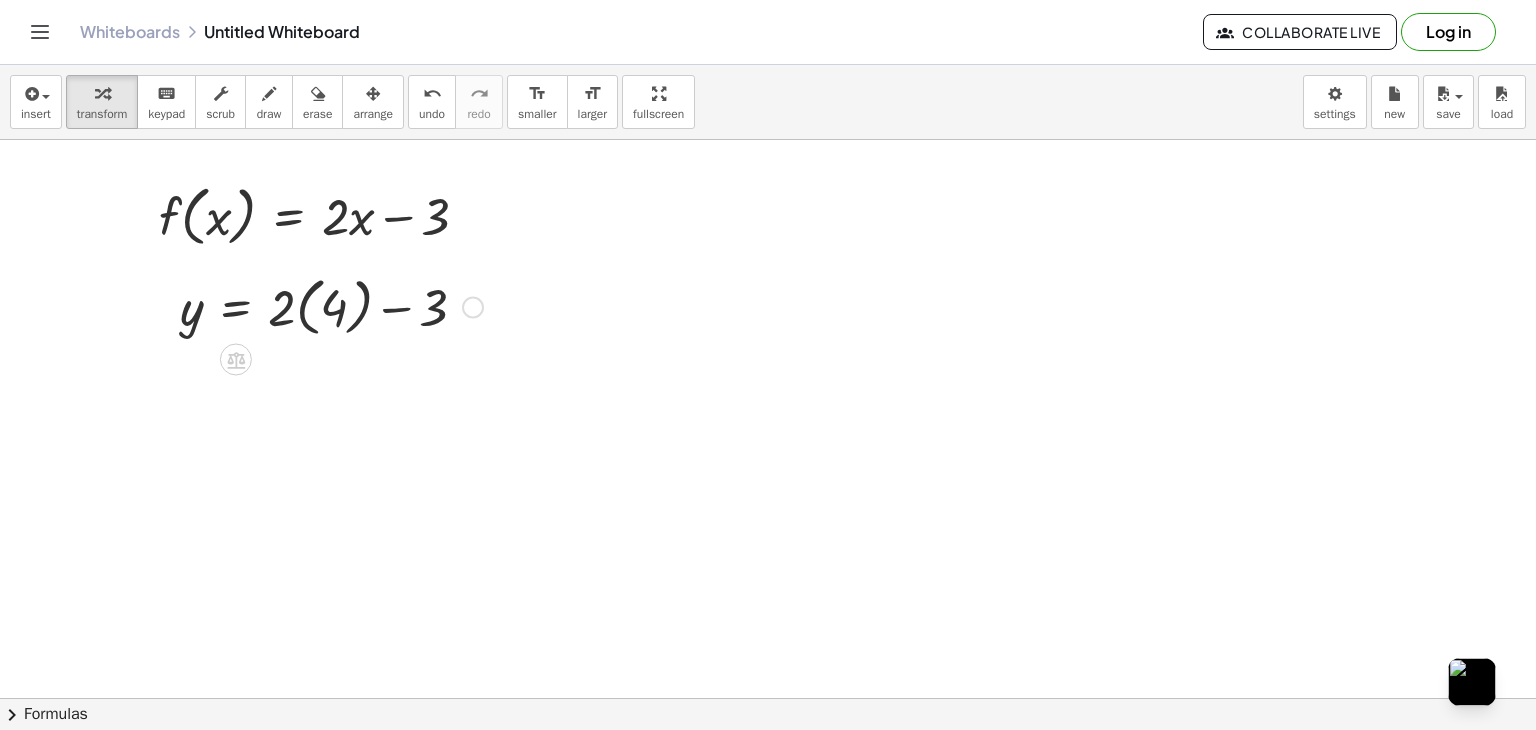 click at bounding box center [331, 305] 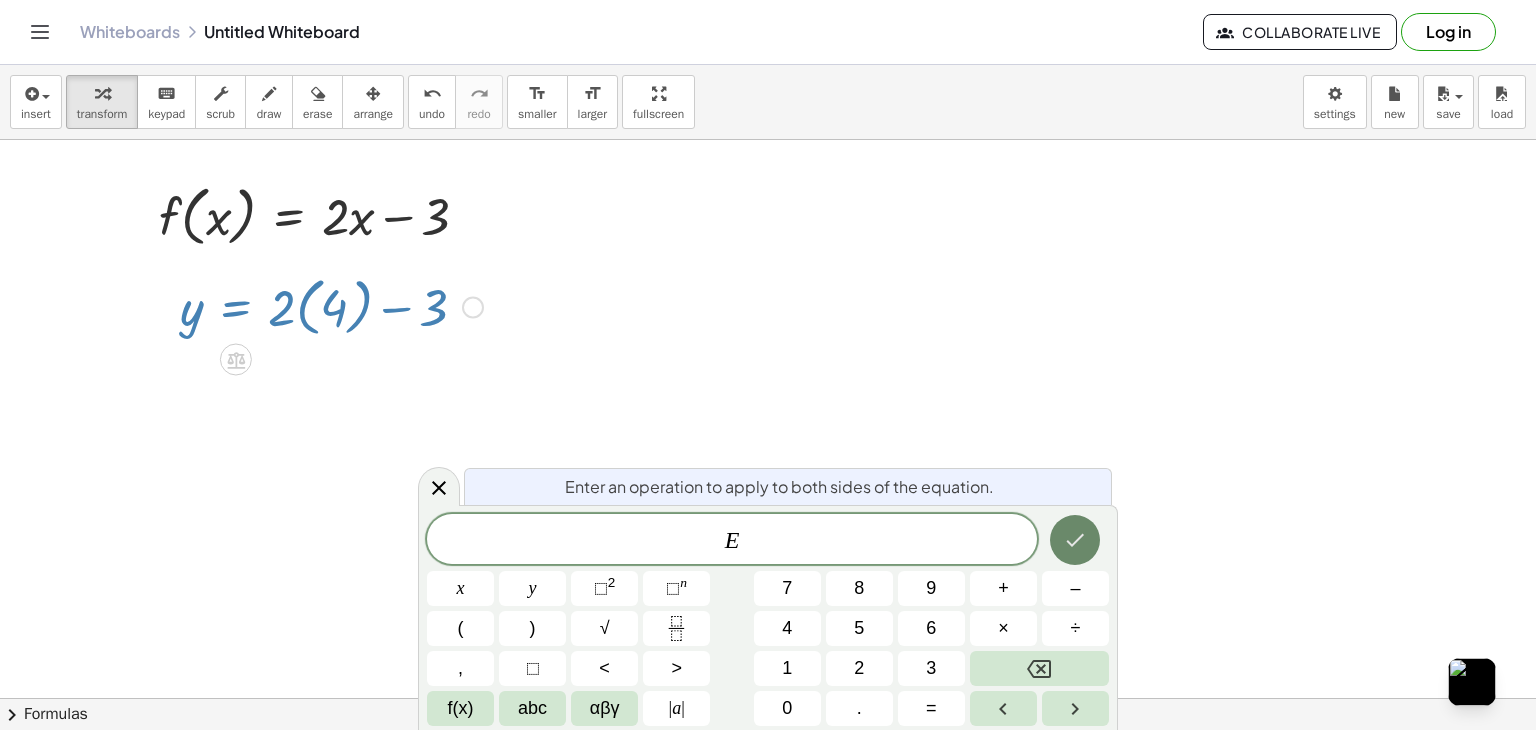 click at bounding box center (1075, 540) 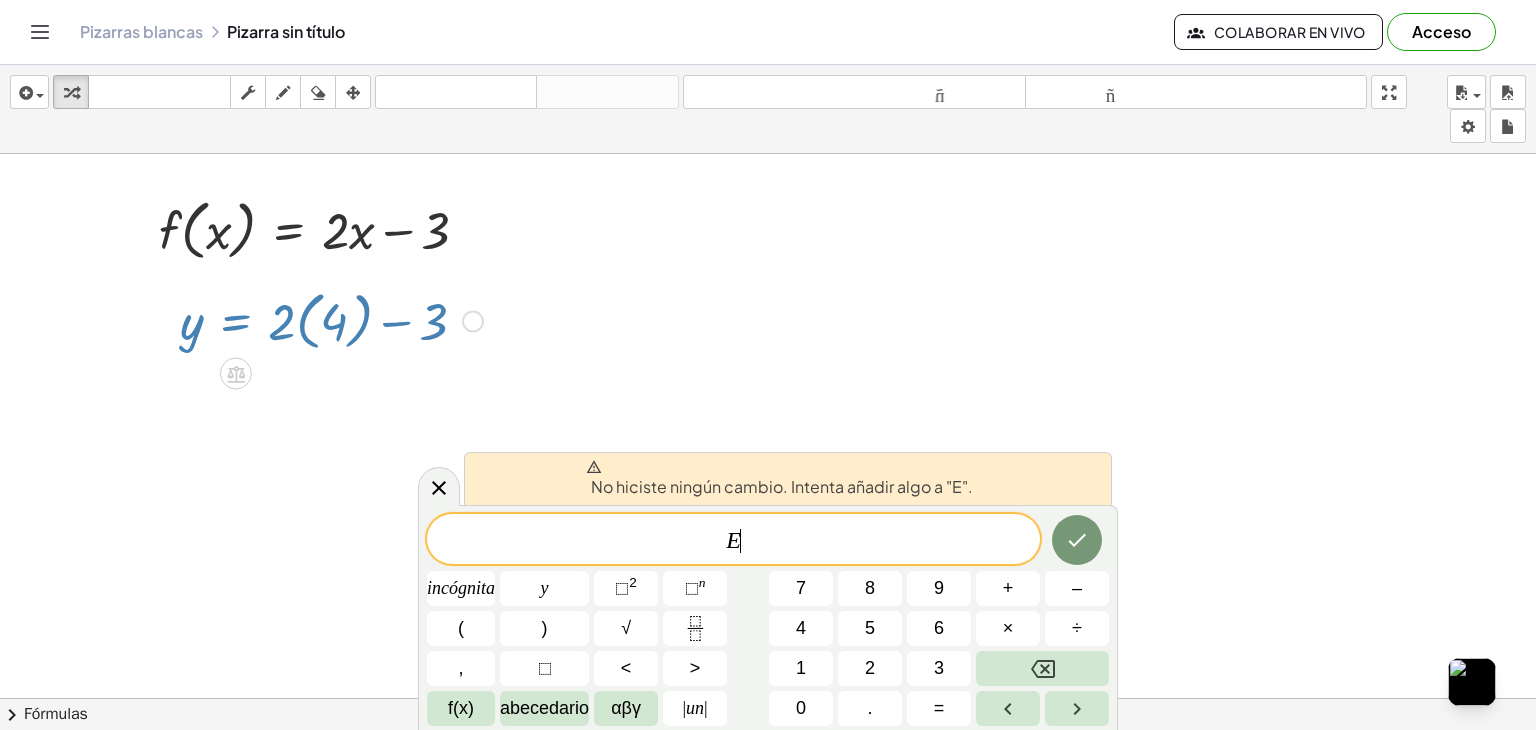 click on "E ​" at bounding box center [733, 541] 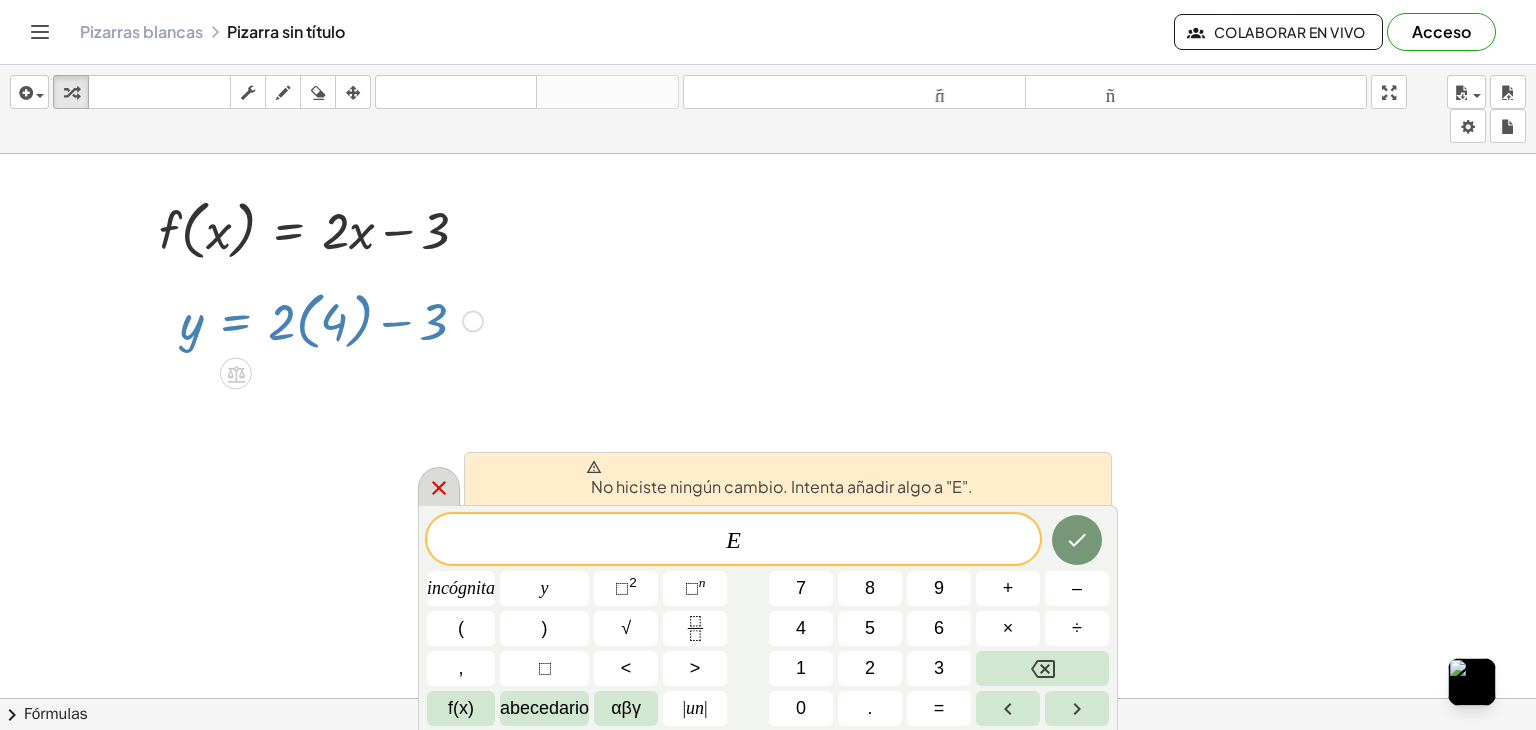click 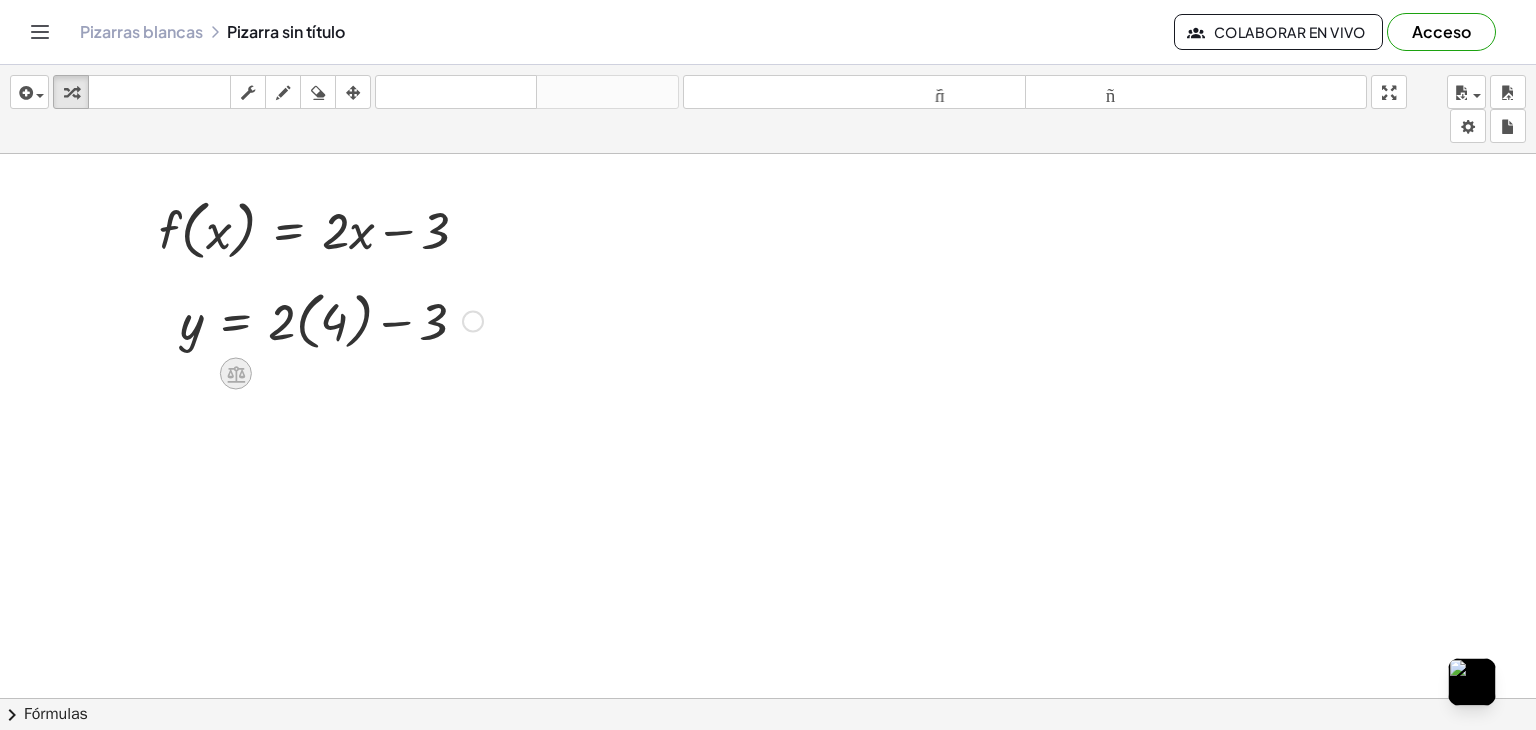 click 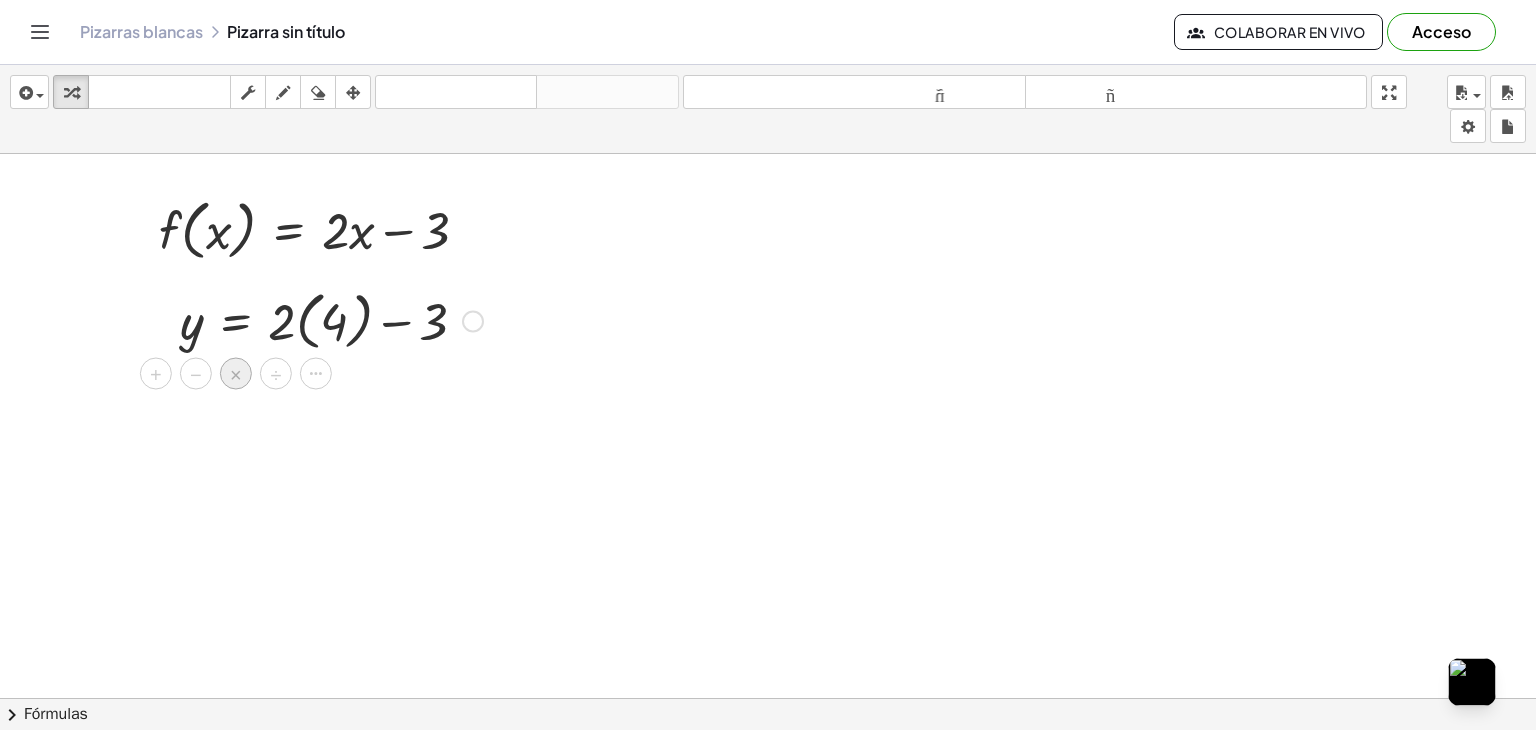 click on "×" at bounding box center (236, 374) 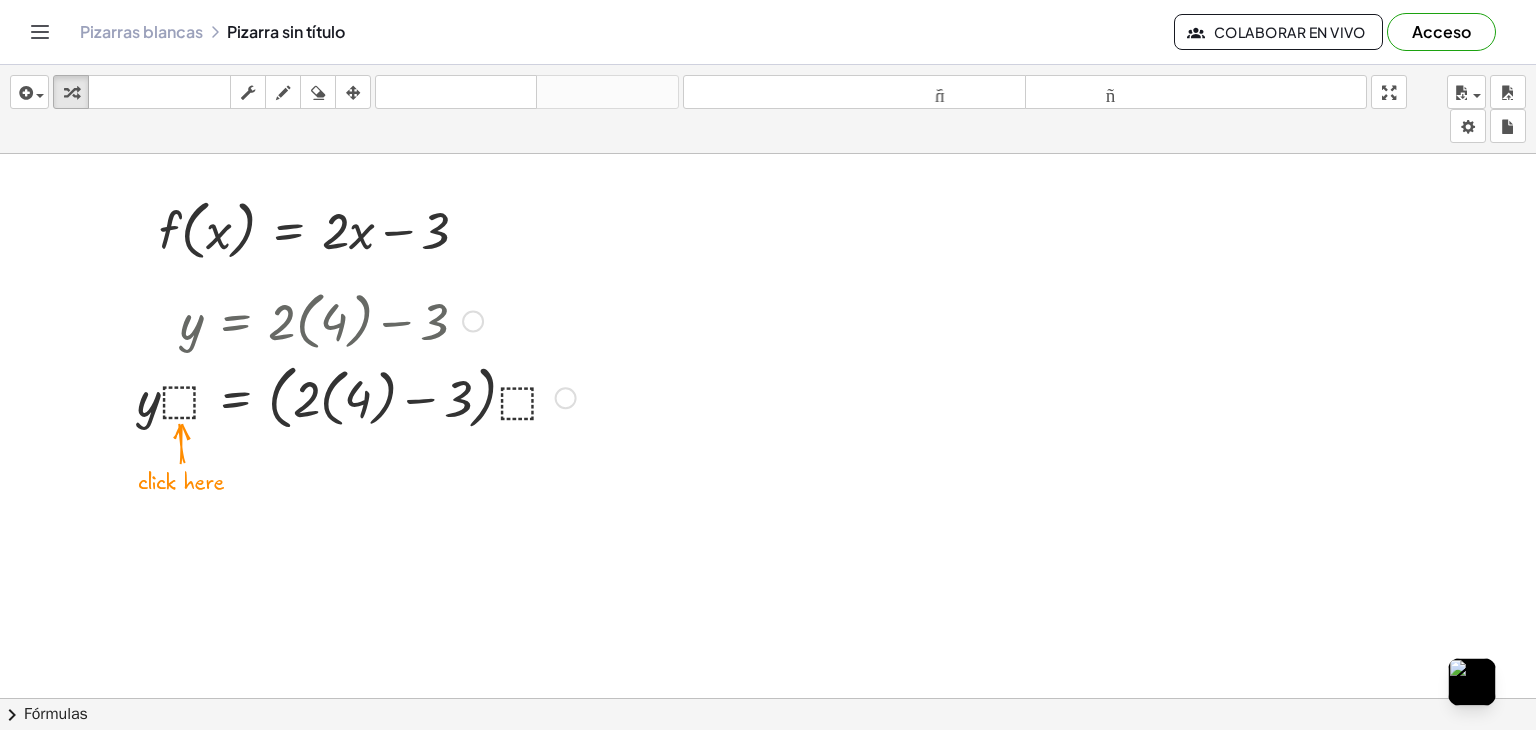 click at bounding box center [356, 396] 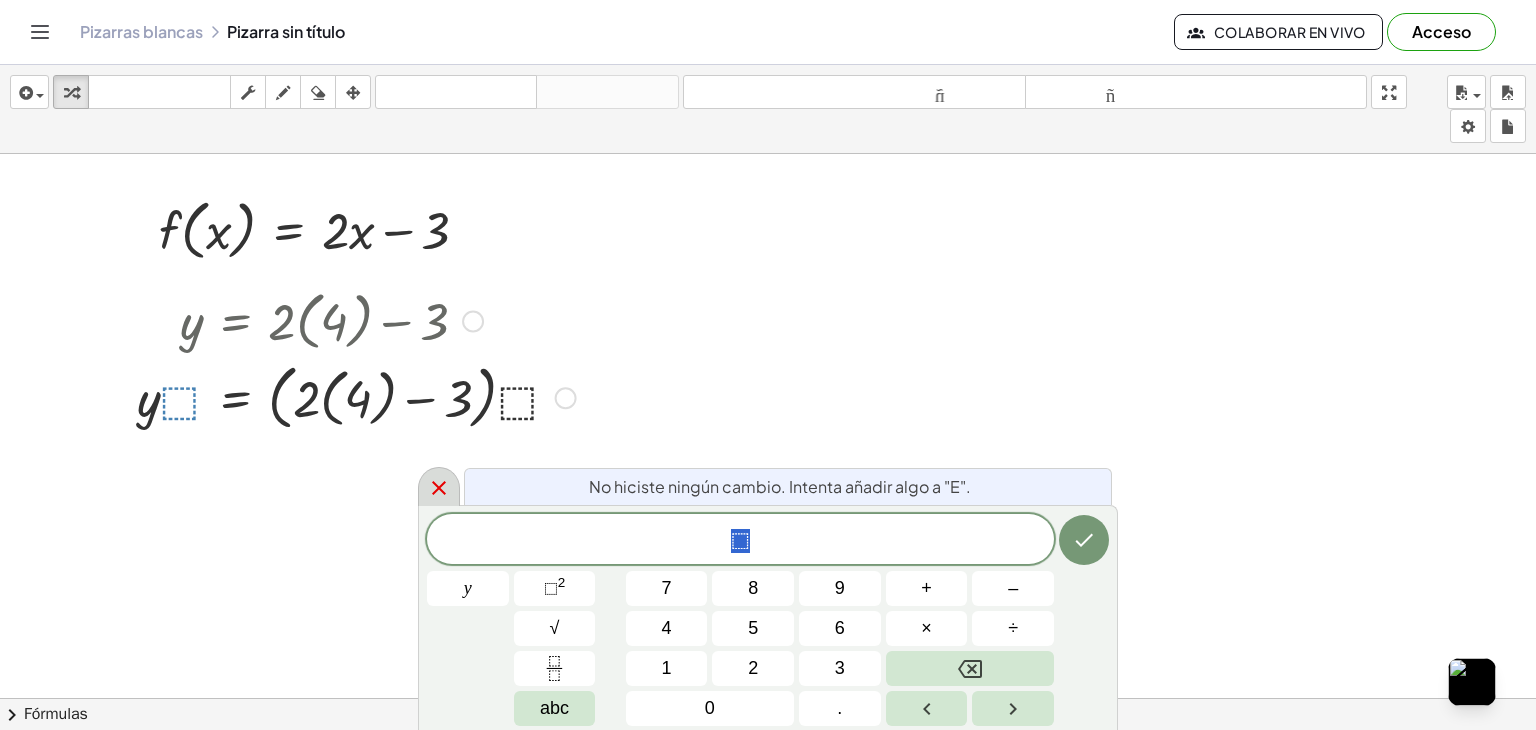 click 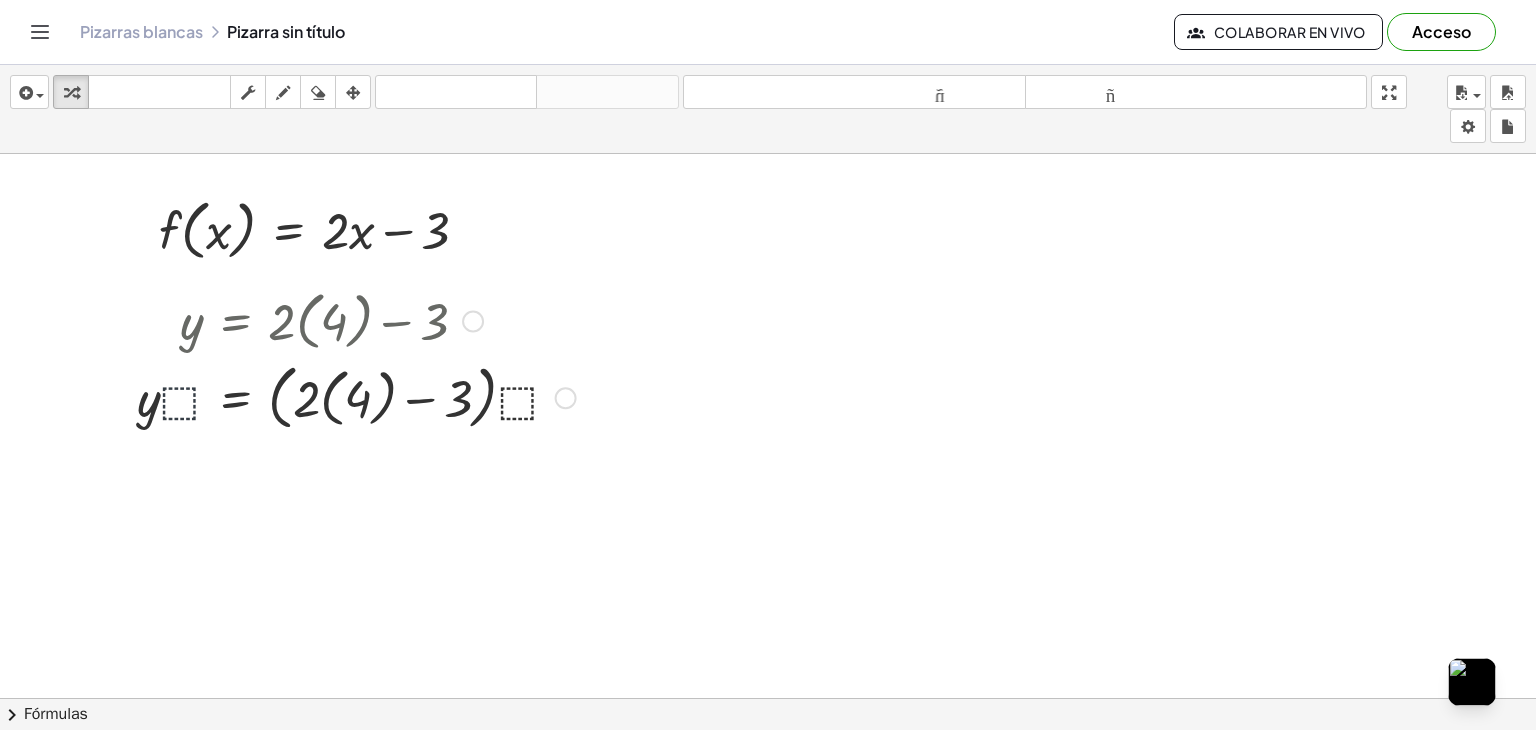 click at bounding box center [356, 396] 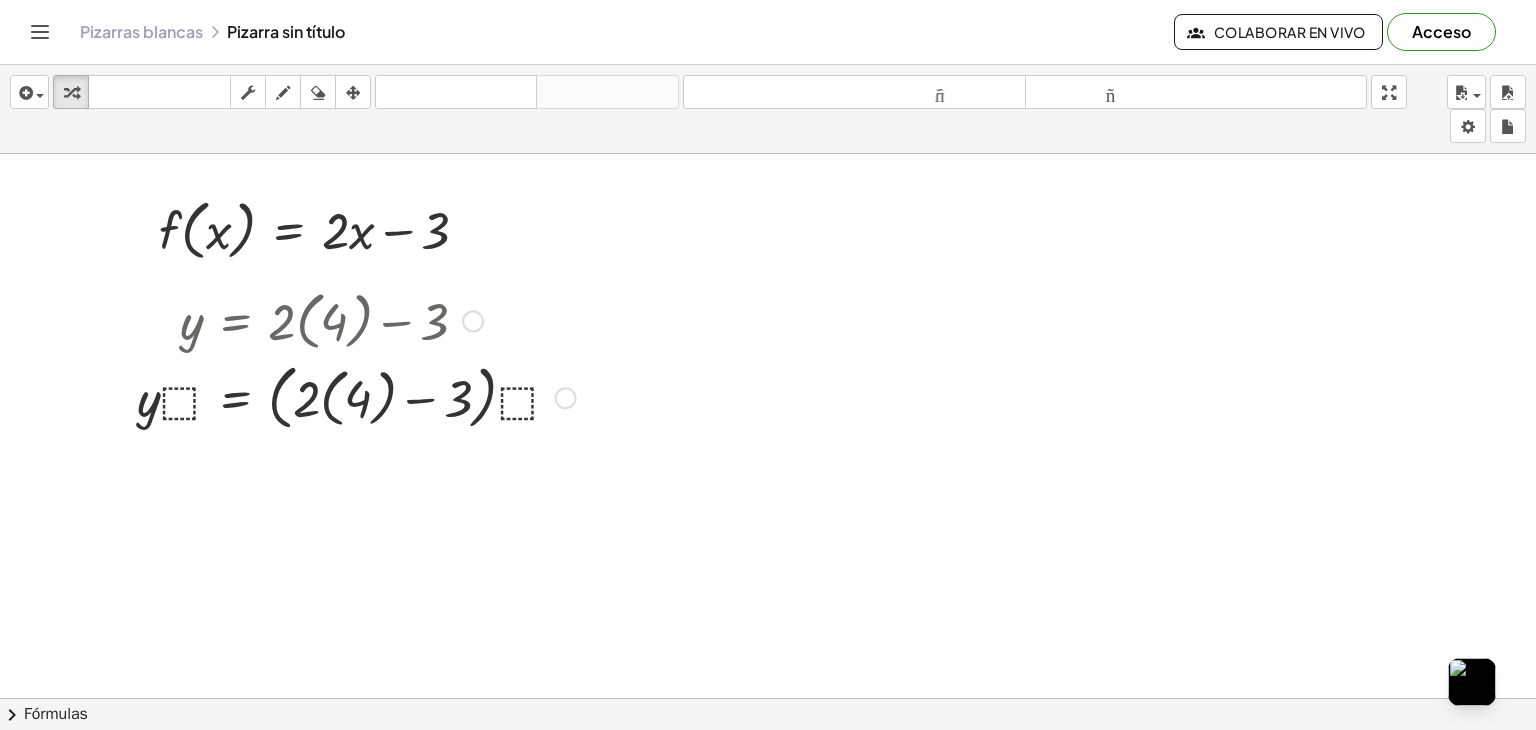 click at bounding box center (356, 396) 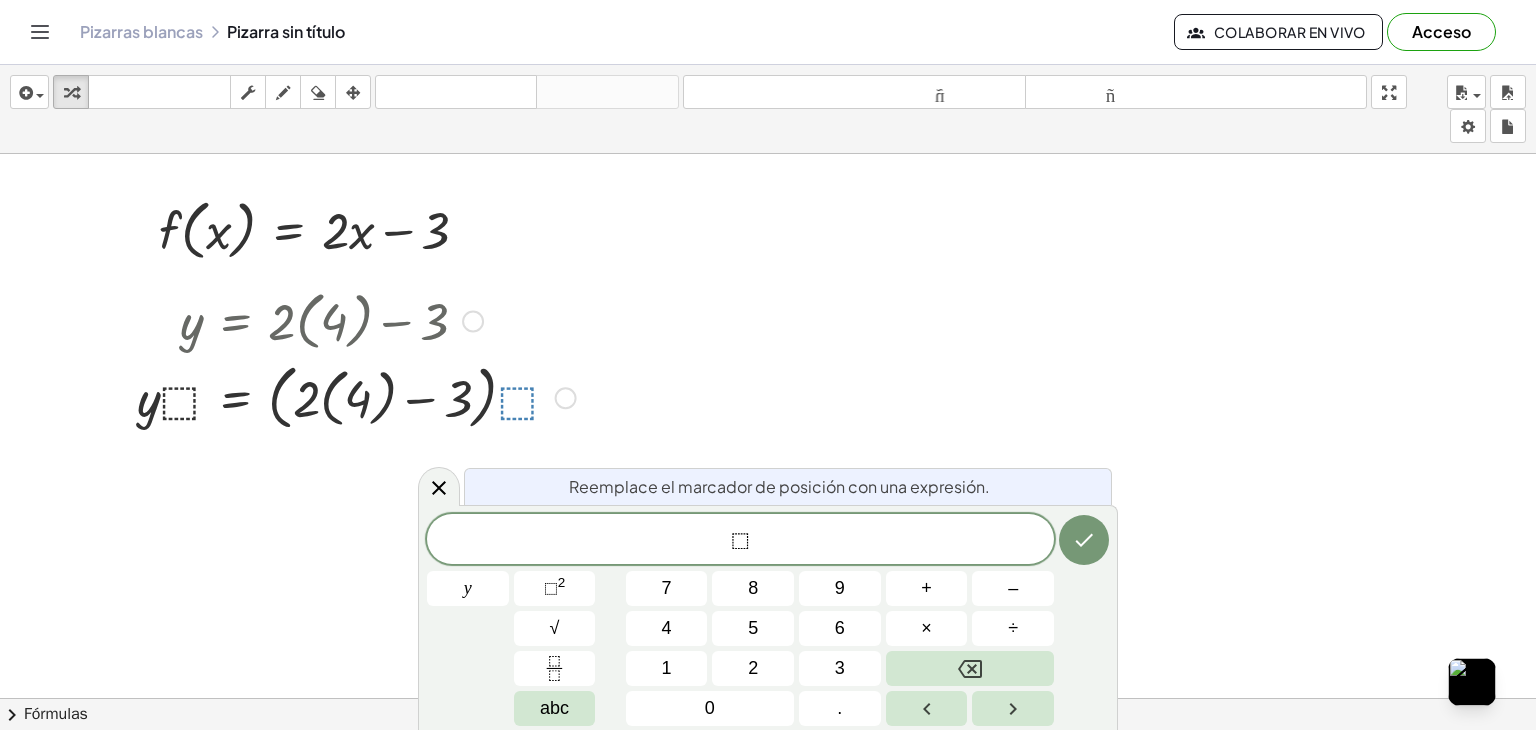 drag, startPoint x: 521, startPoint y: 396, endPoint x: 427, endPoint y: 399, distance: 94.04786 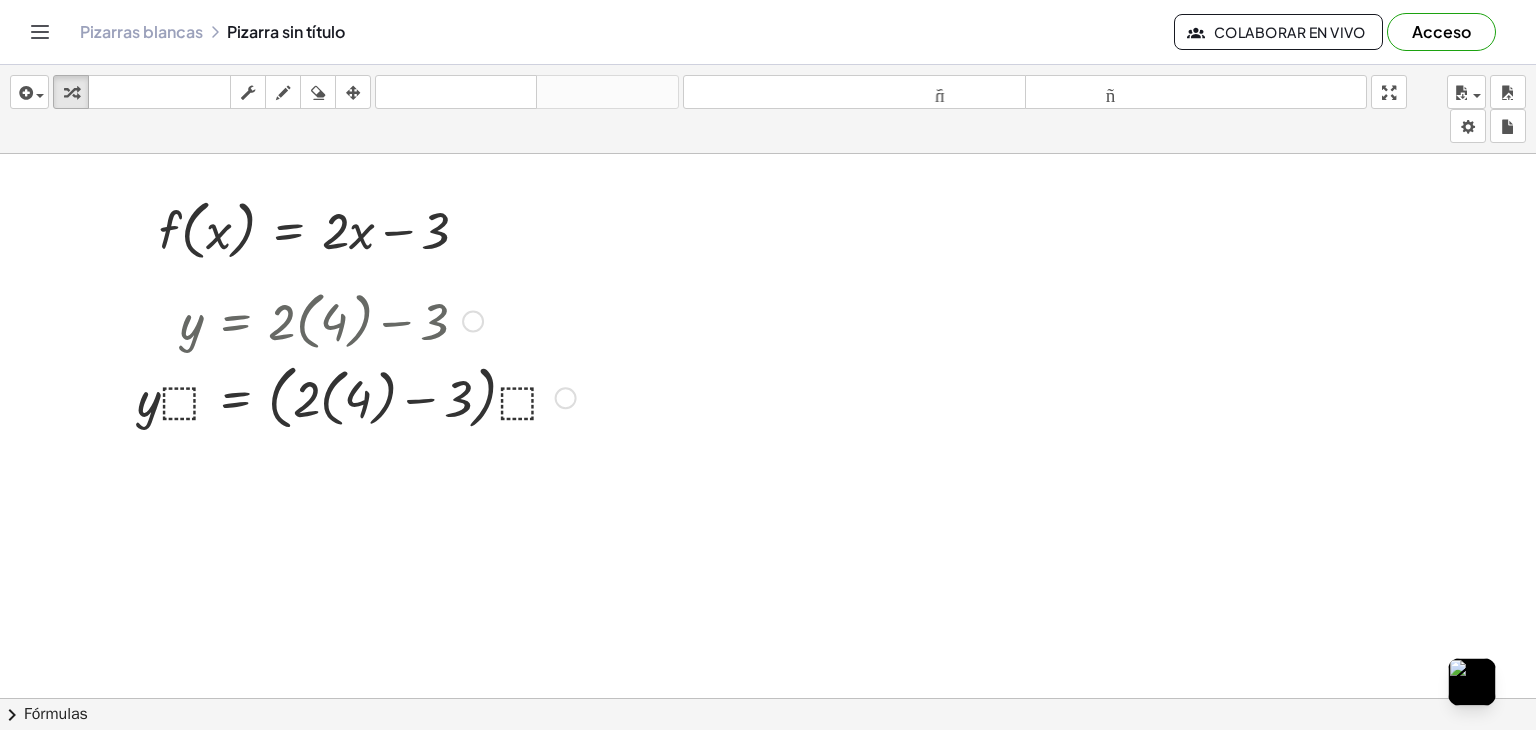 click at bounding box center (356, 396) 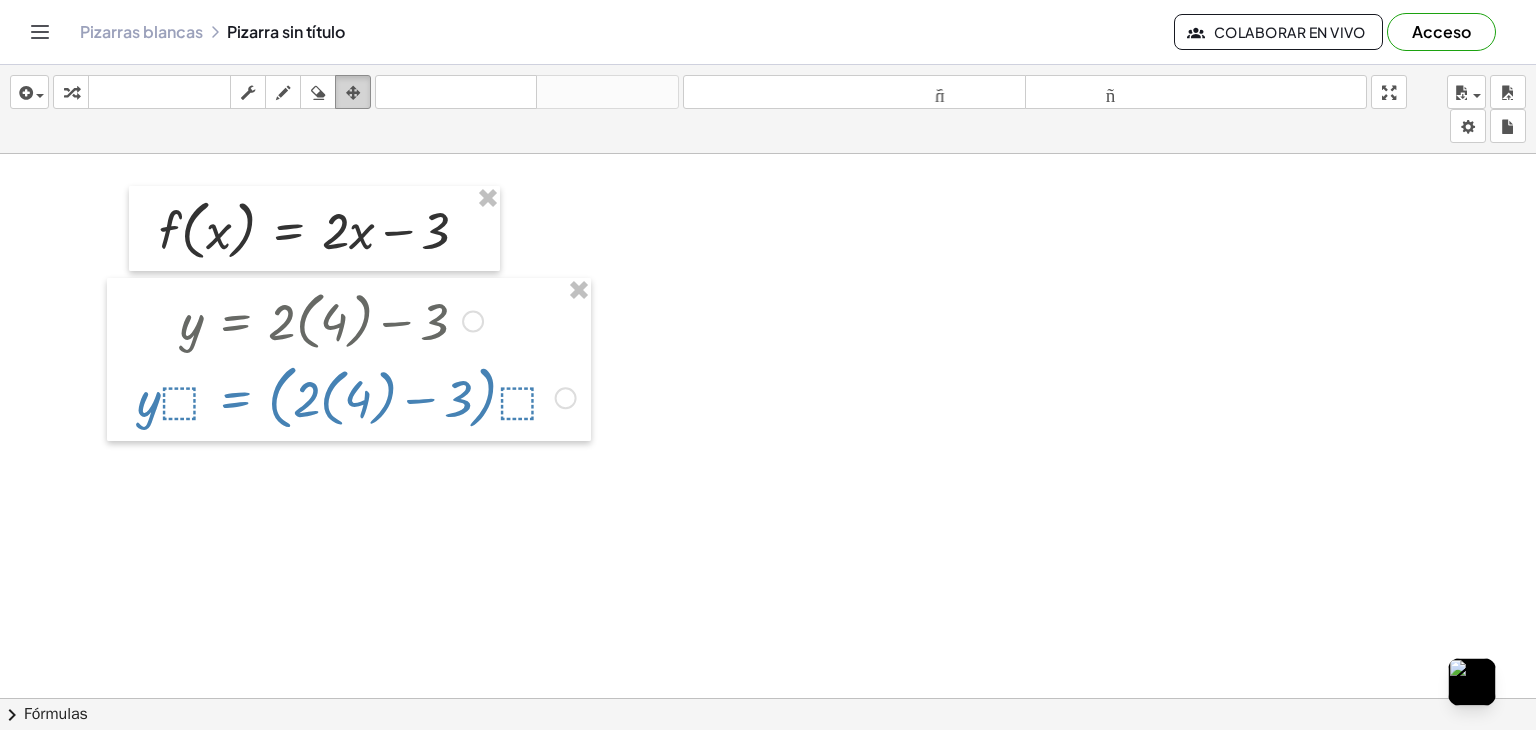 click on "arreglar" at bounding box center [353, 92] 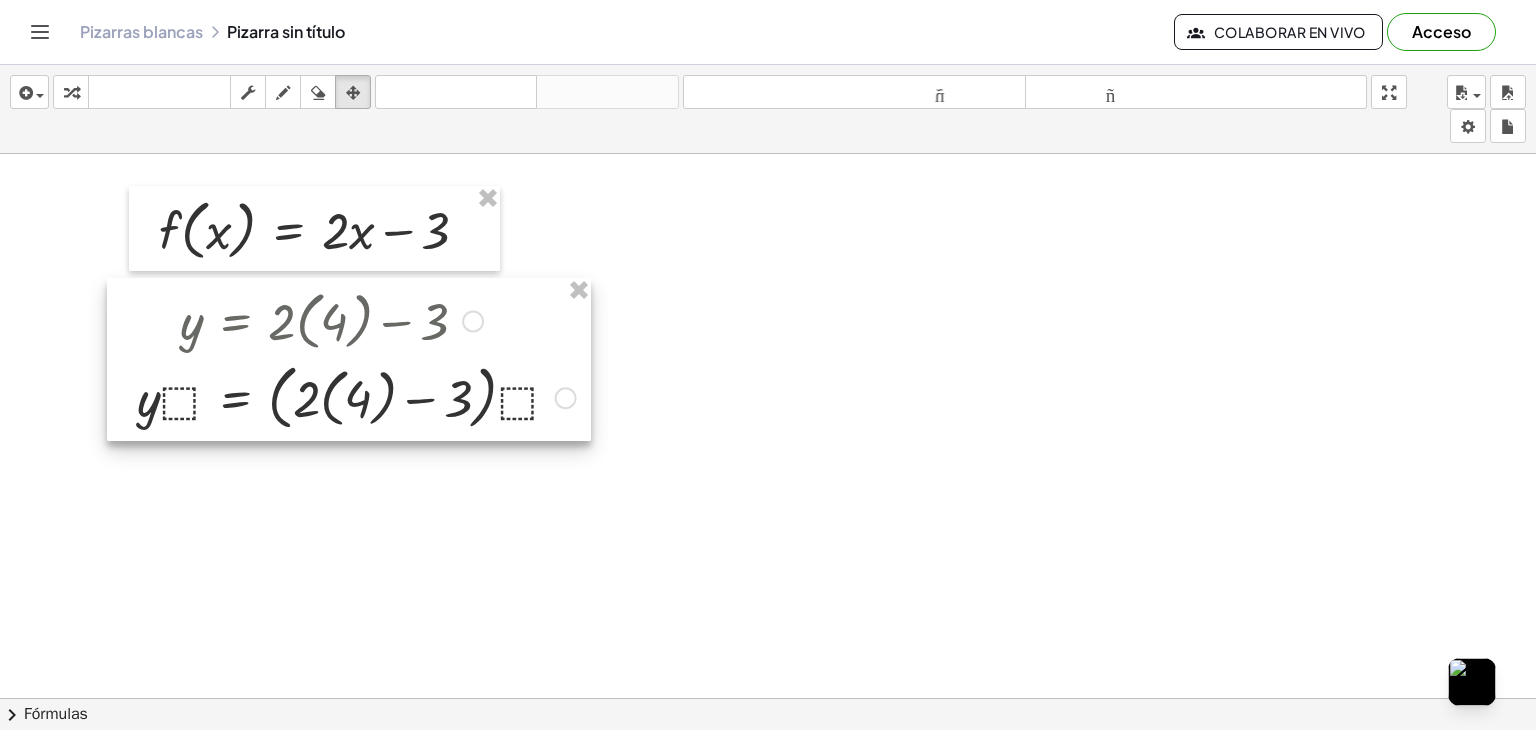 click at bounding box center (349, 360) 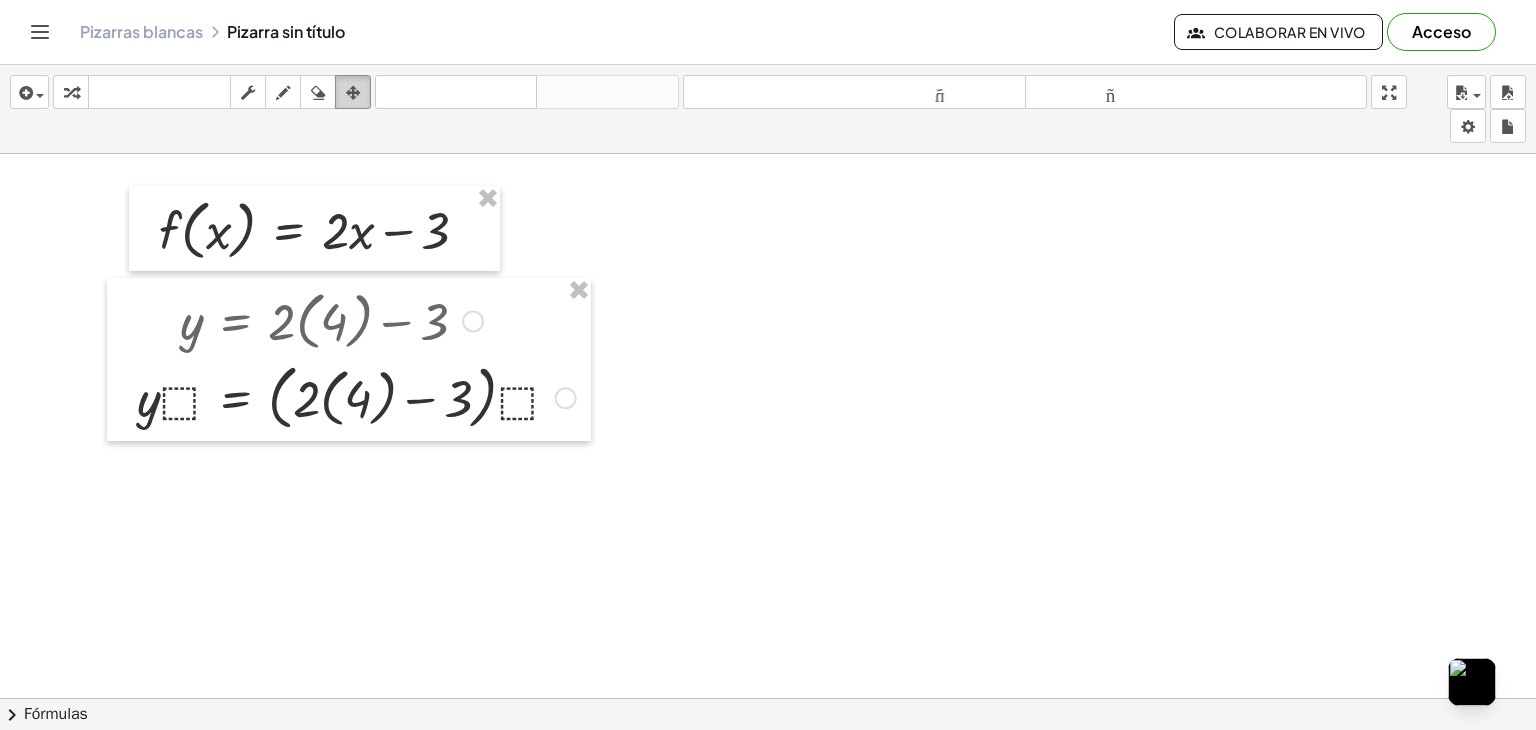 click at bounding box center [353, 92] 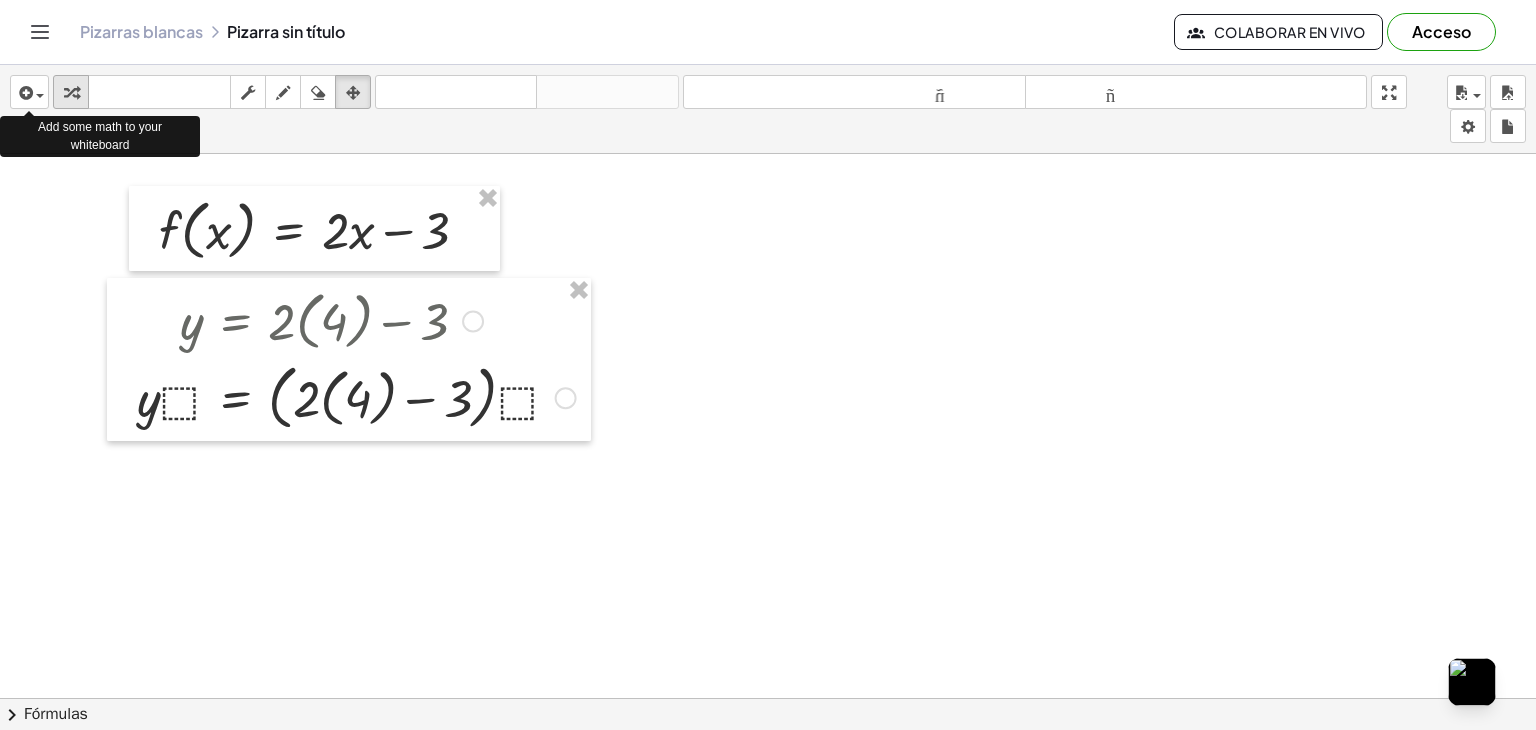 click at bounding box center (71, 93) 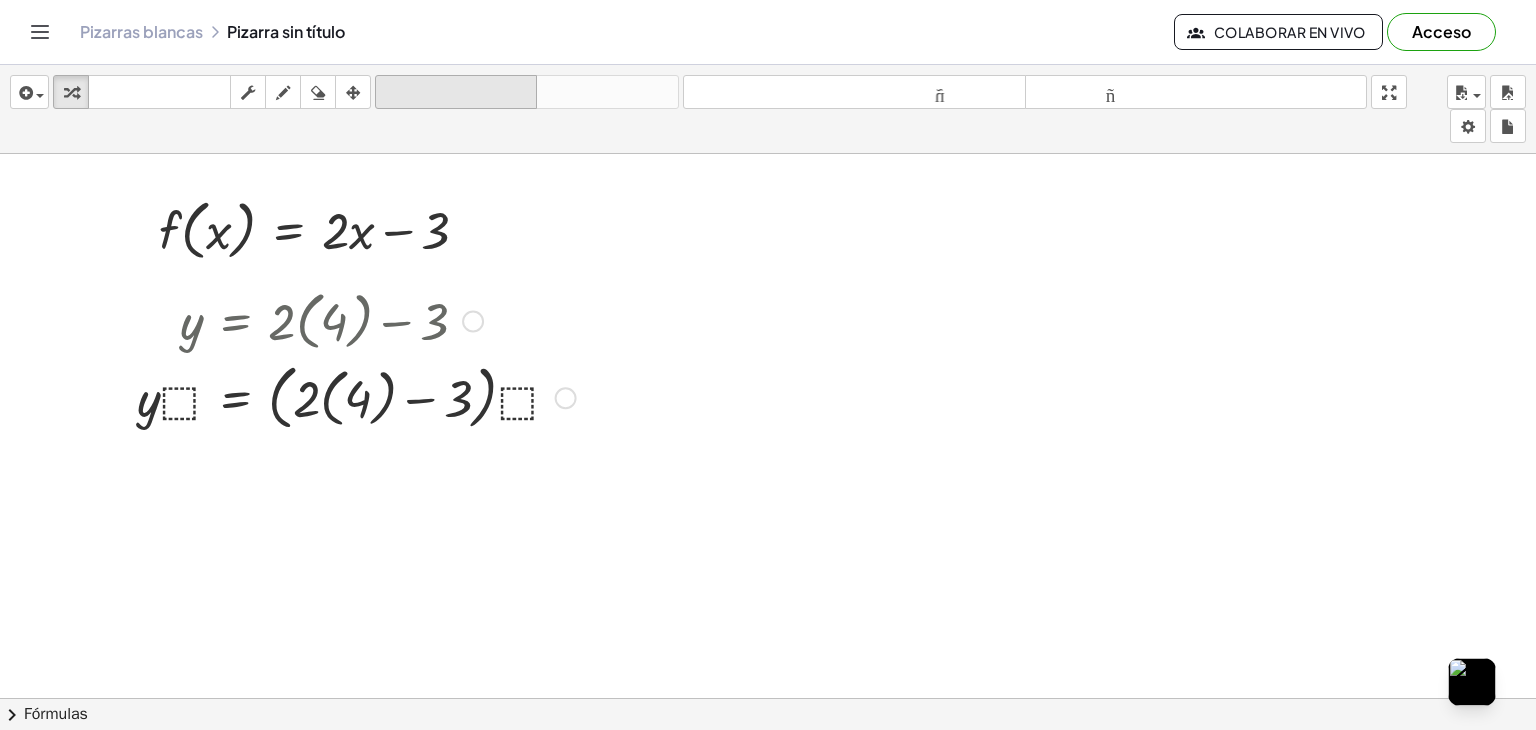 click on "deshacer" at bounding box center (456, 92) 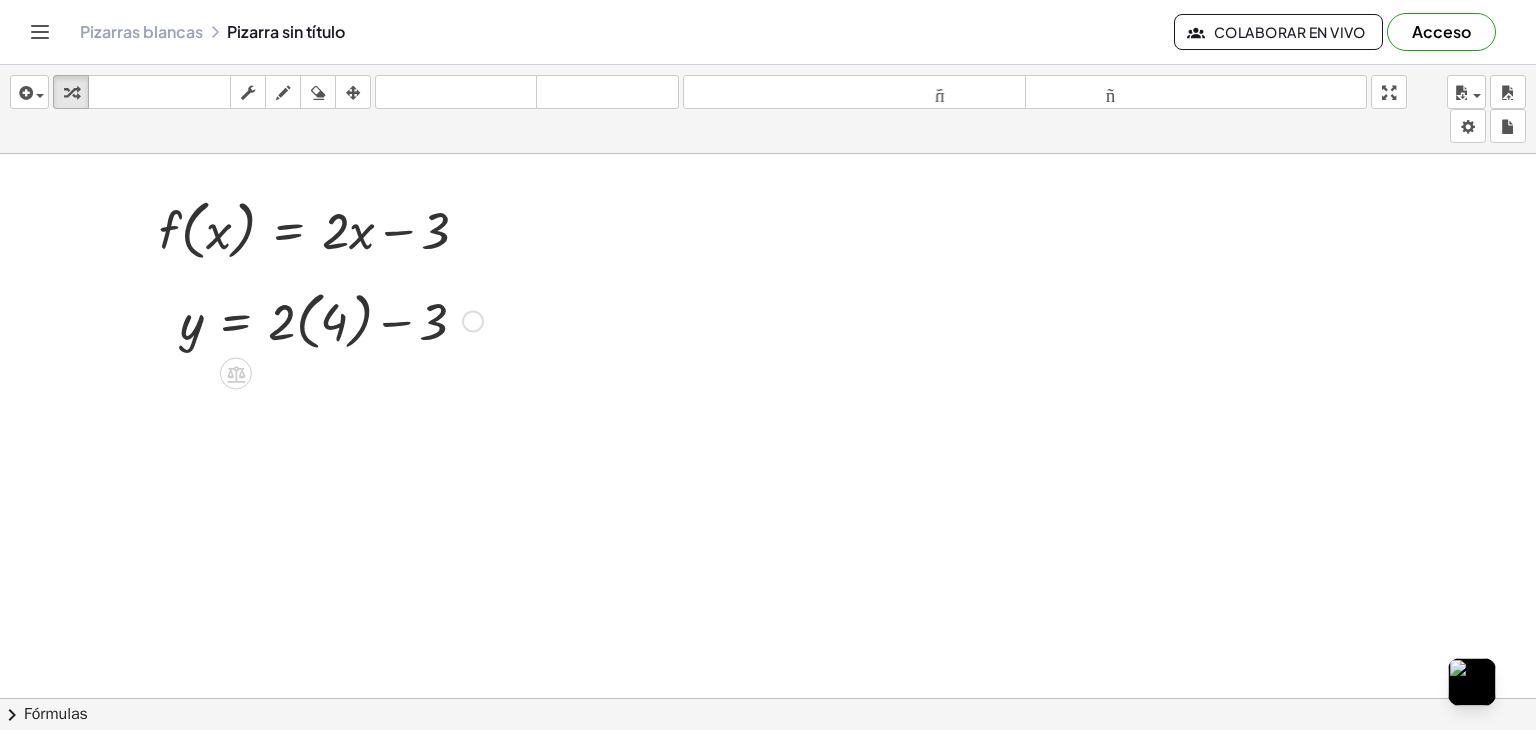 click at bounding box center (331, 319) 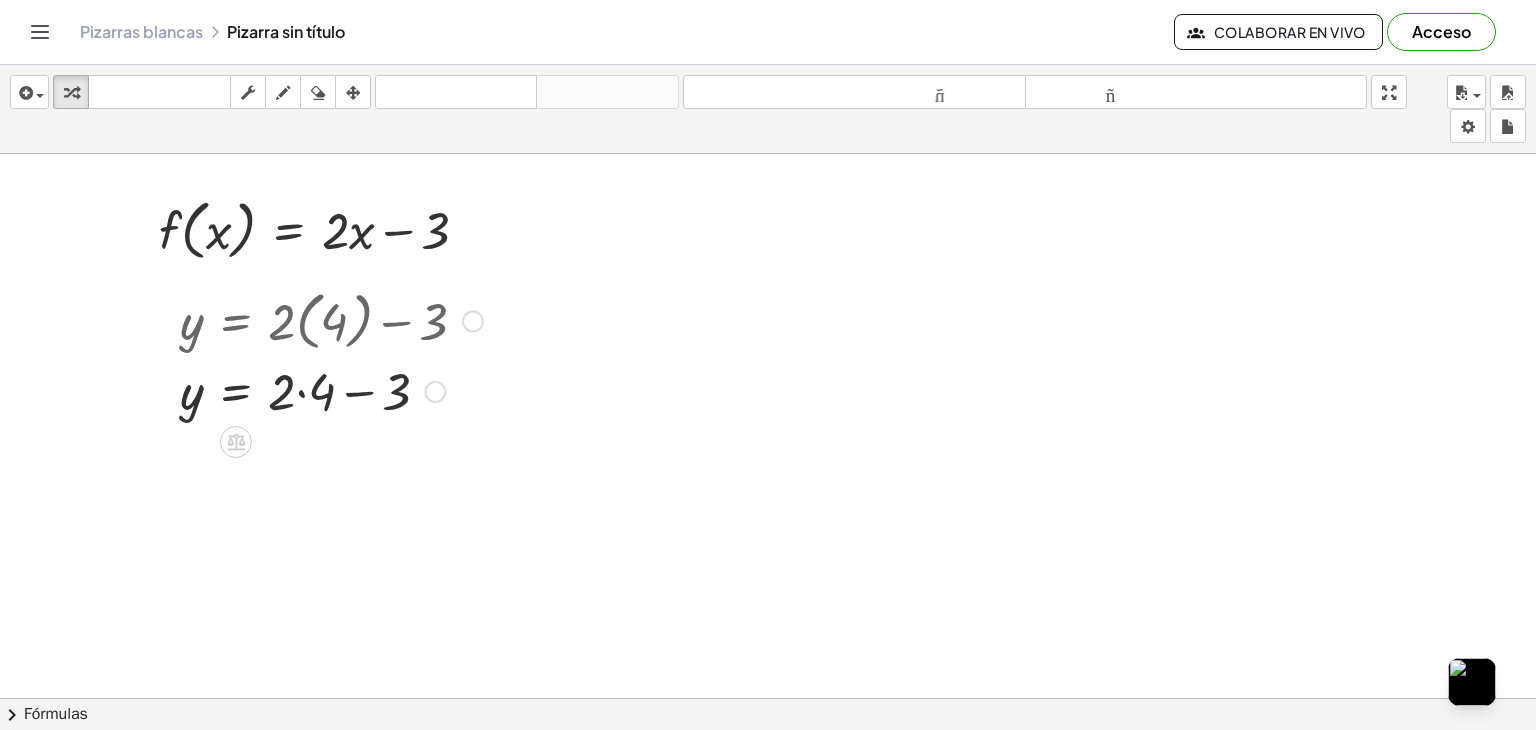 click at bounding box center (331, 390) 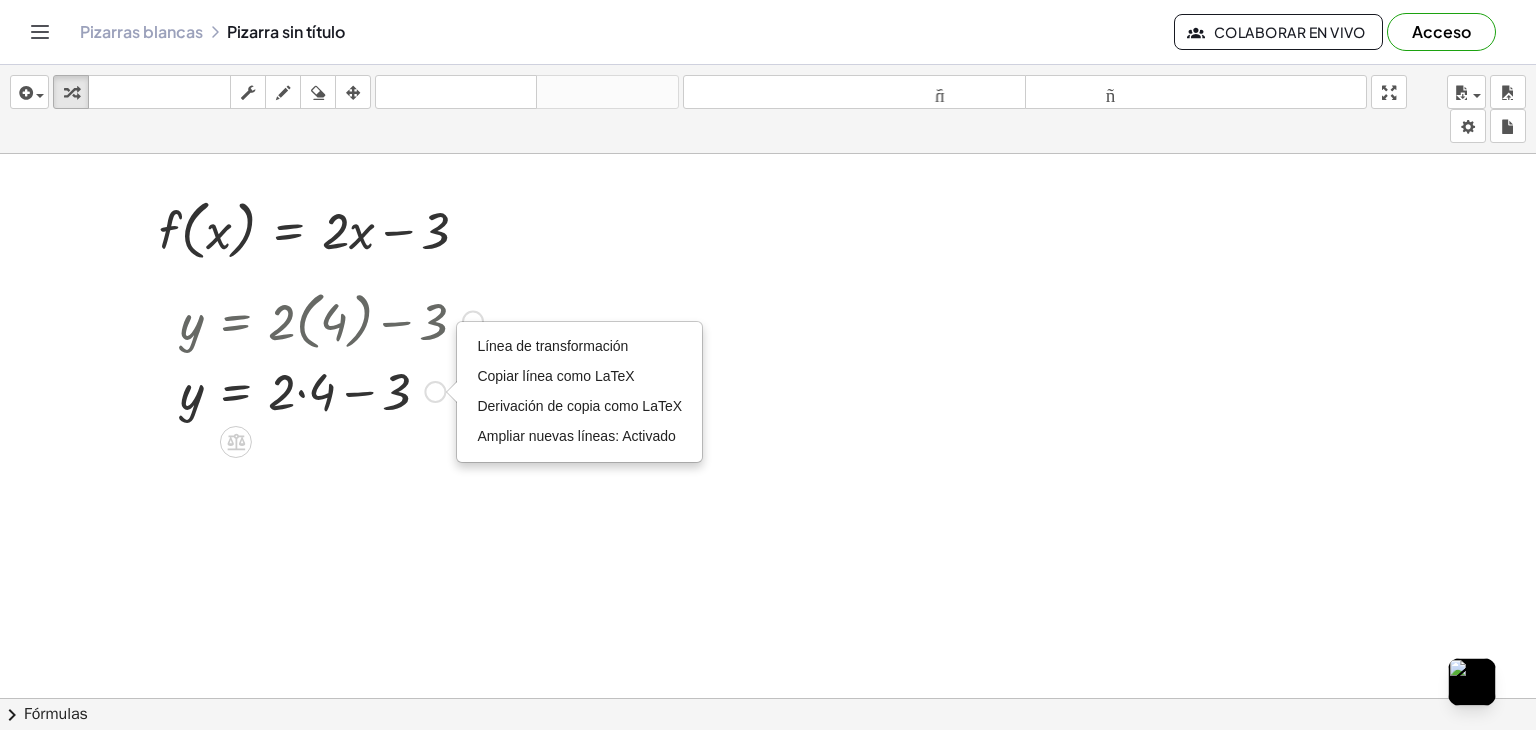 click at bounding box center (331, 390) 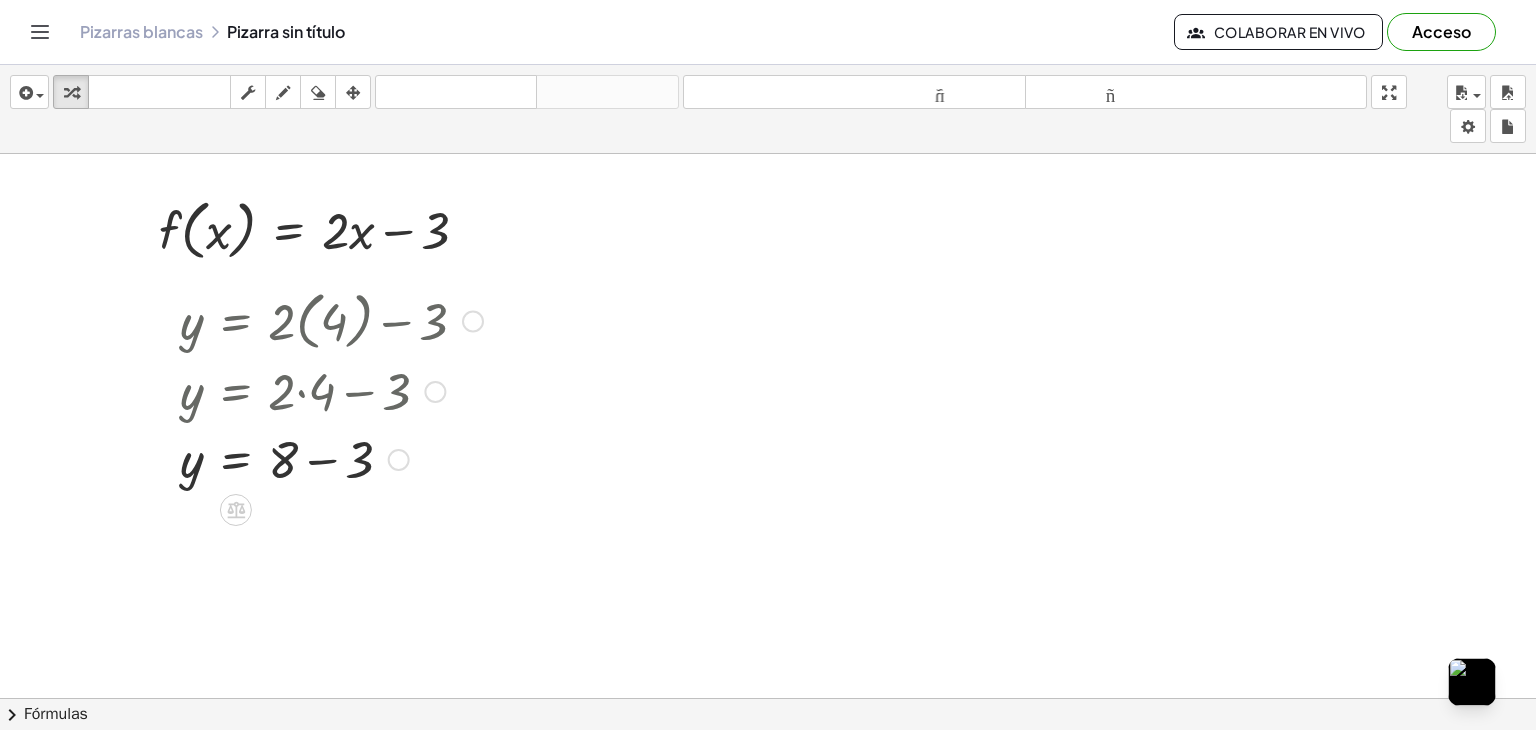 click at bounding box center (331, 458) 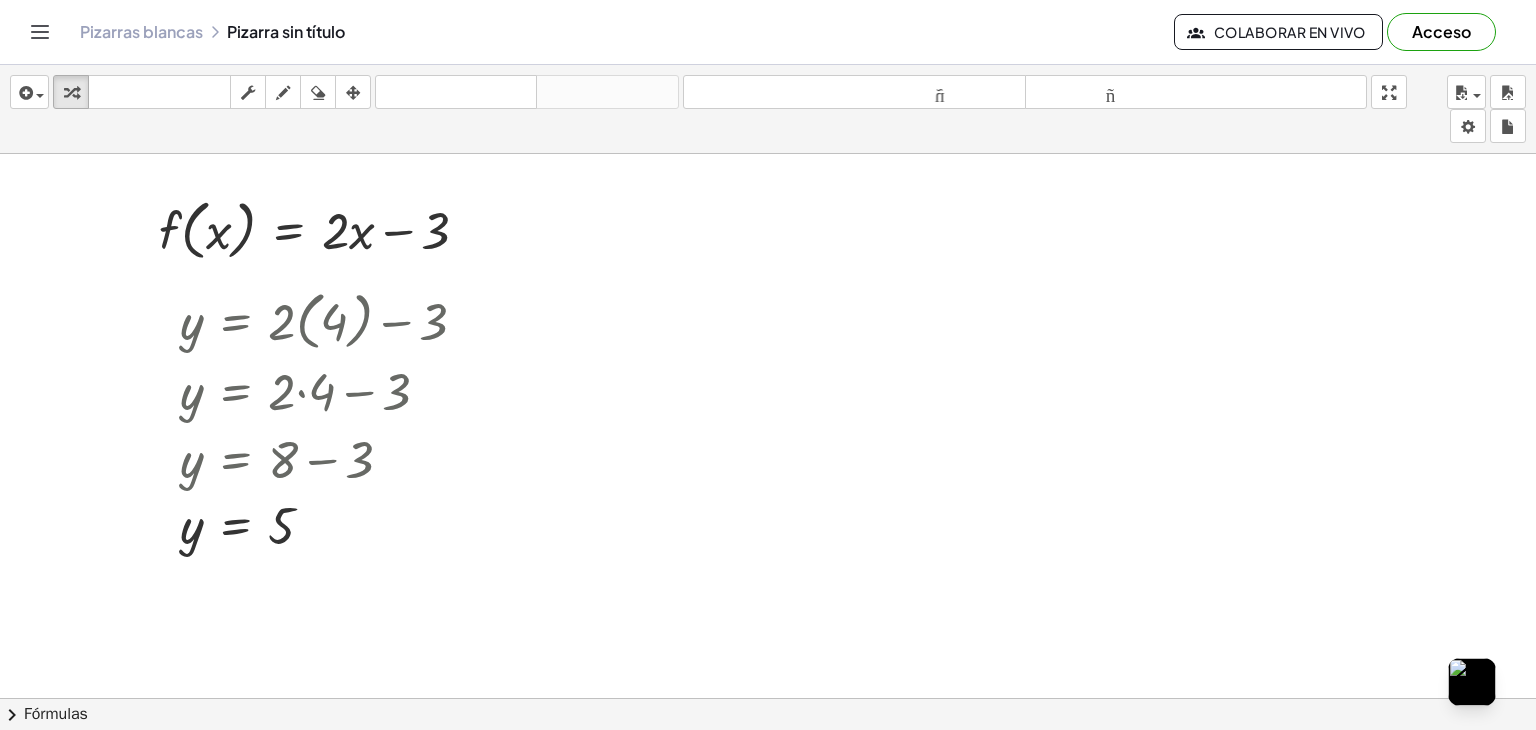 click at bounding box center [768, 777] 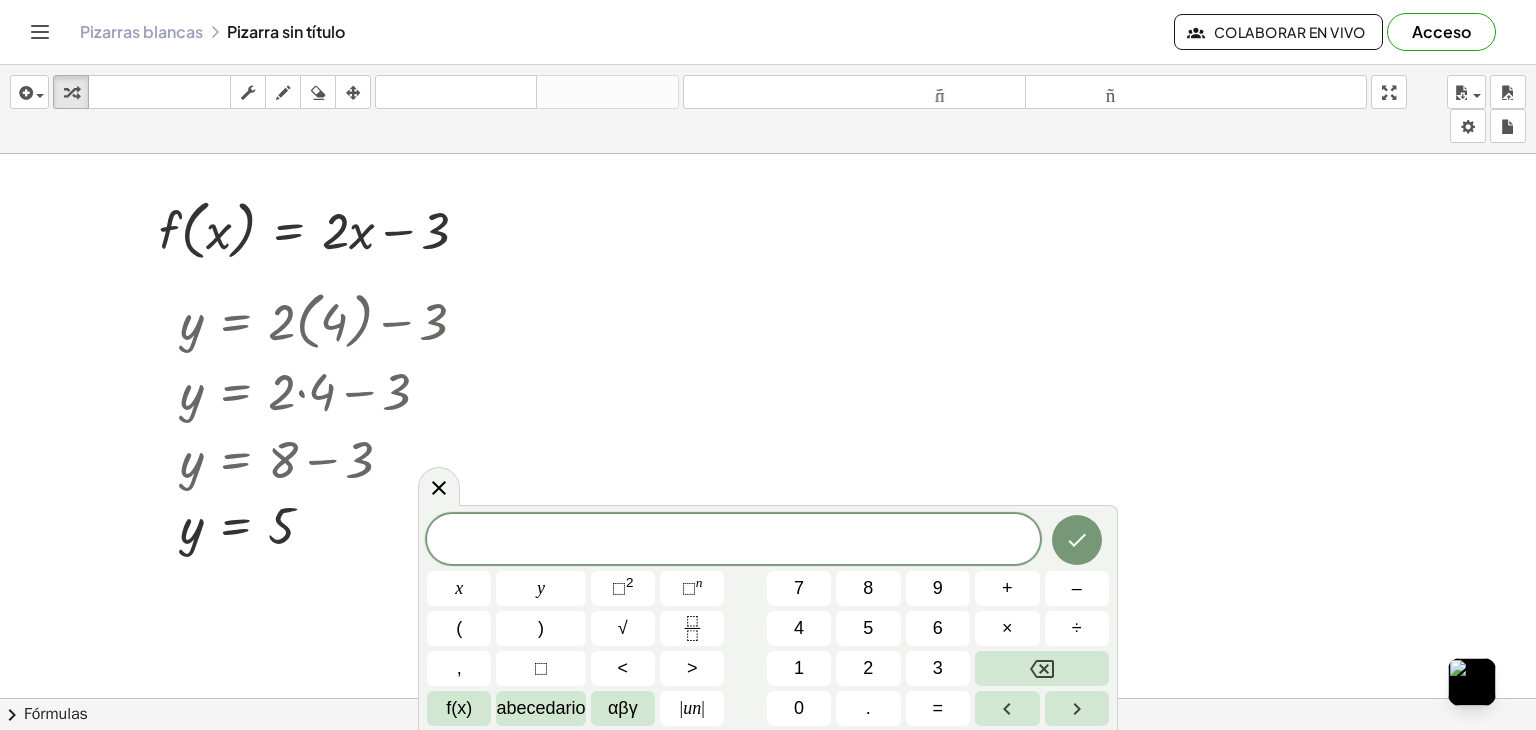 click at bounding box center [768, 777] 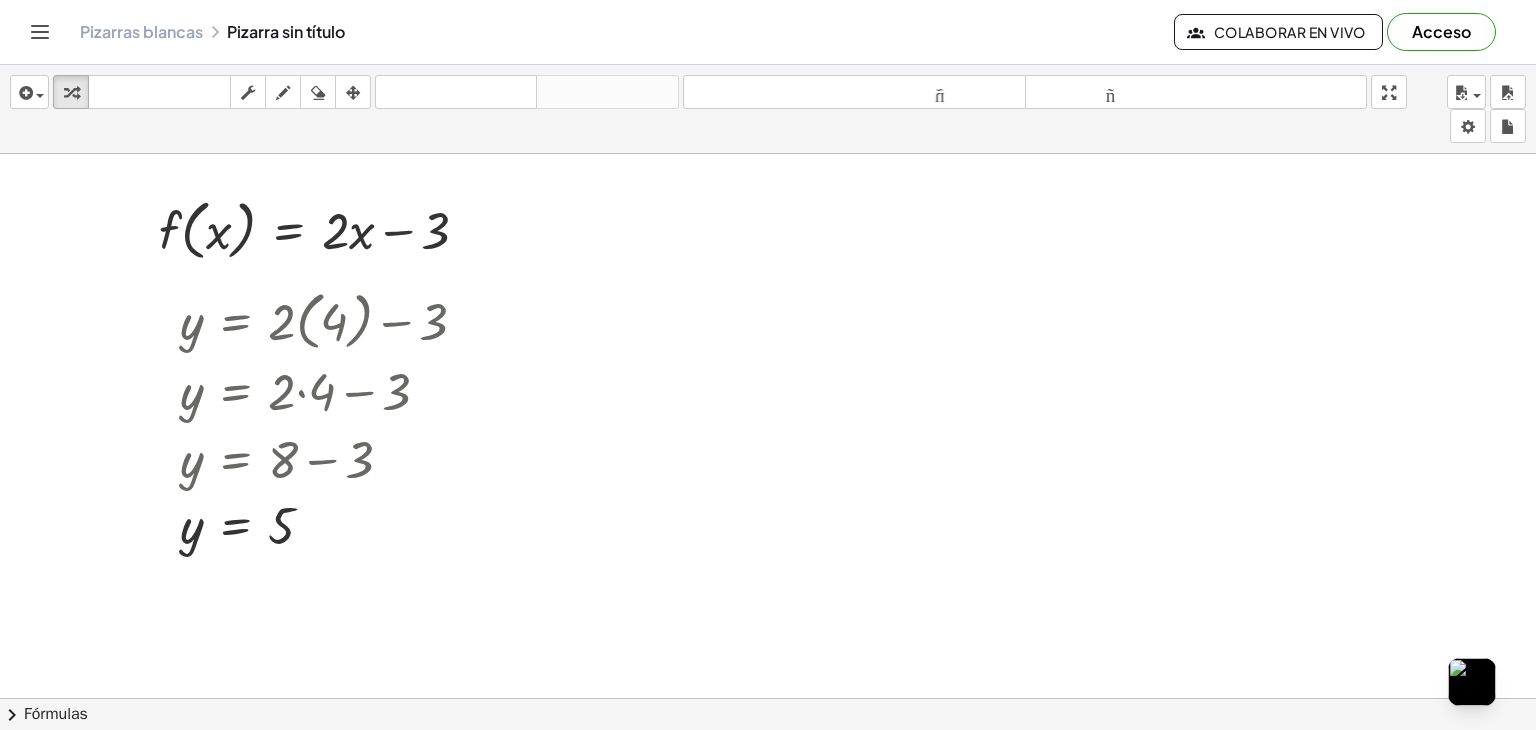 click at bounding box center (768, 777) 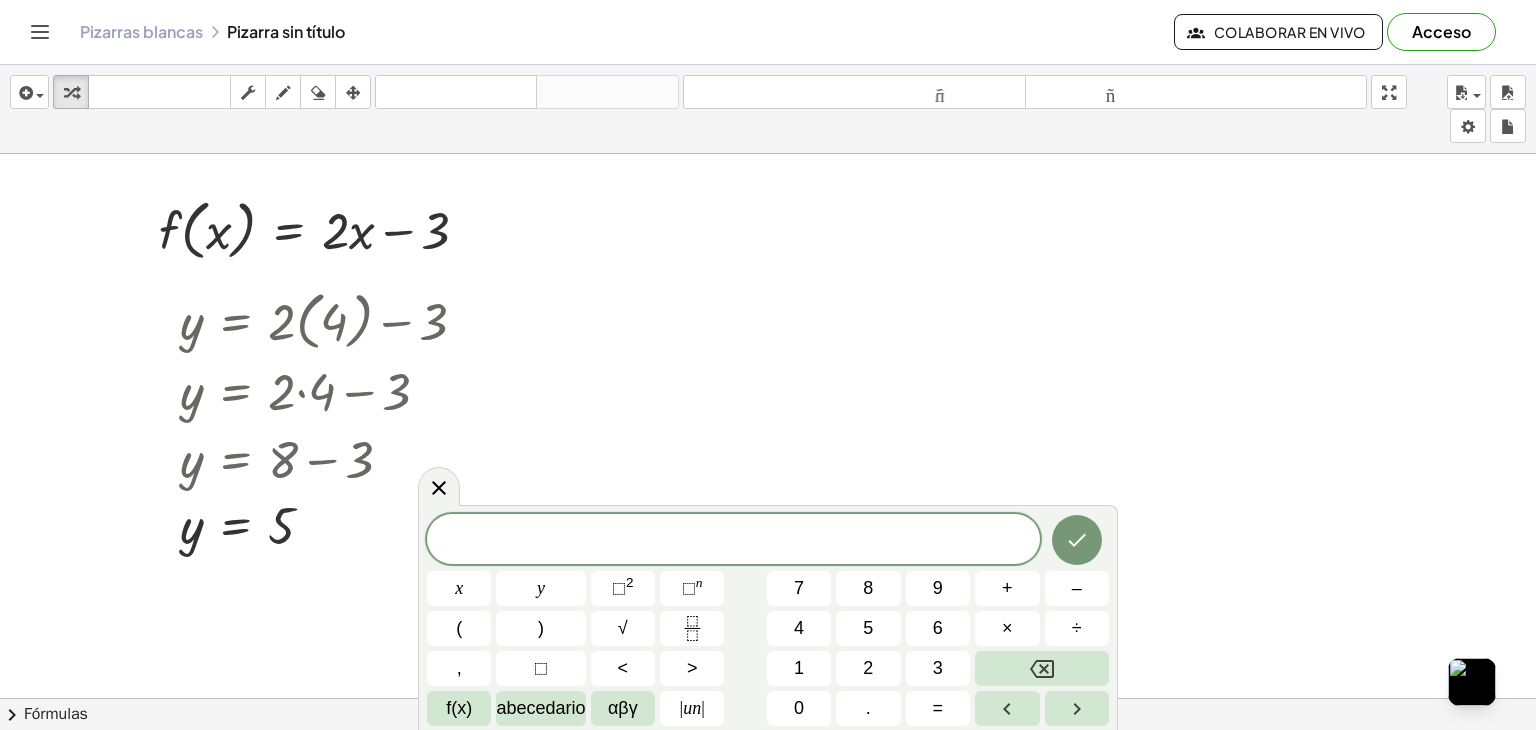 click at bounding box center (768, 777) 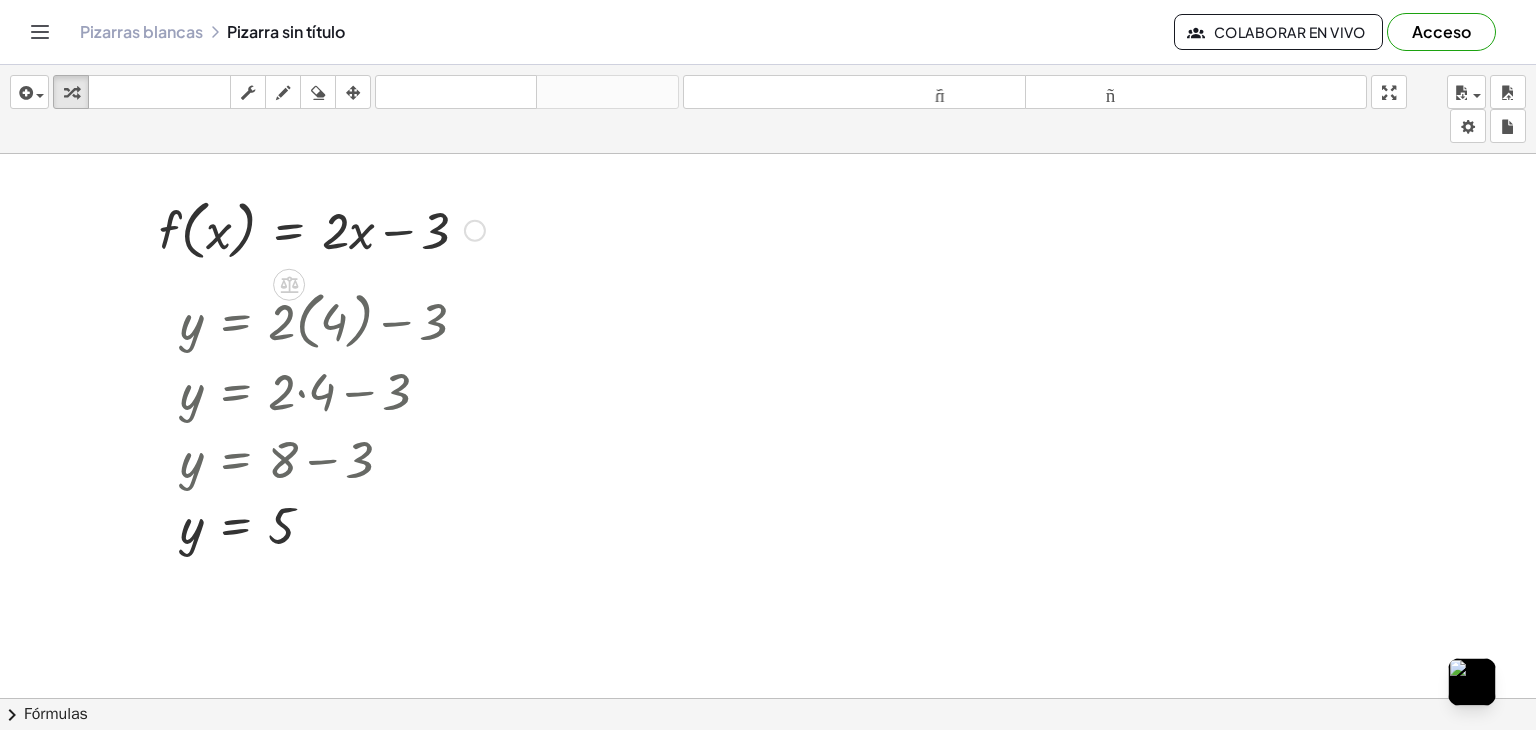 click at bounding box center (322, 229) 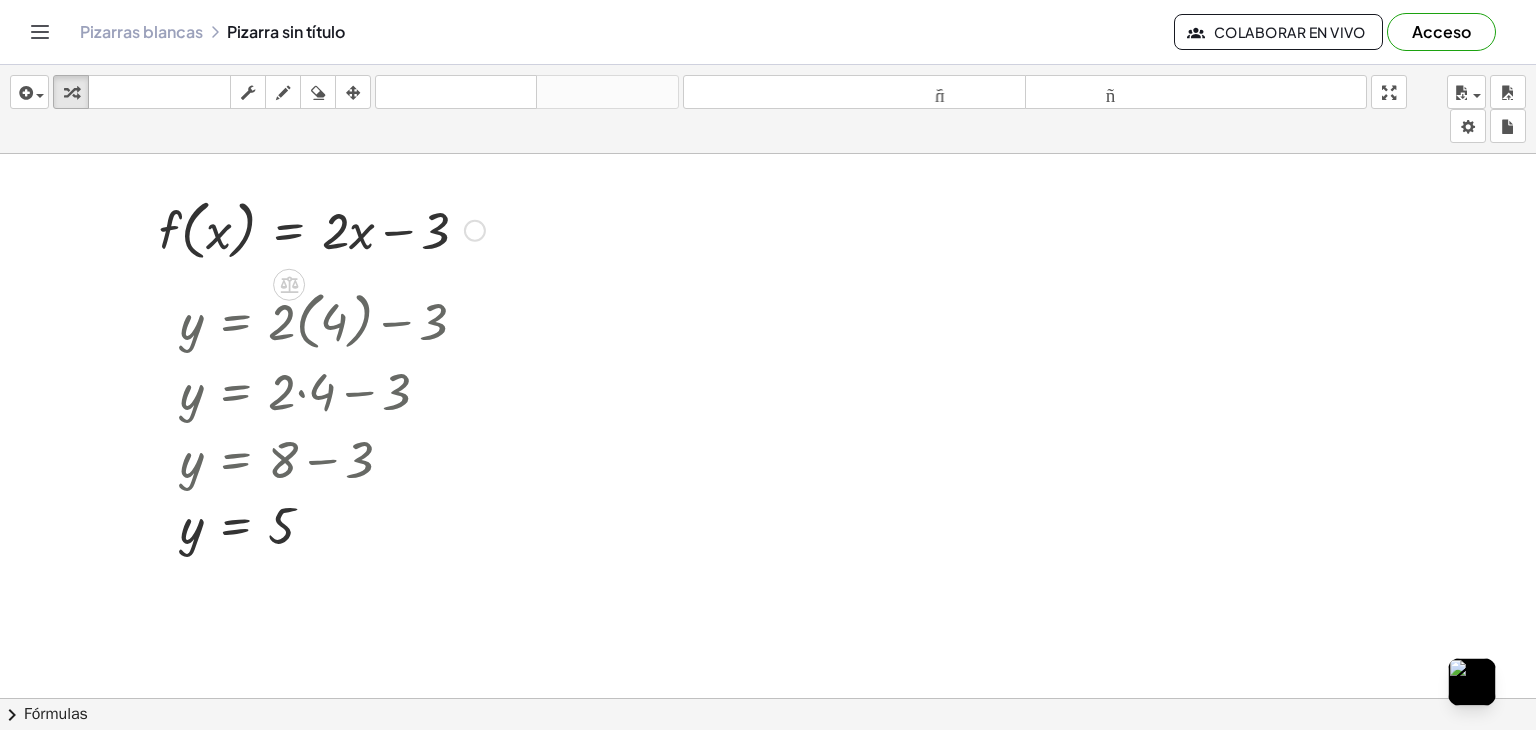 click at bounding box center (322, 229) 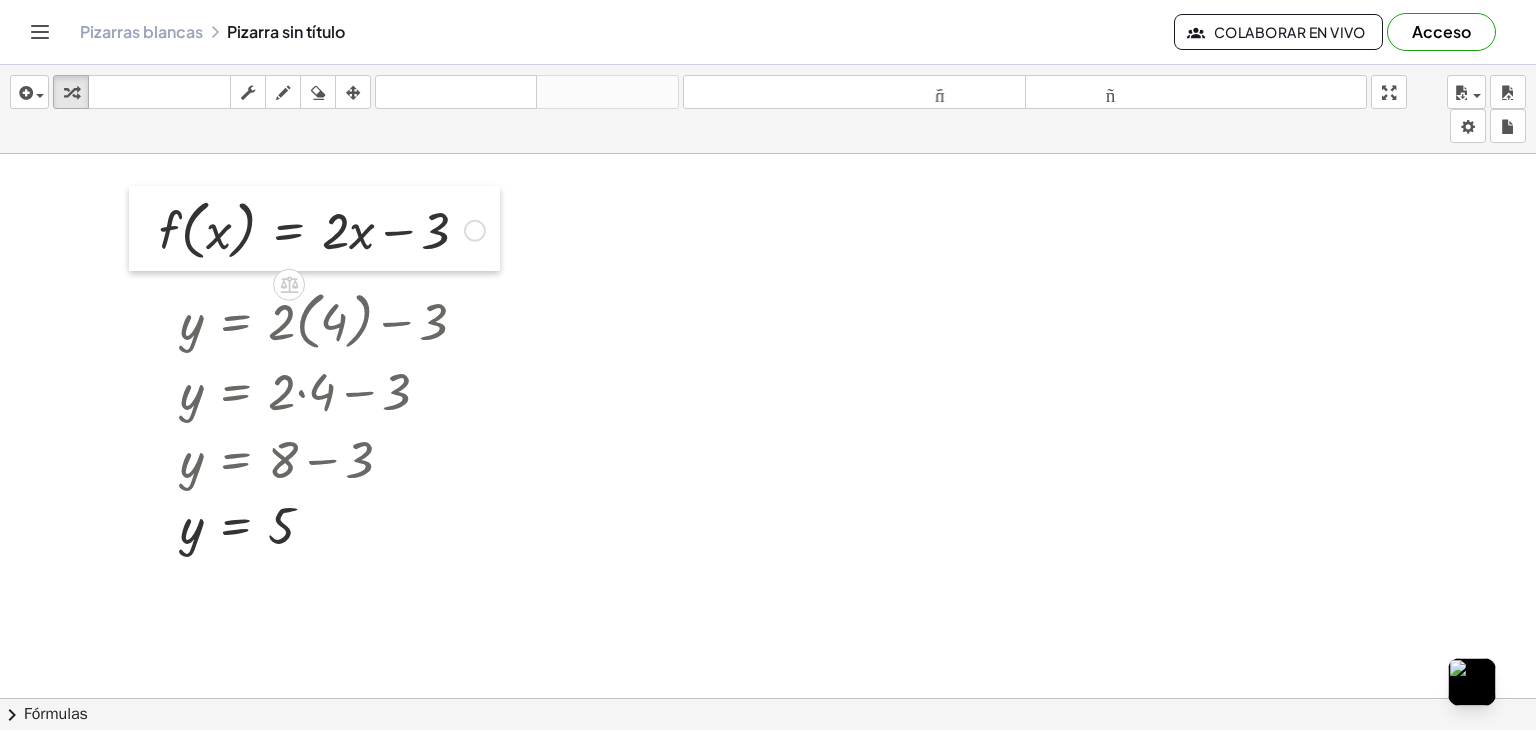 click at bounding box center [144, 229] 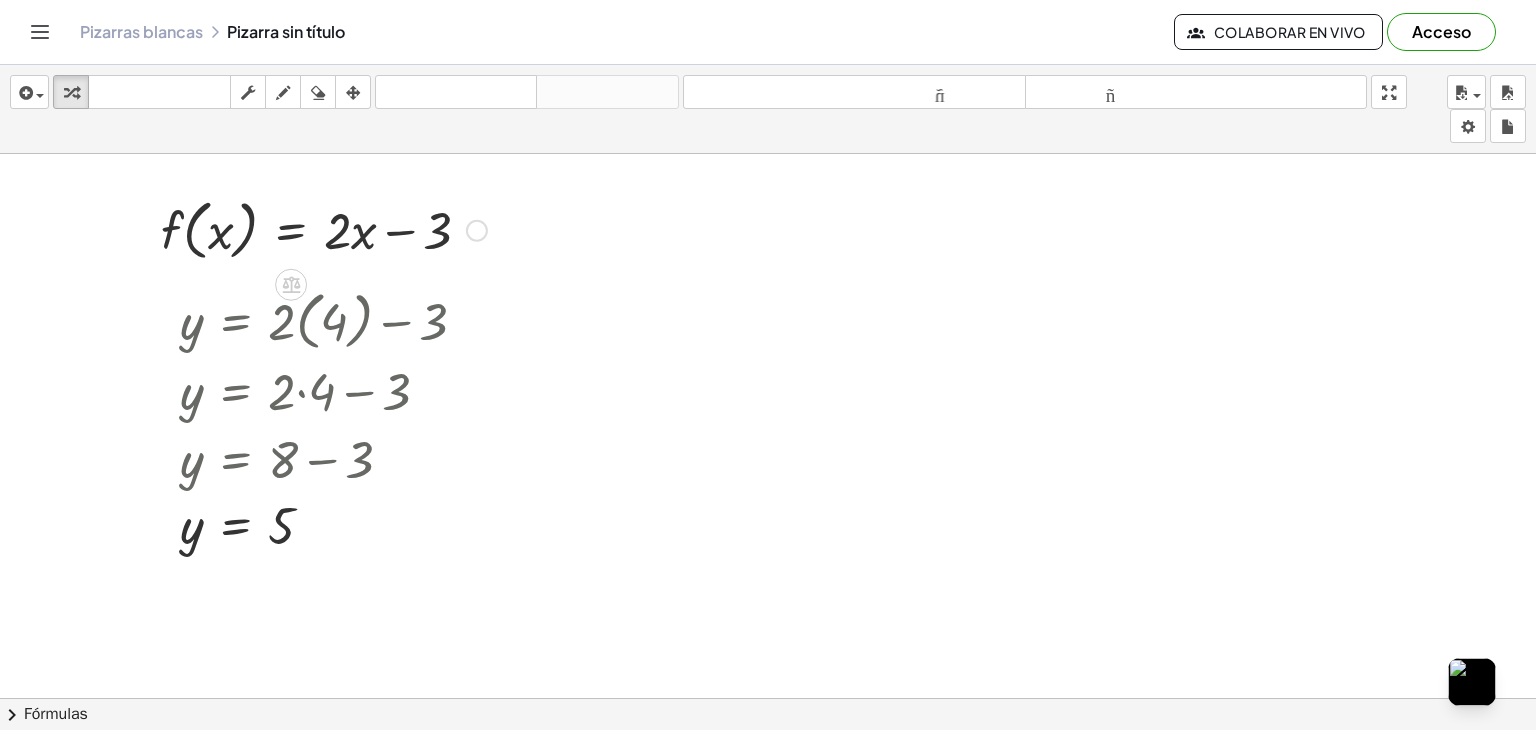 click at bounding box center (146, 229) 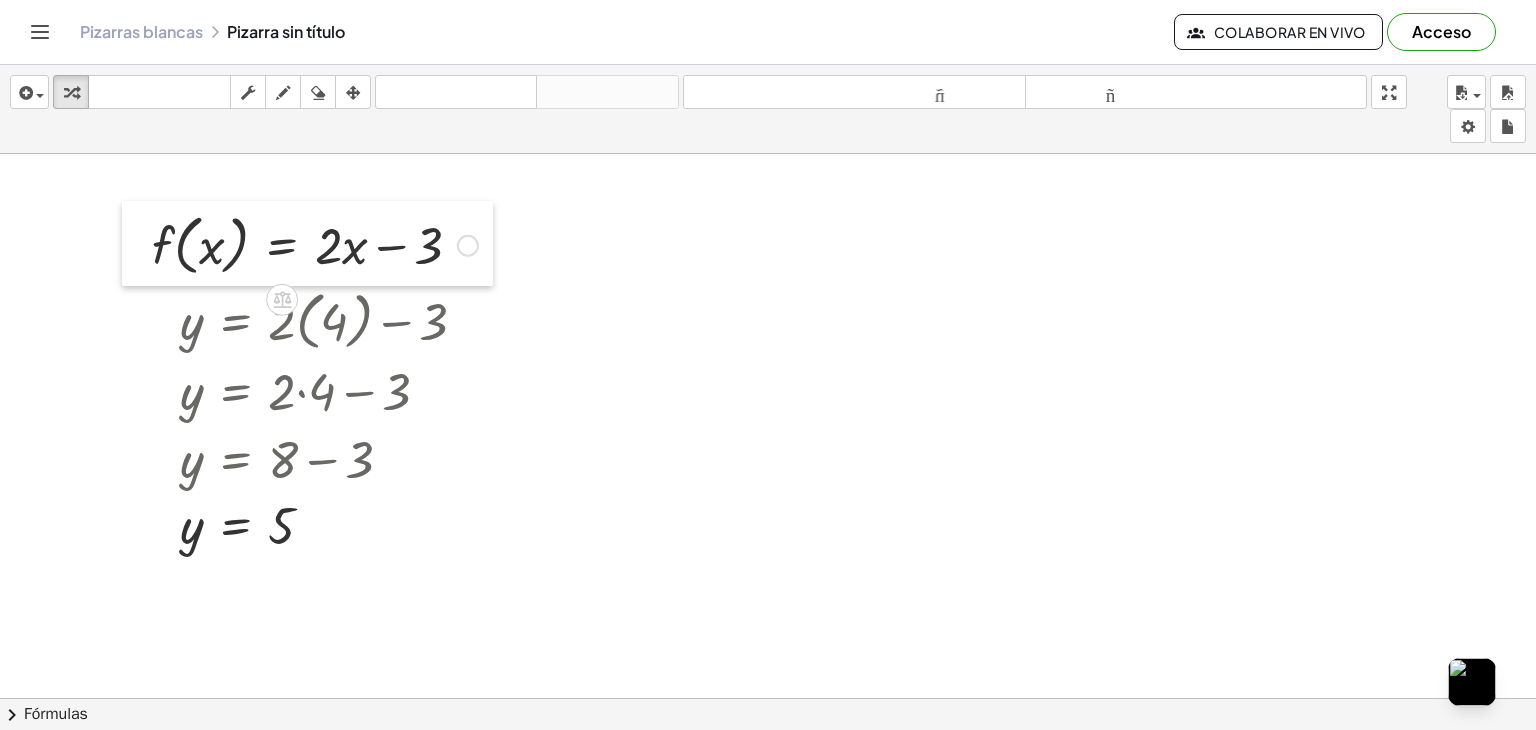 drag, startPoint x: 156, startPoint y: 224, endPoint x: 149, endPoint y: 238, distance: 15.652476 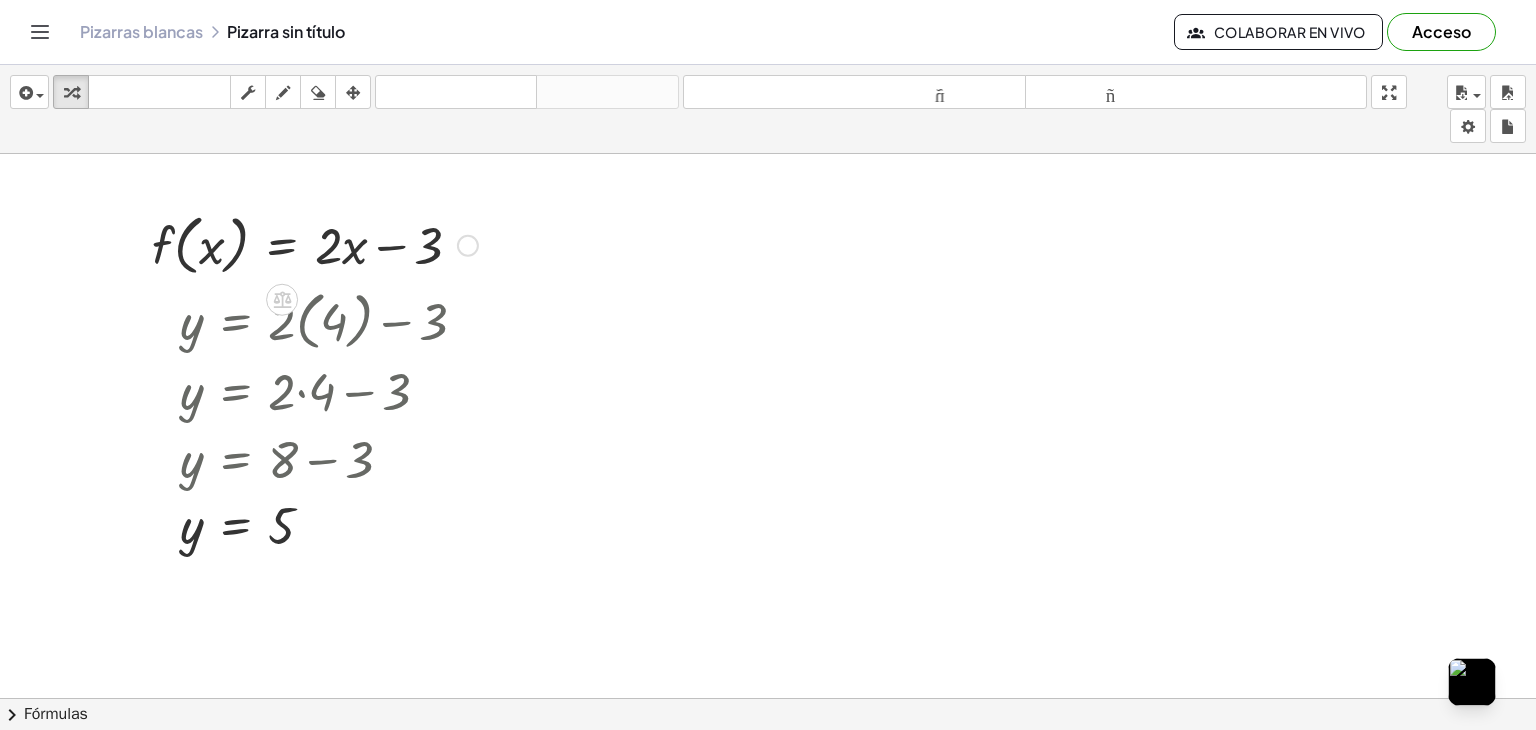 drag, startPoint x: 344, startPoint y: 249, endPoint x: 308, endPoint y: 241, distance: 36.878178 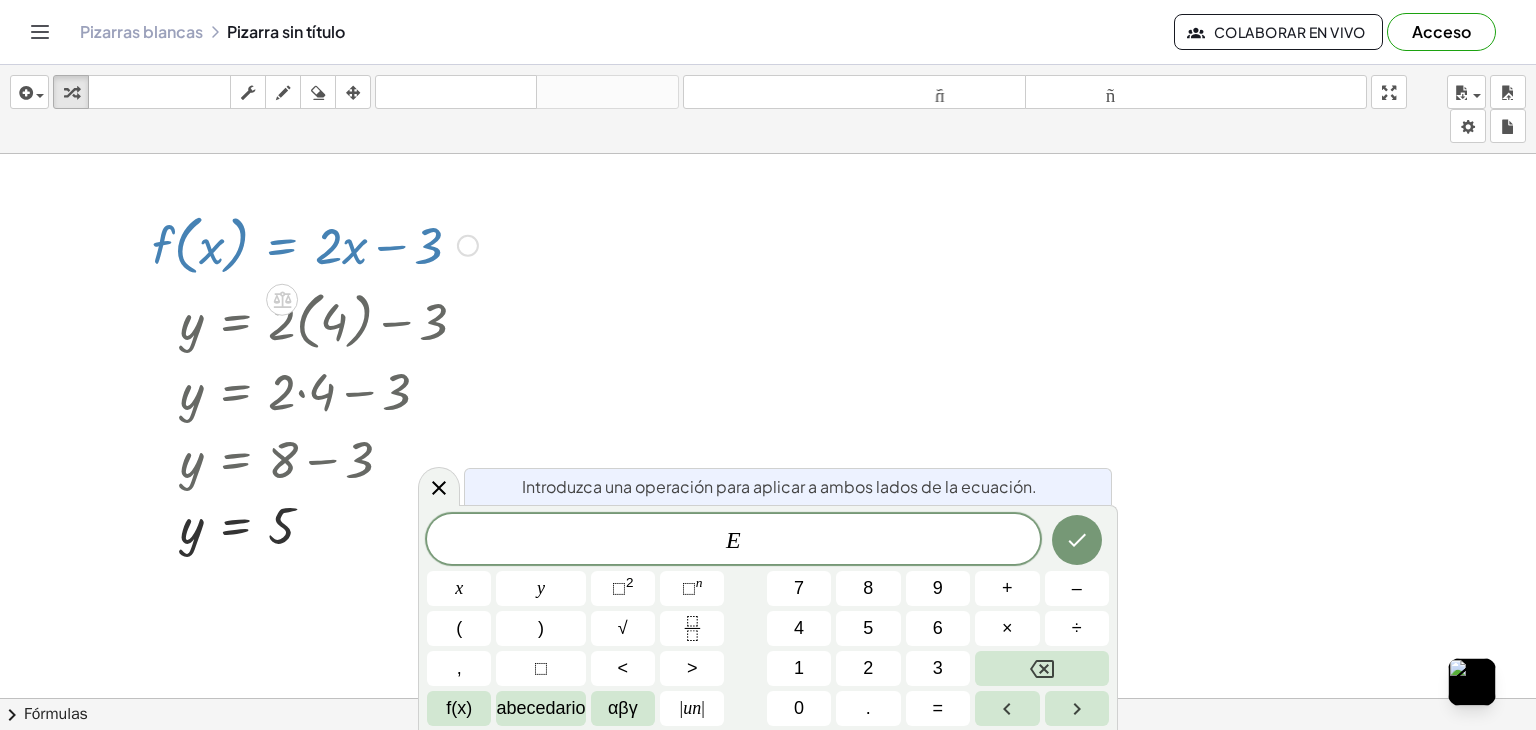 click at bounding box center [315, 244] 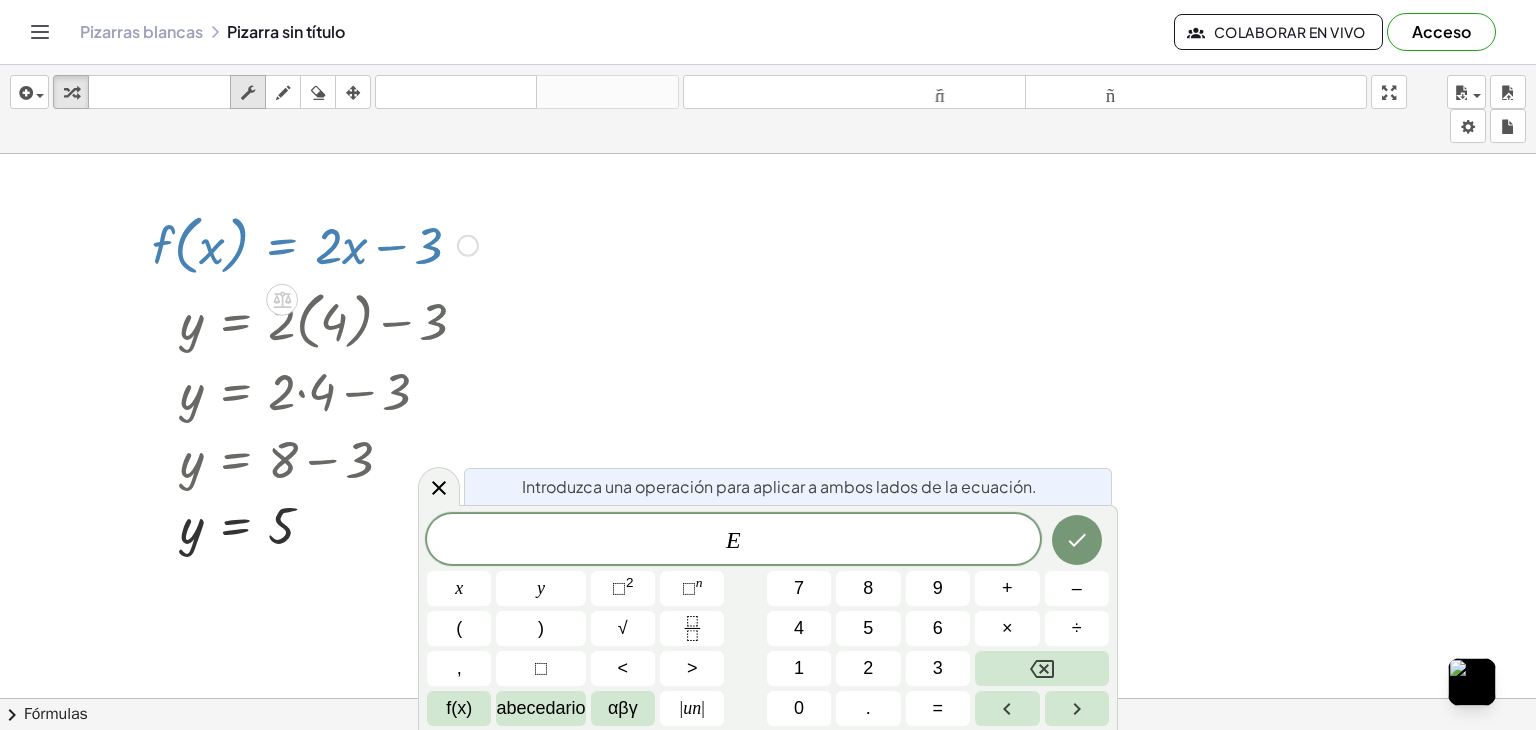 click at bounding box center [248, 93] 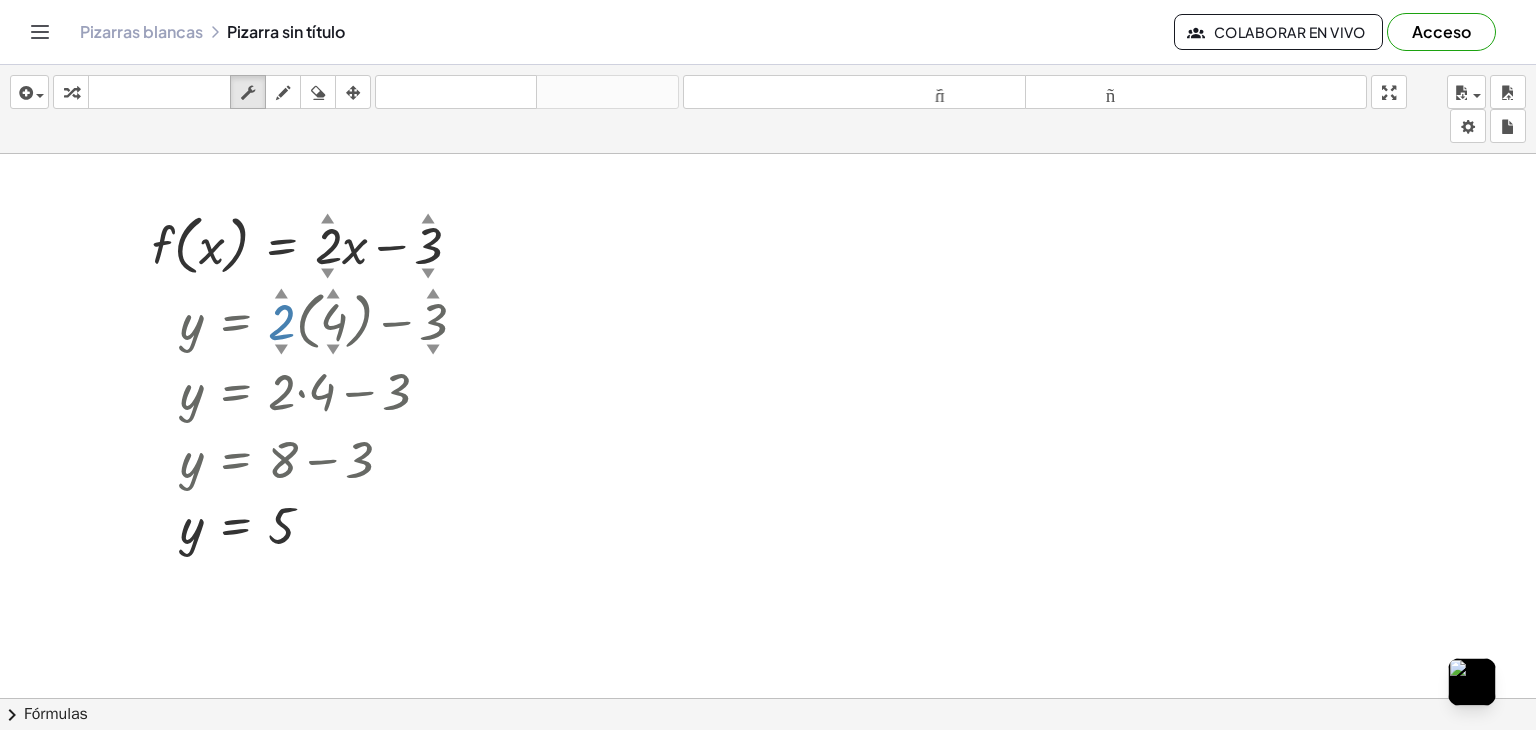 drag, startPoint x: 279, startPoint y: 349, endPoint x: 332, endPoint y: 353, distance: 53.15073 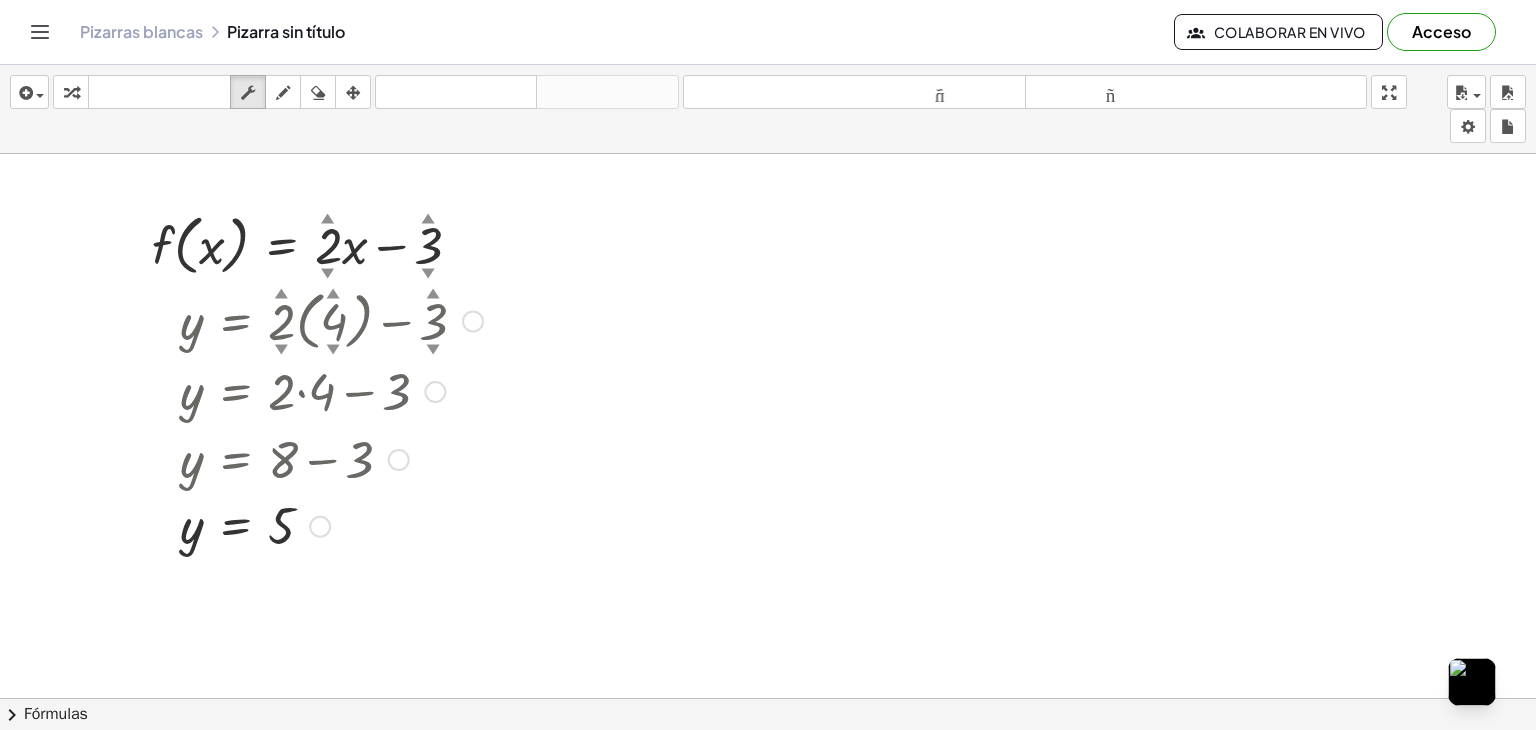 click on "▼" at bounding box center [333, 350] 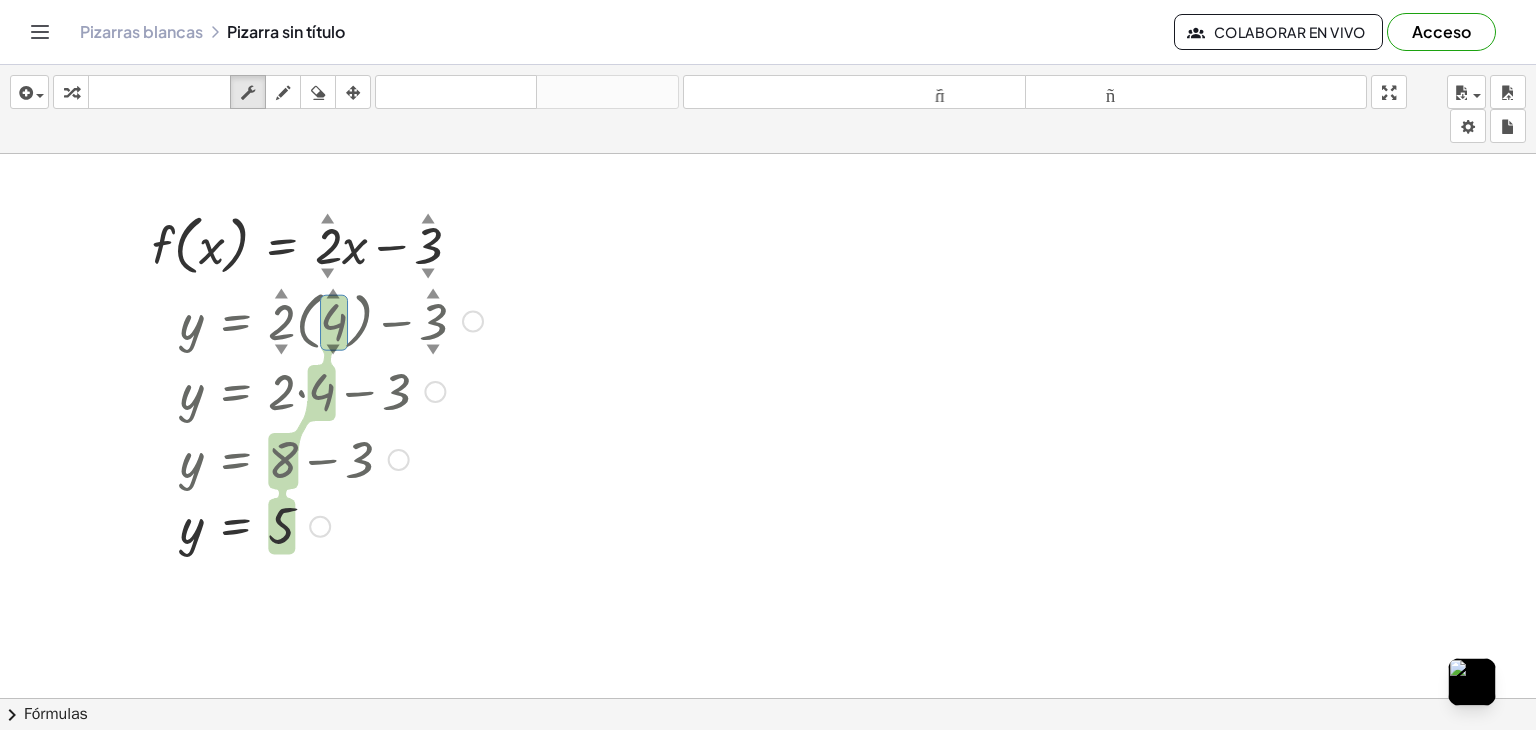 click on "▼" at bounding box center [281, 350] 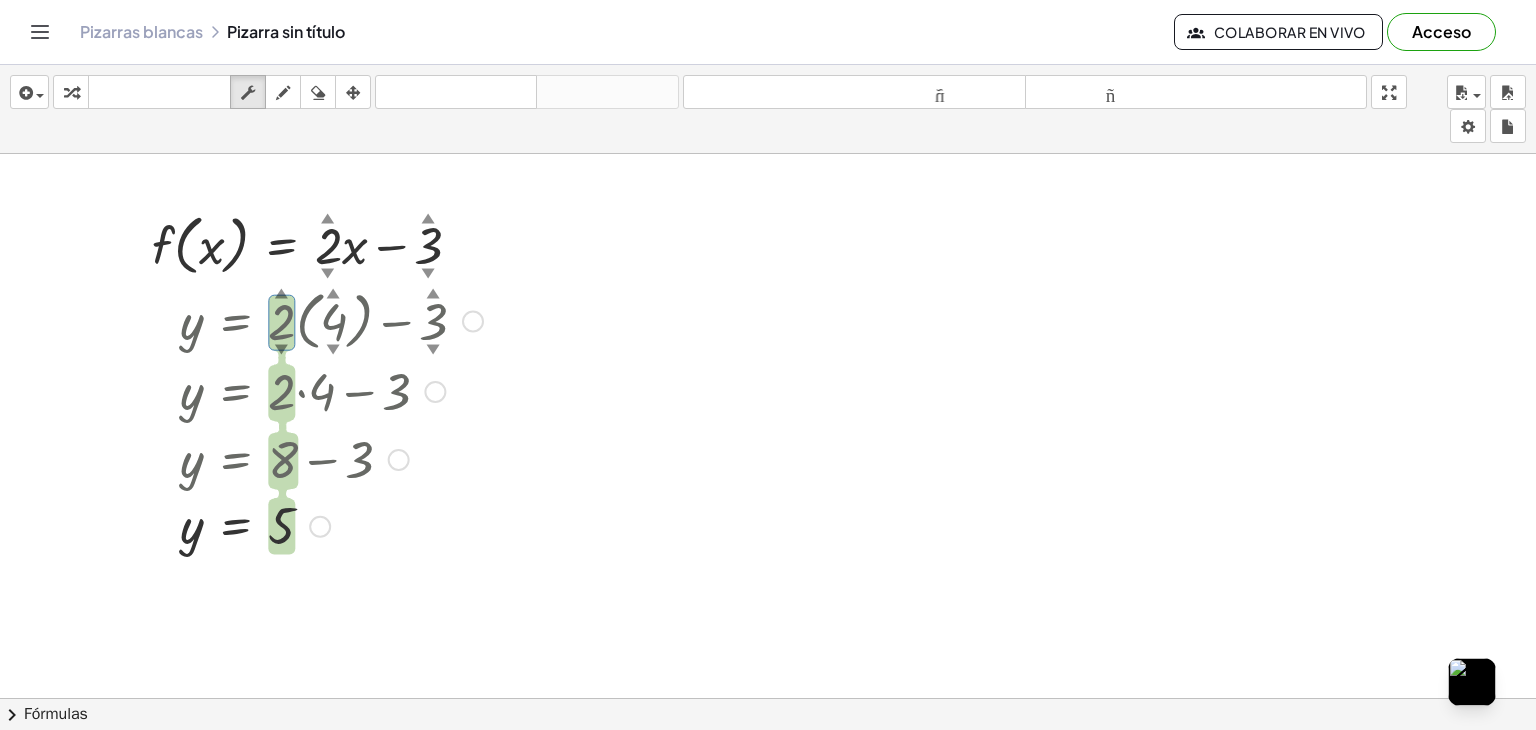 click on "▲" at bounding box center [281, 294] 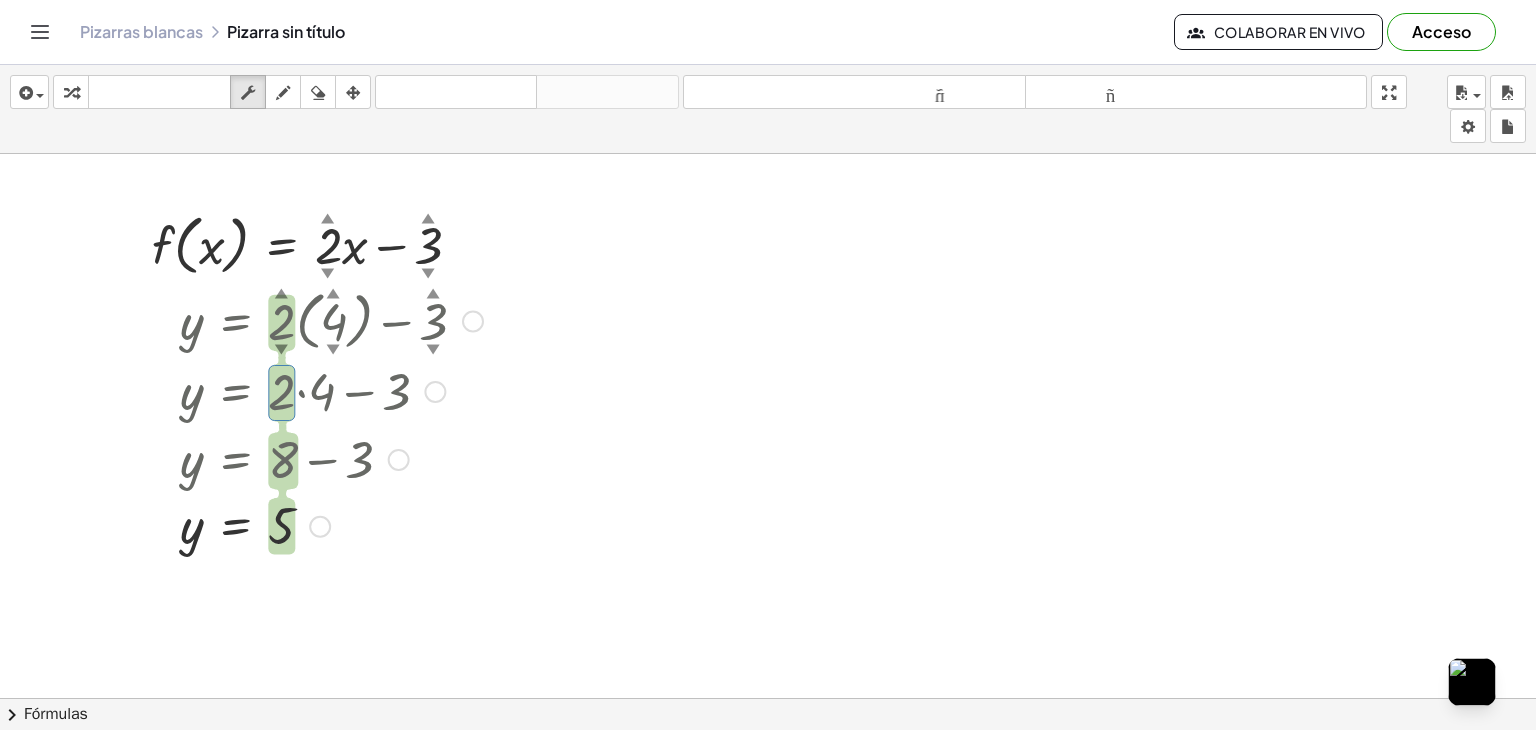 click on "▼" at bounding box center [281, 350] 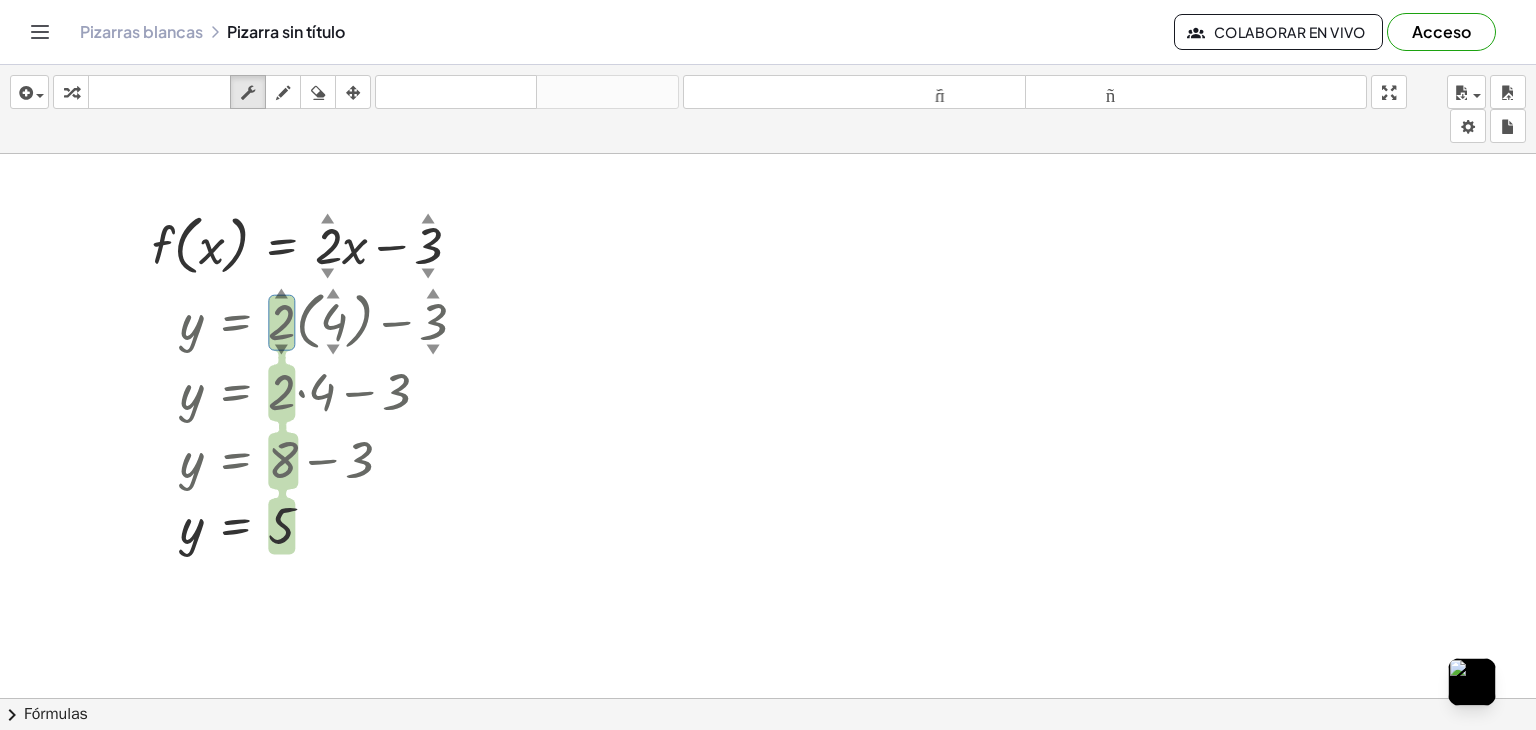 click on "insertar Seleccione uno: Expresión matemática Función Texto Vídeo de YouTube Graficando Geometría Geometría 3D transformar teclado teclado fregar dibujar borrar arreglar deshacer deshacer rehacer rehacer tamaño_del_formato menor tamaño_del_formato más grande pantalla completa carga   ahorrar nuevo ajustes" at bounding box center [768, 109] 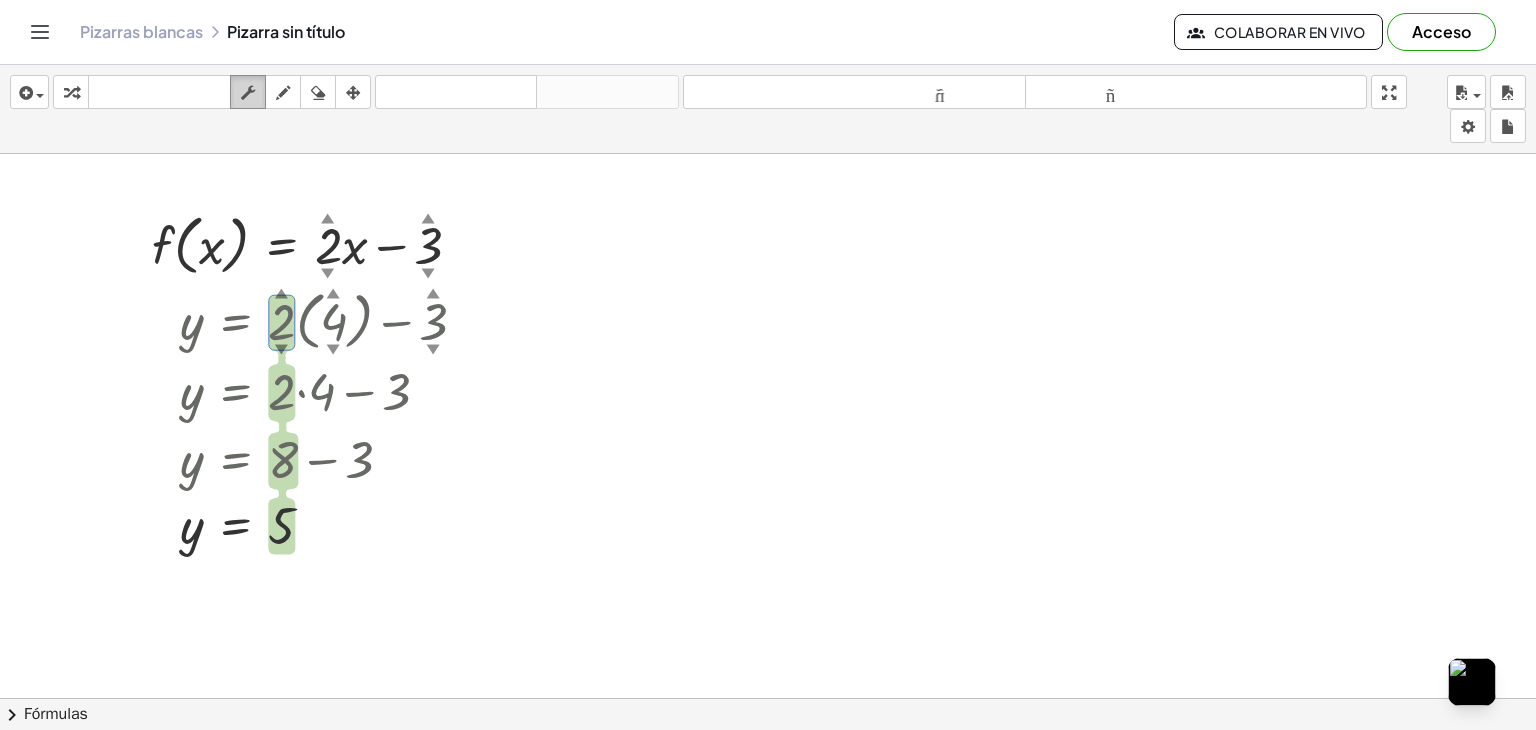 click at bounding box center (248, 93) 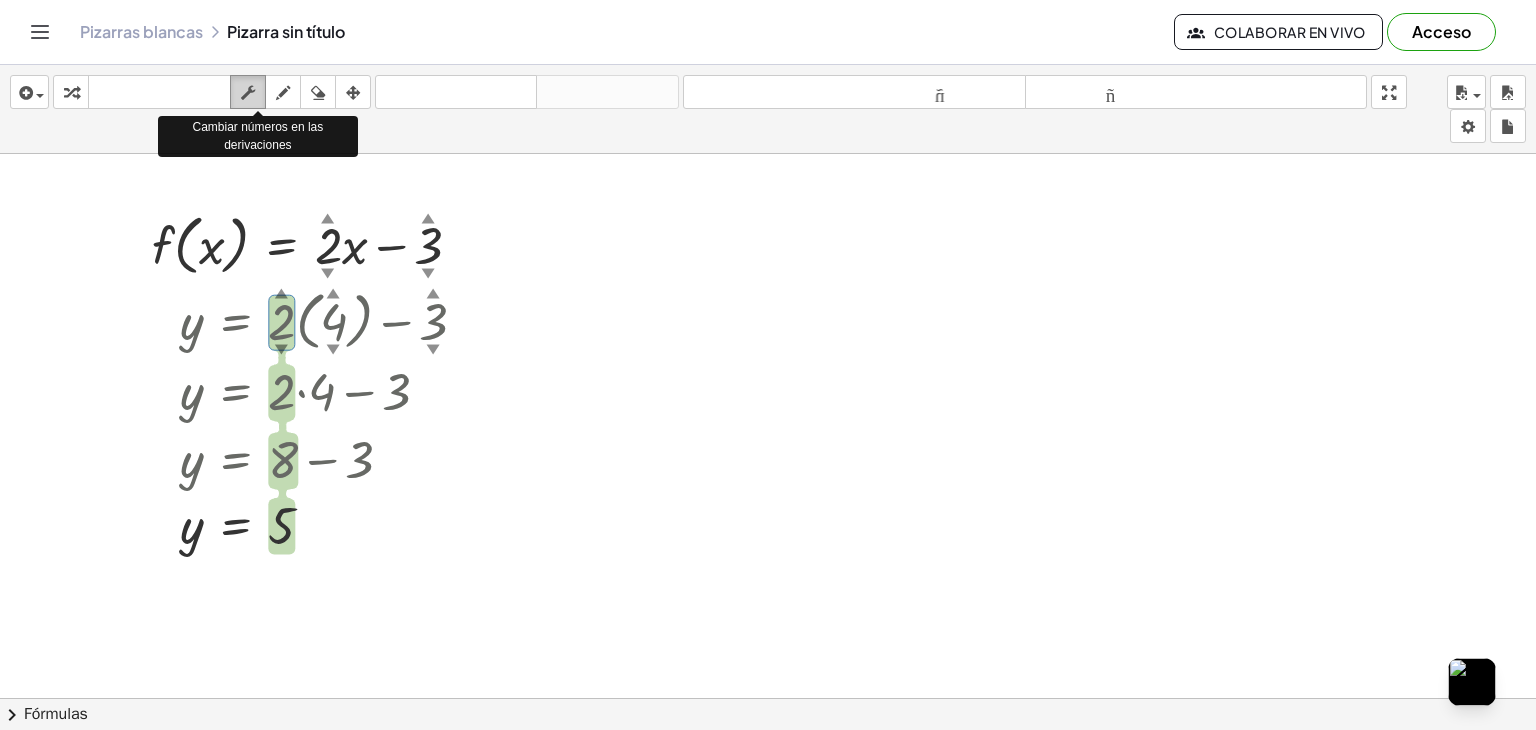 click at bounding box center [248, 93] 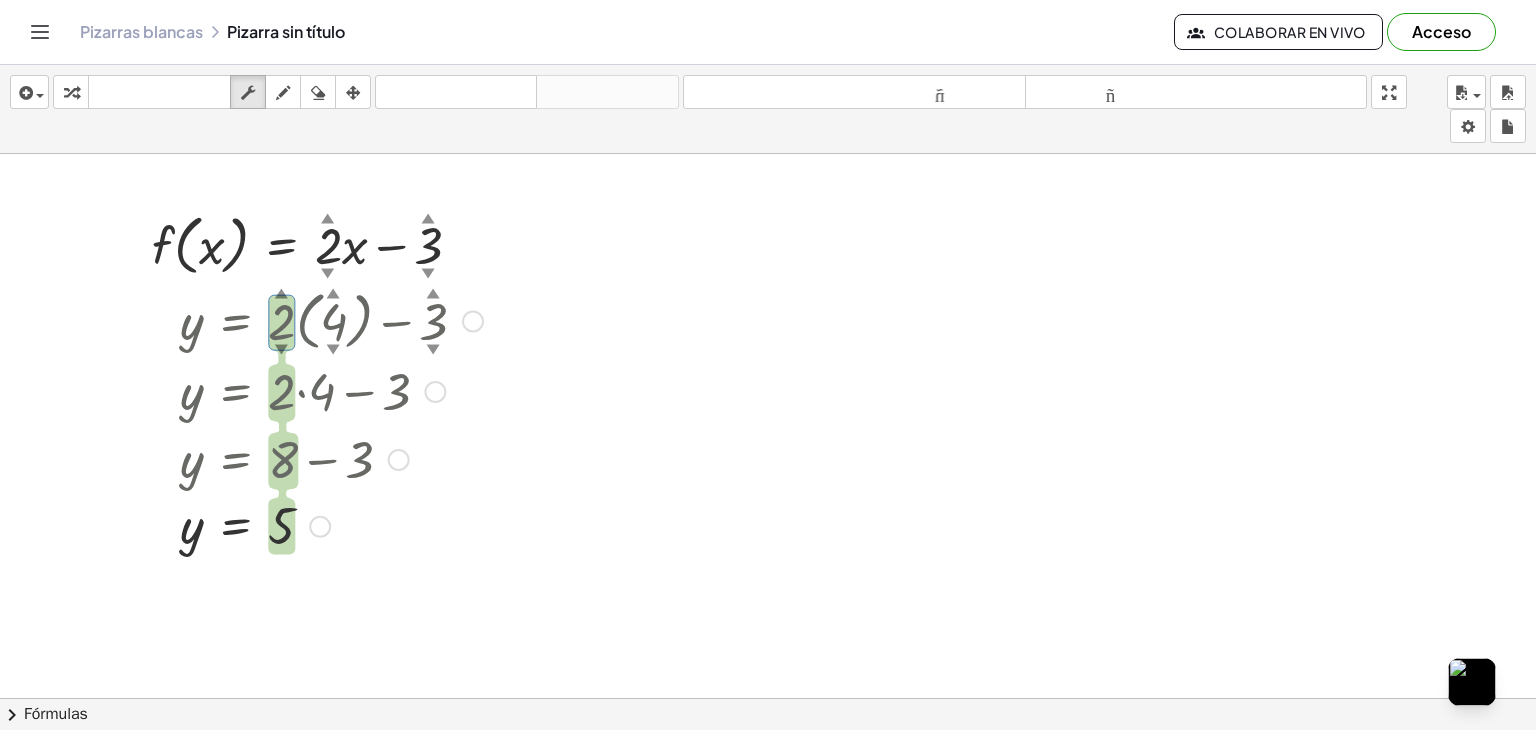 click on "▼" at bounding box center (333, 350) 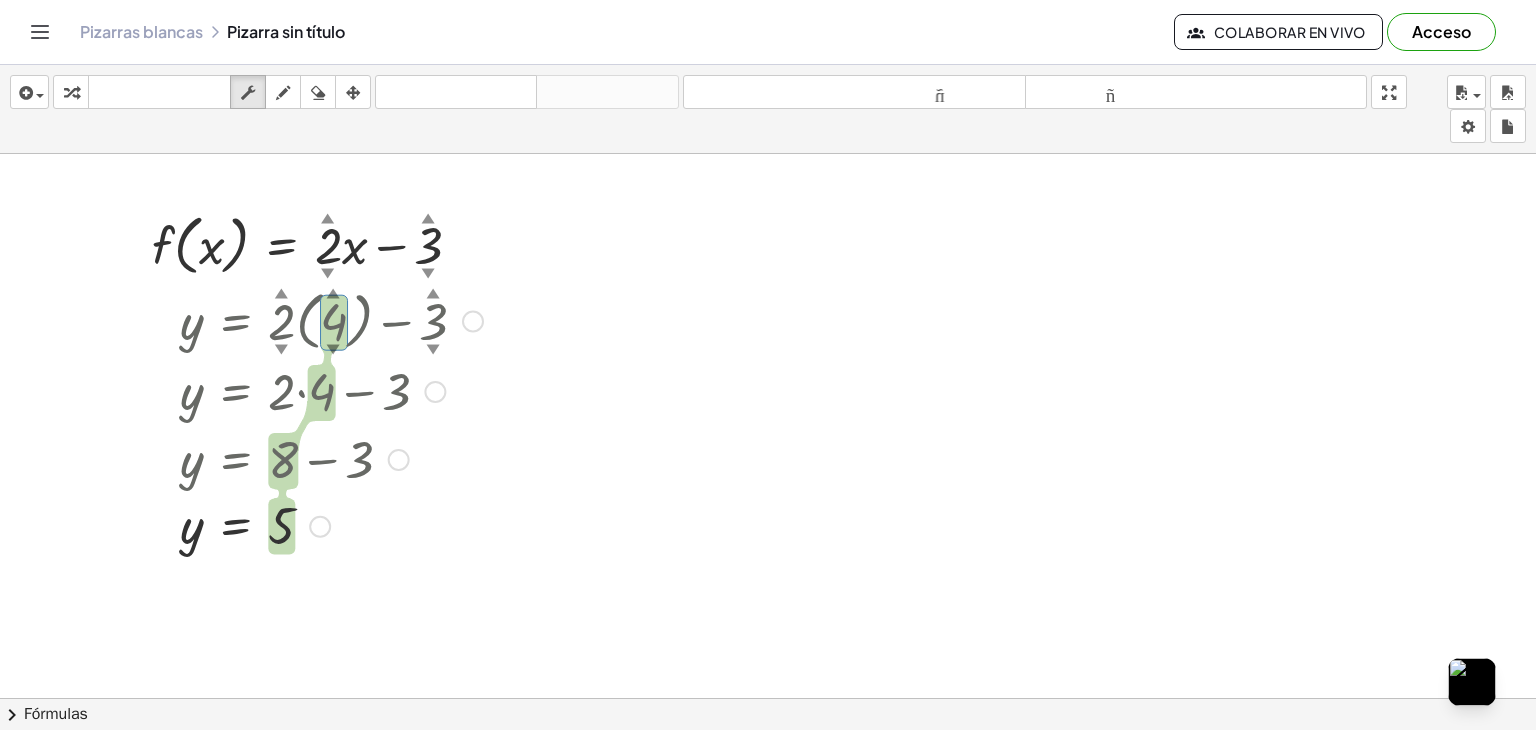 click on "▼" at bounding box center (333, 350) 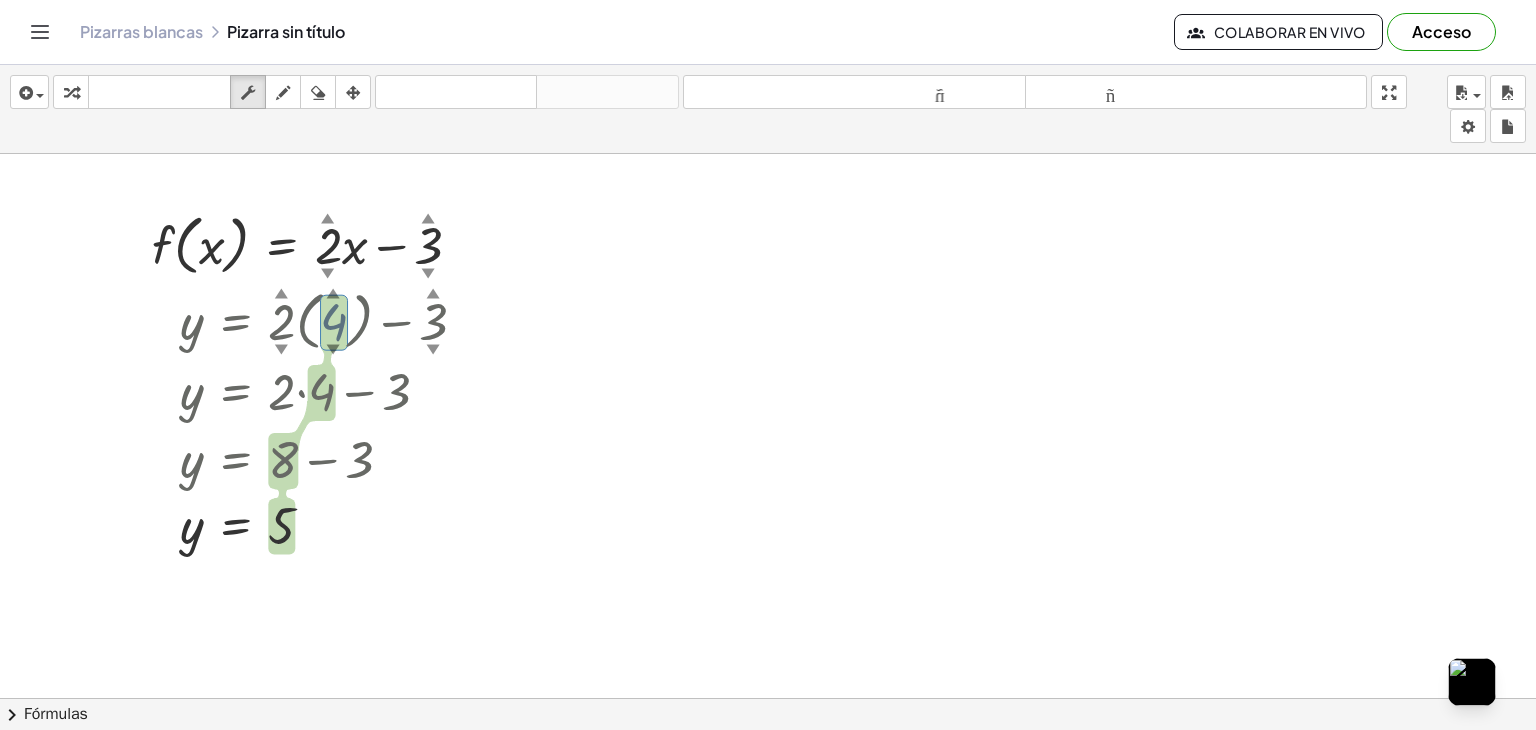 drag, startPoint x: 336, startPoint y: 290, endPoint x: 320, endPoint y: 298, distance: 17.888544 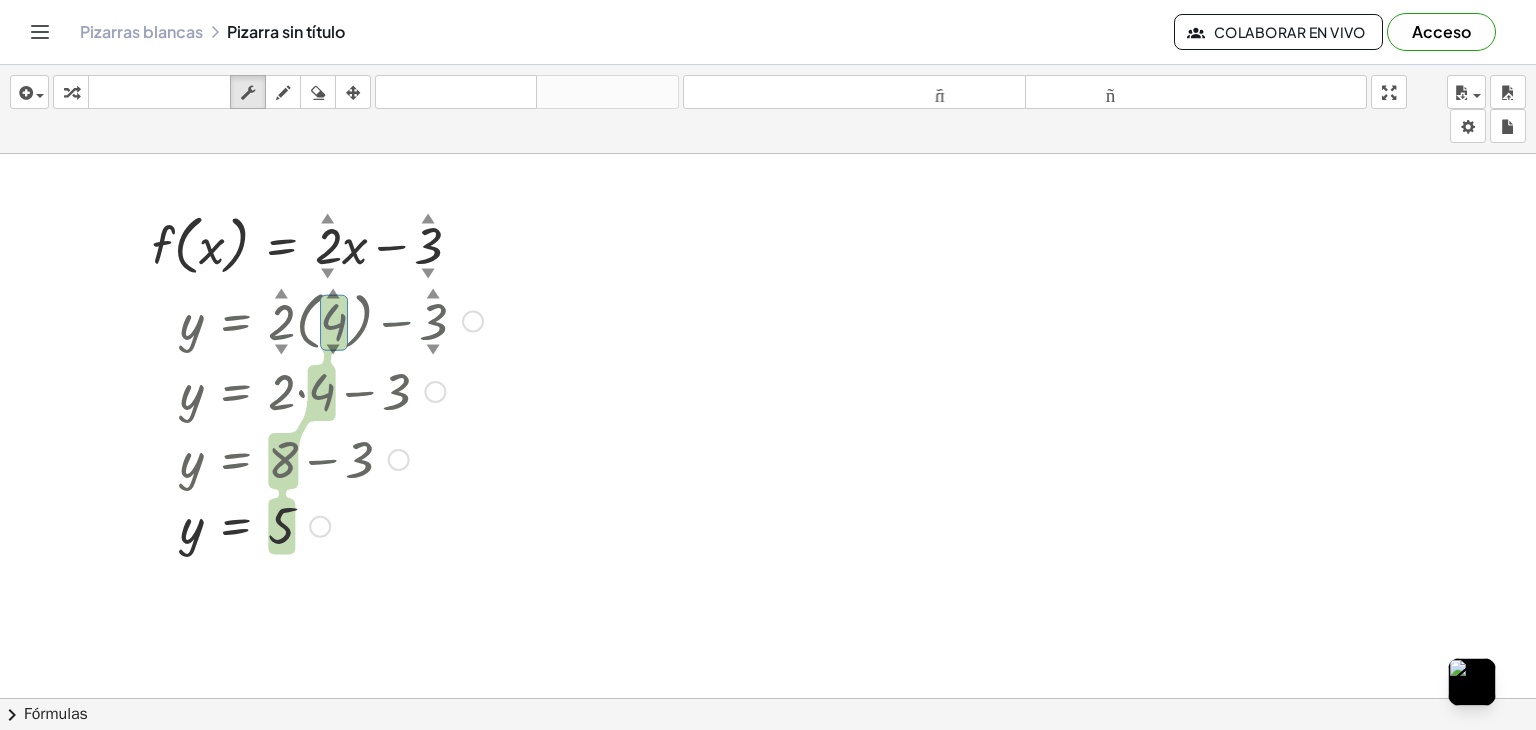 drag, startPoint x: 328, startPoint y: 292, endPoint x: 330, endPoint y: 397, distance: 105.01904 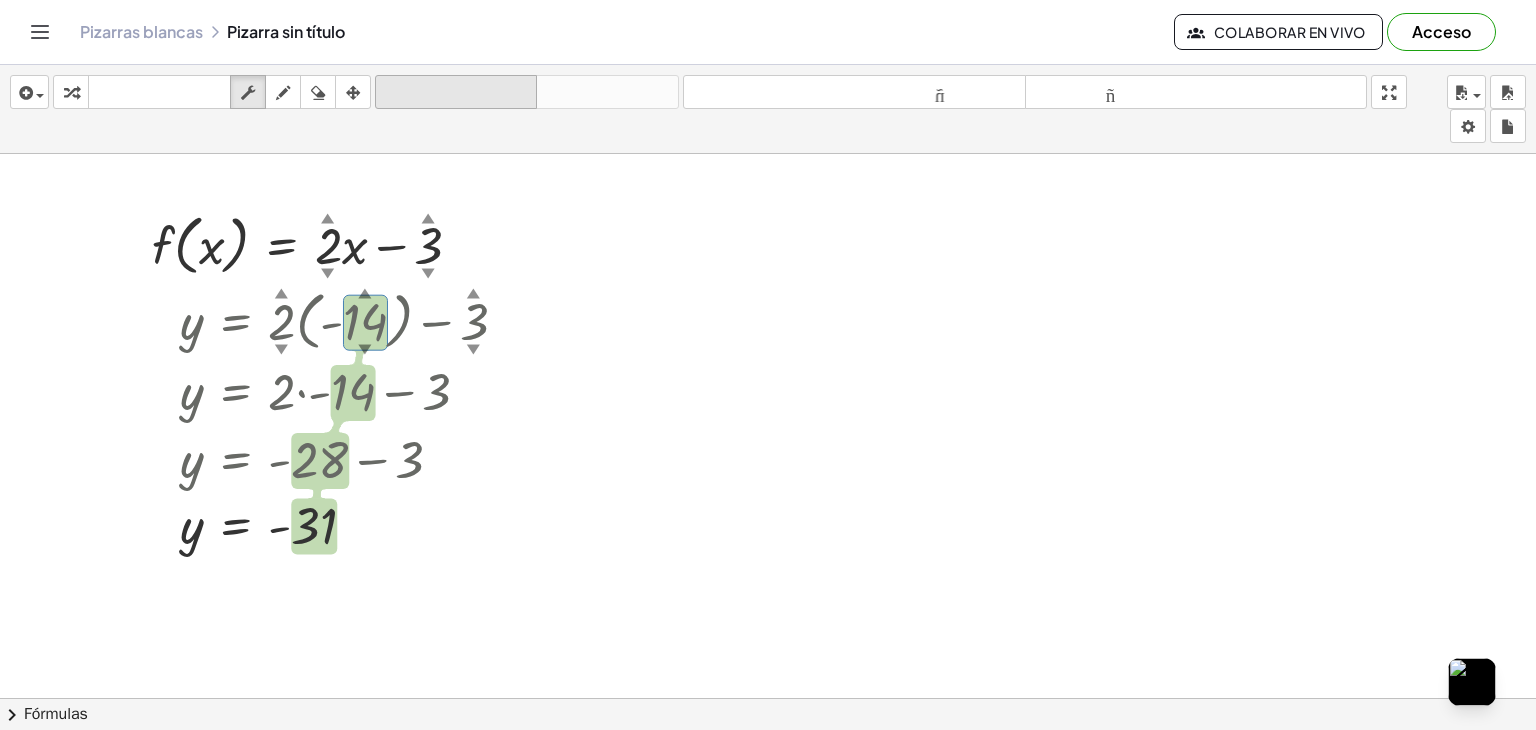 click on "deshacer" at bounding box center (456, 92) 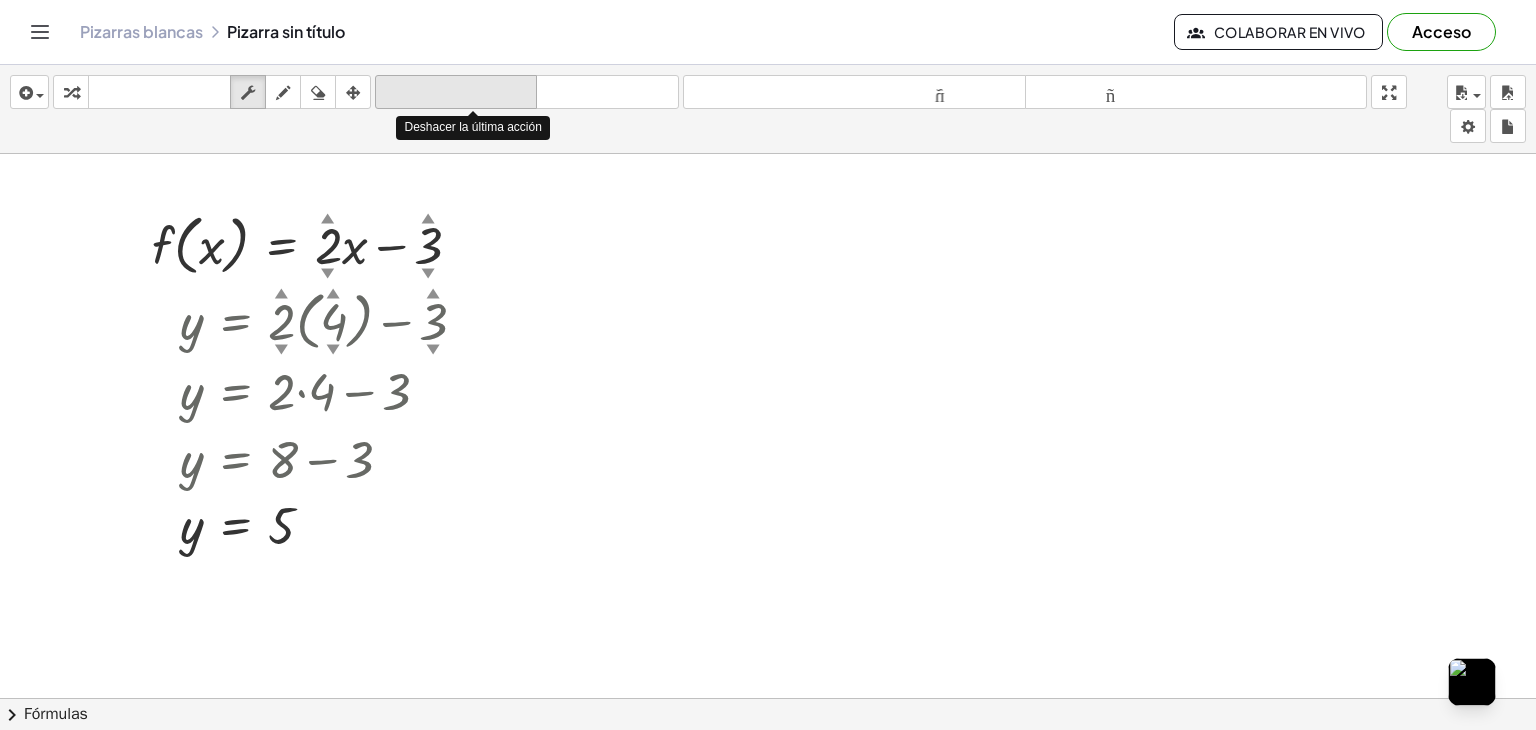 click on "deshacer" at bounding box center [456, 92] 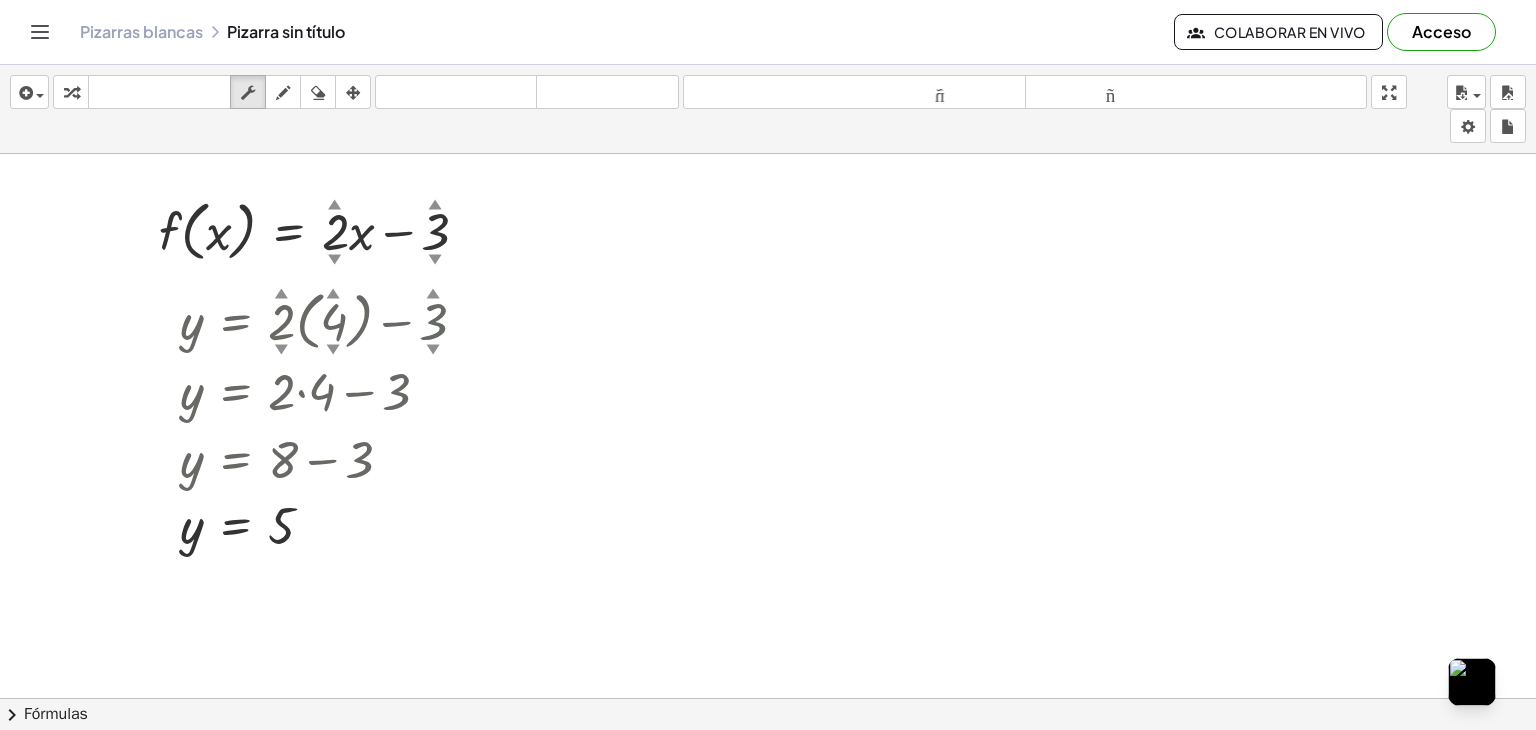click at bounding box center [768, 777] 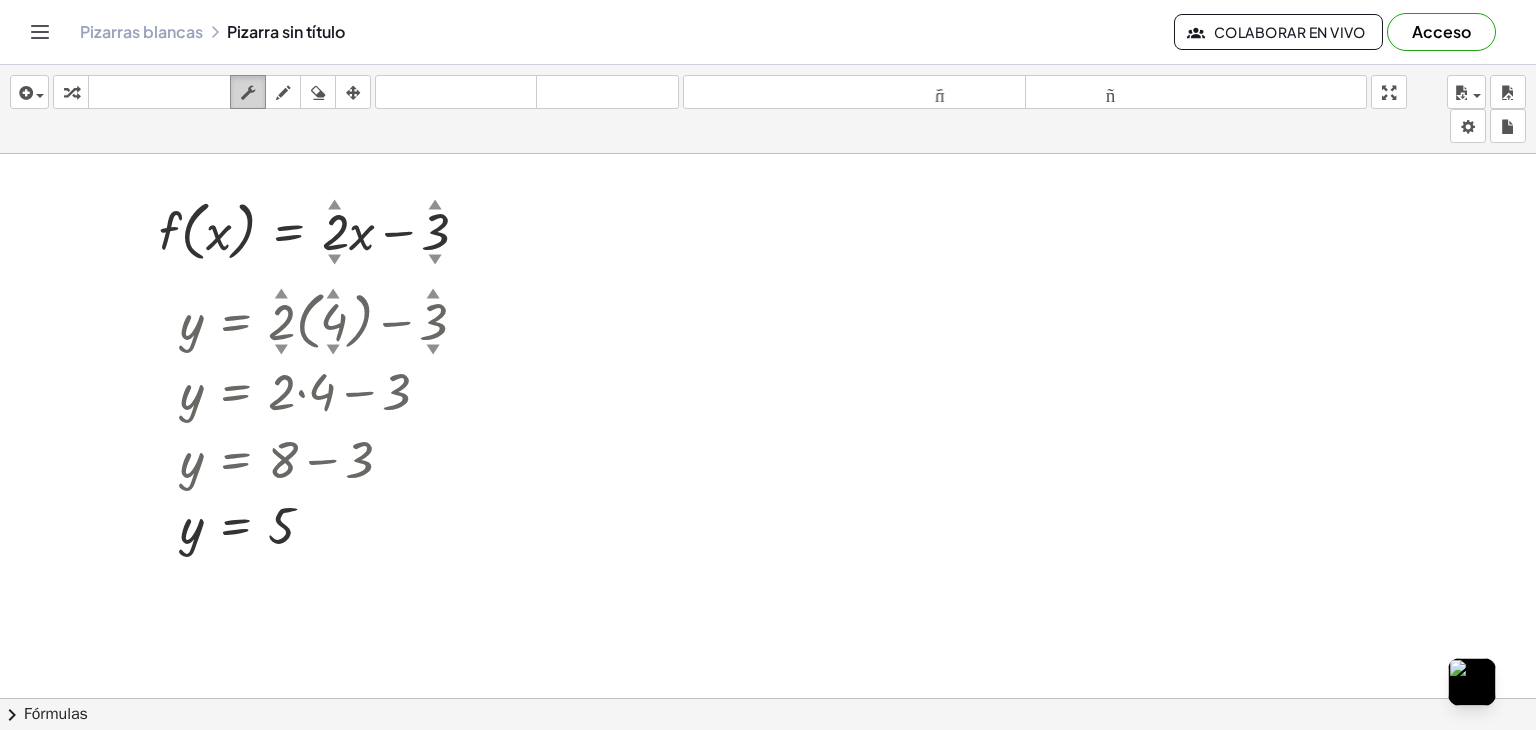 click at bounding box center (248, 93) 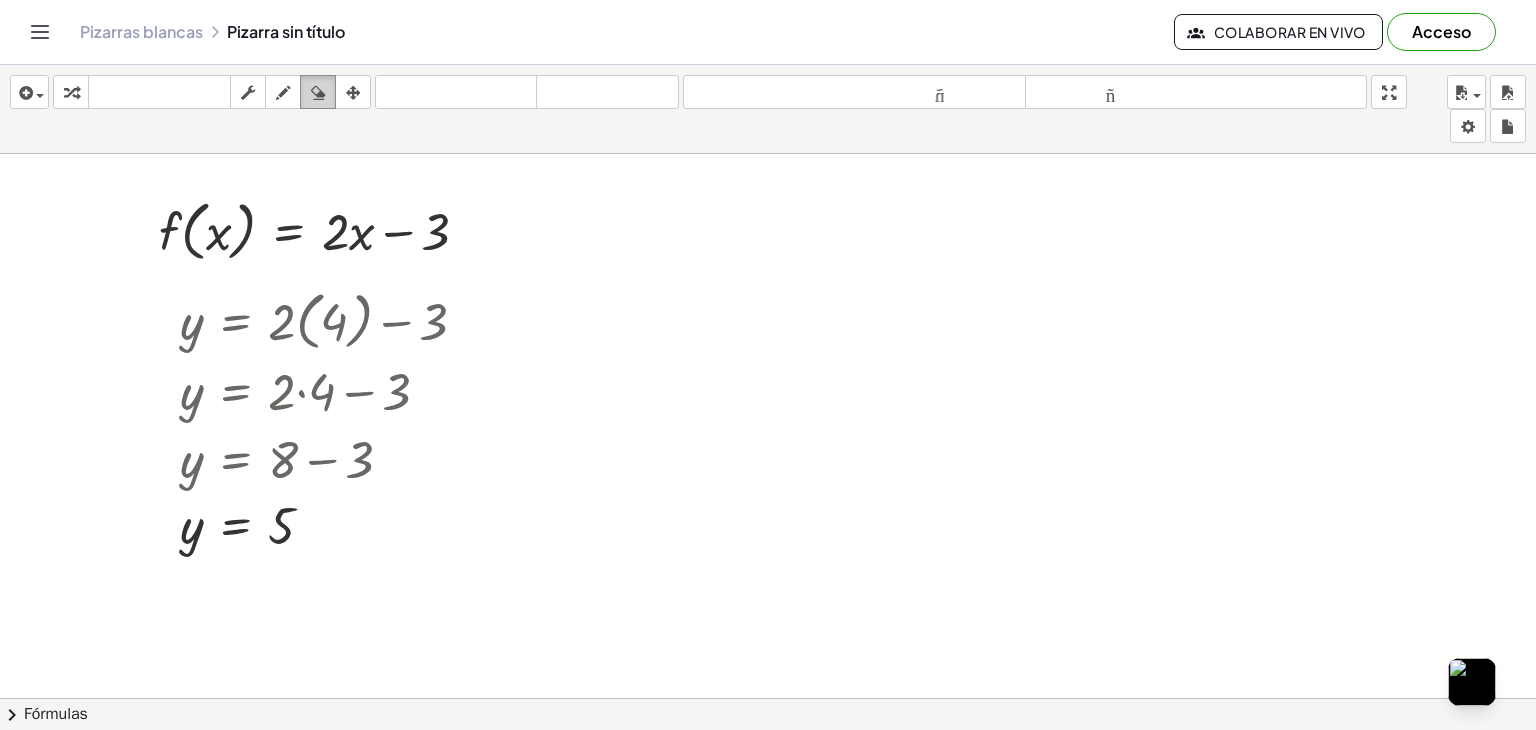 click at bounding box center (318, 92) 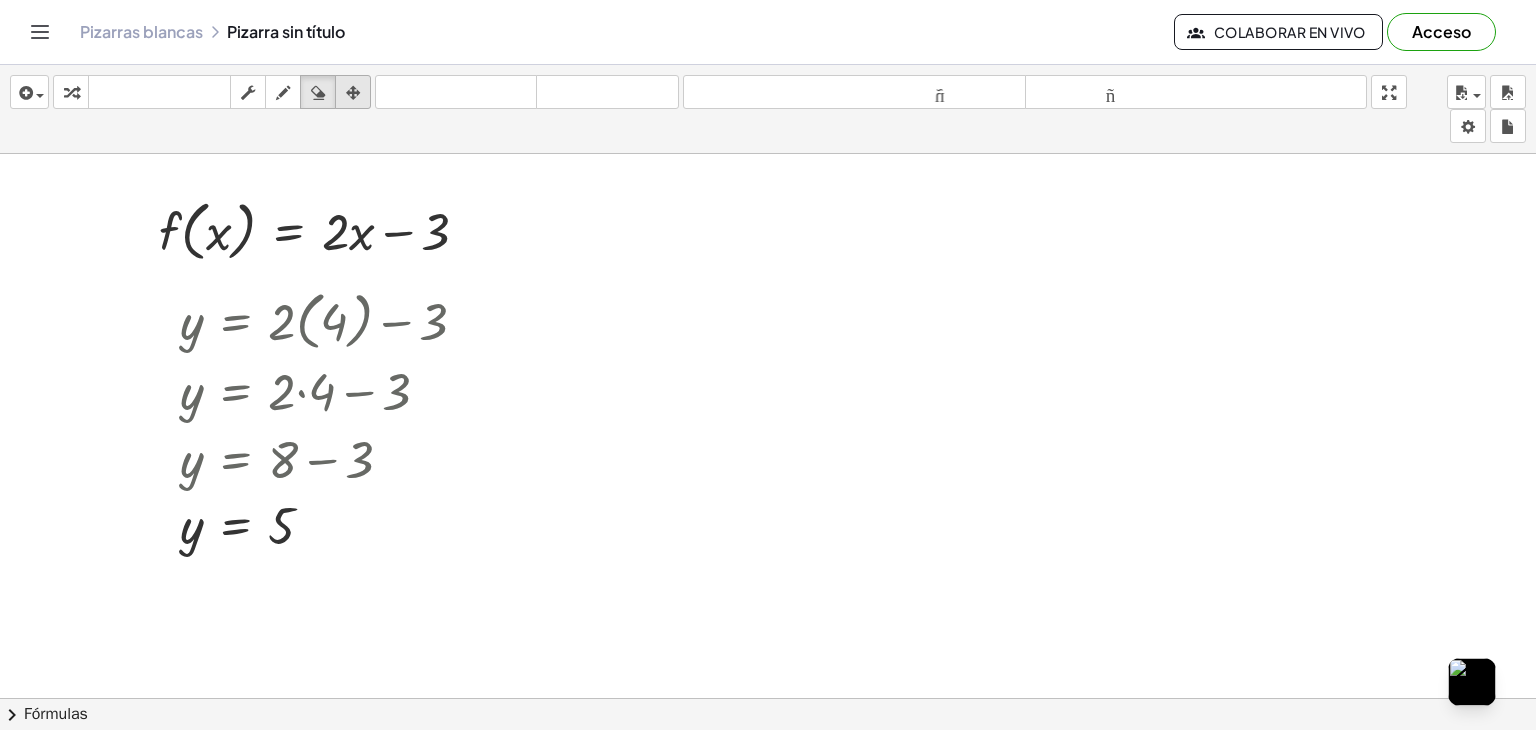 click at bounding box center [353, 92] 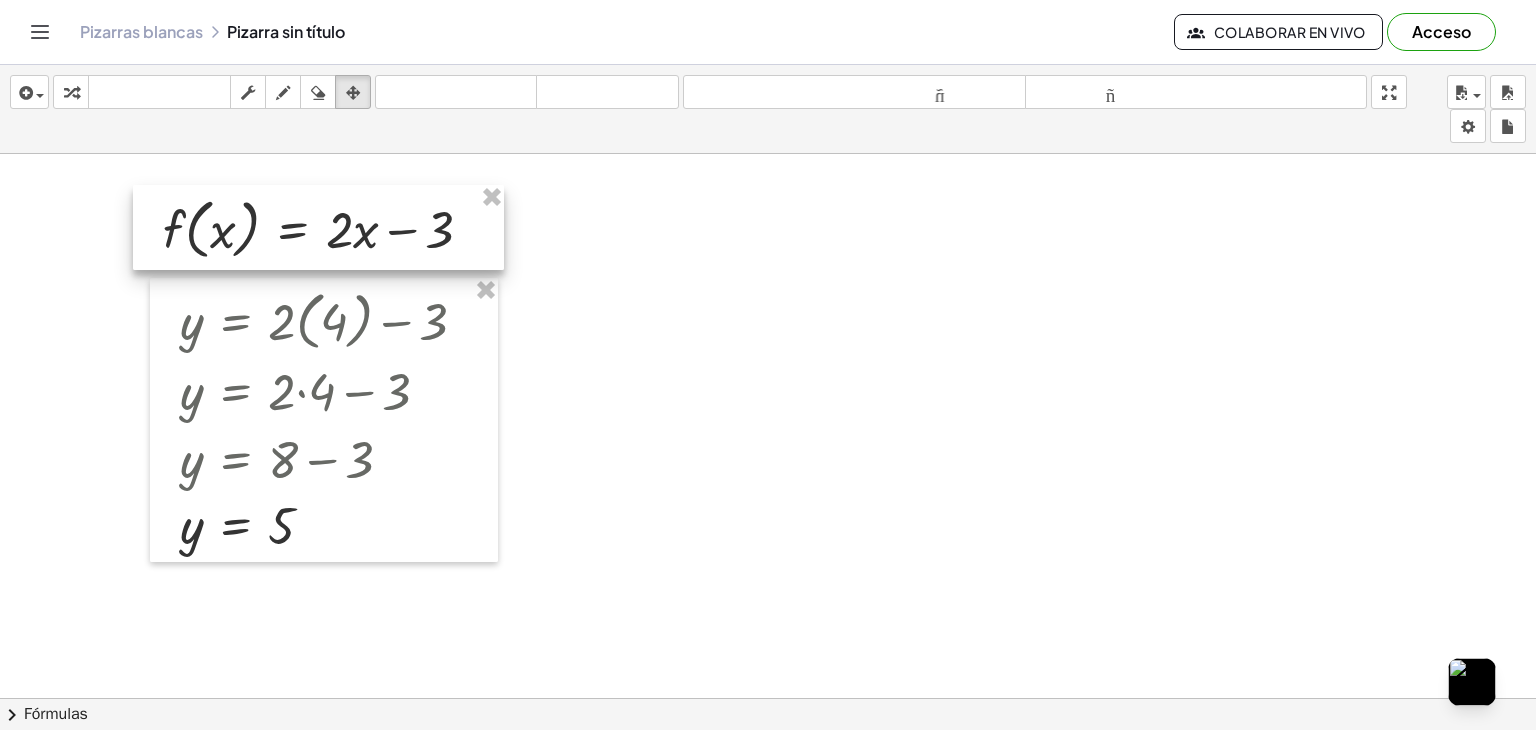 click at bounding box center [318, 228] 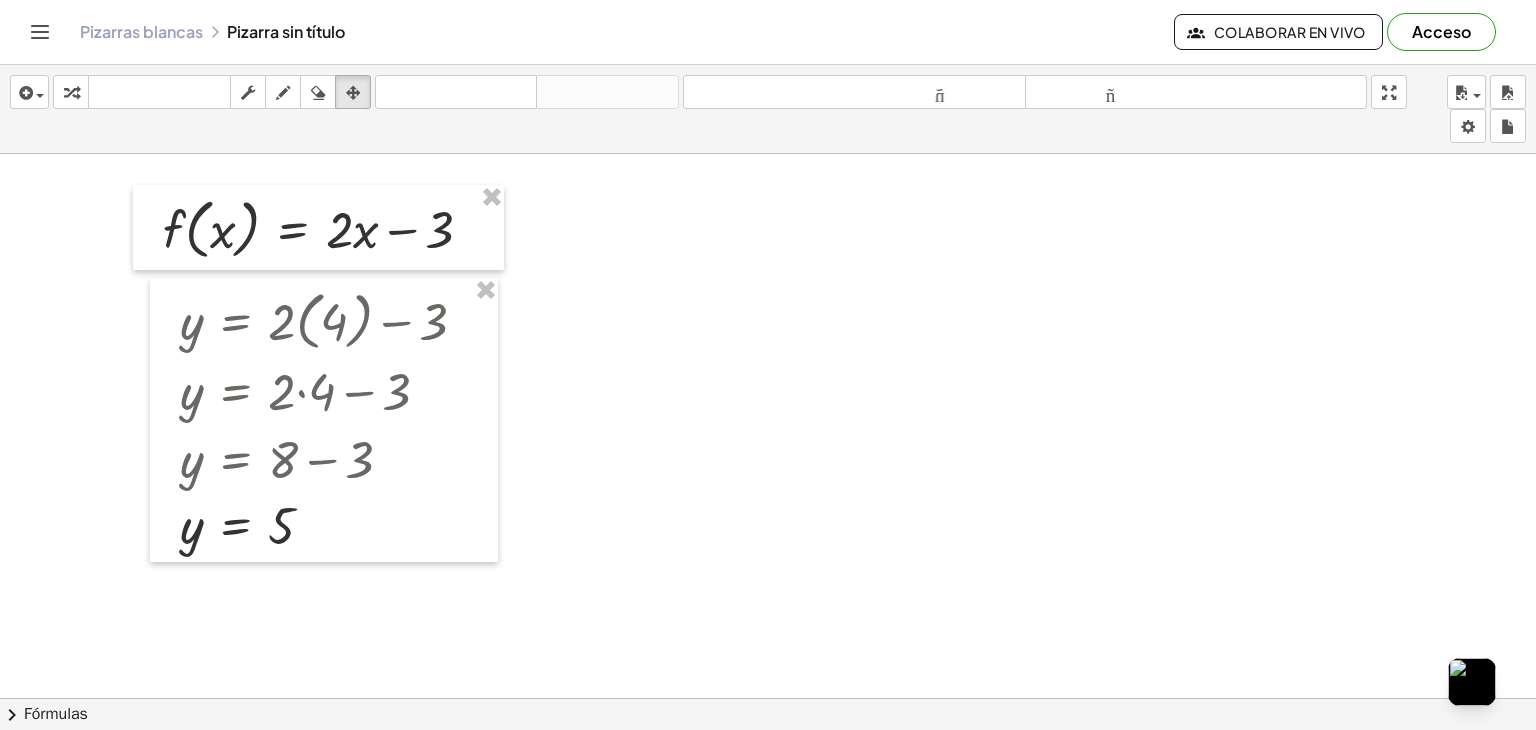 click at bounding box center [768, 777] 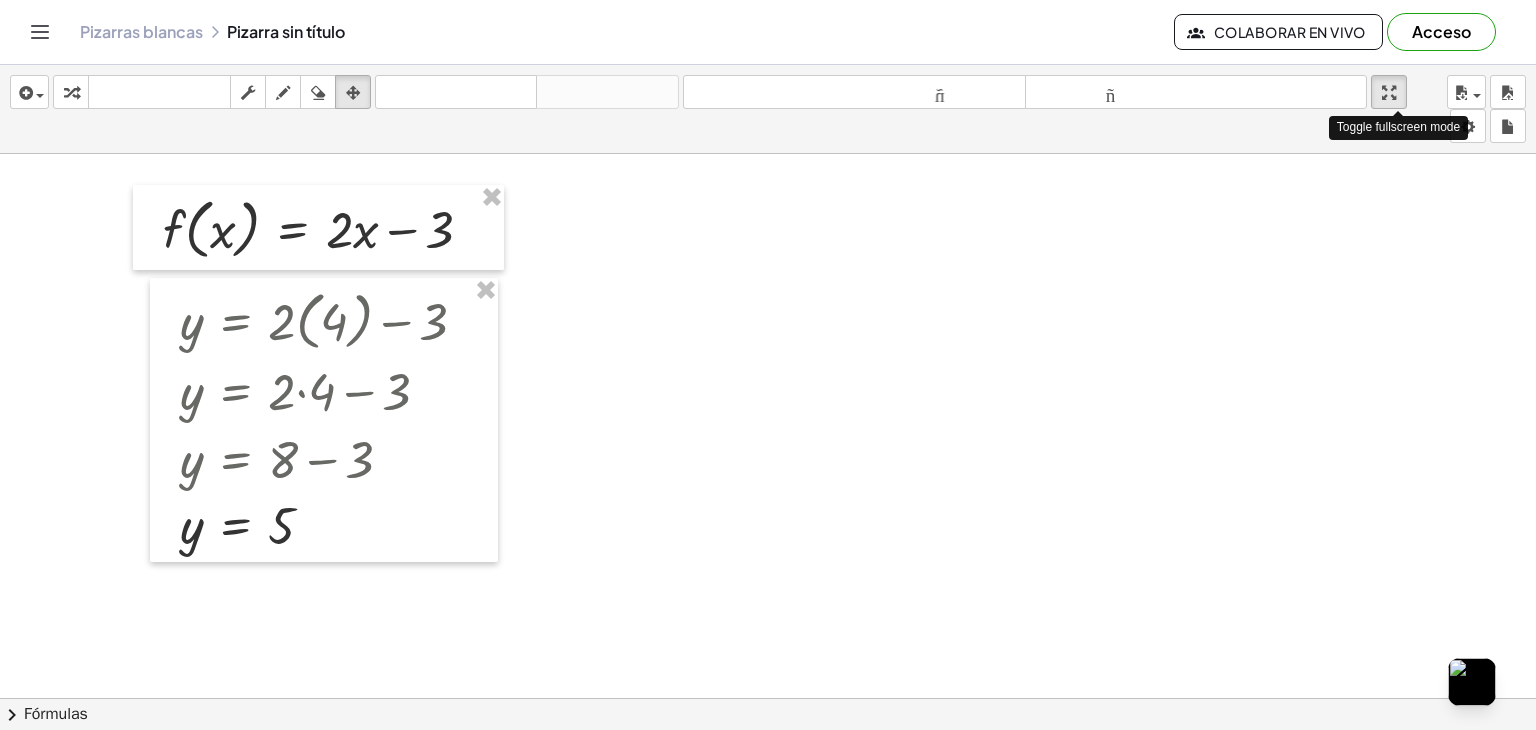 drag, startPoint x: 1413, startPoint y: 91, endPoint x: 1413, endPoint y: 178, distance: 87 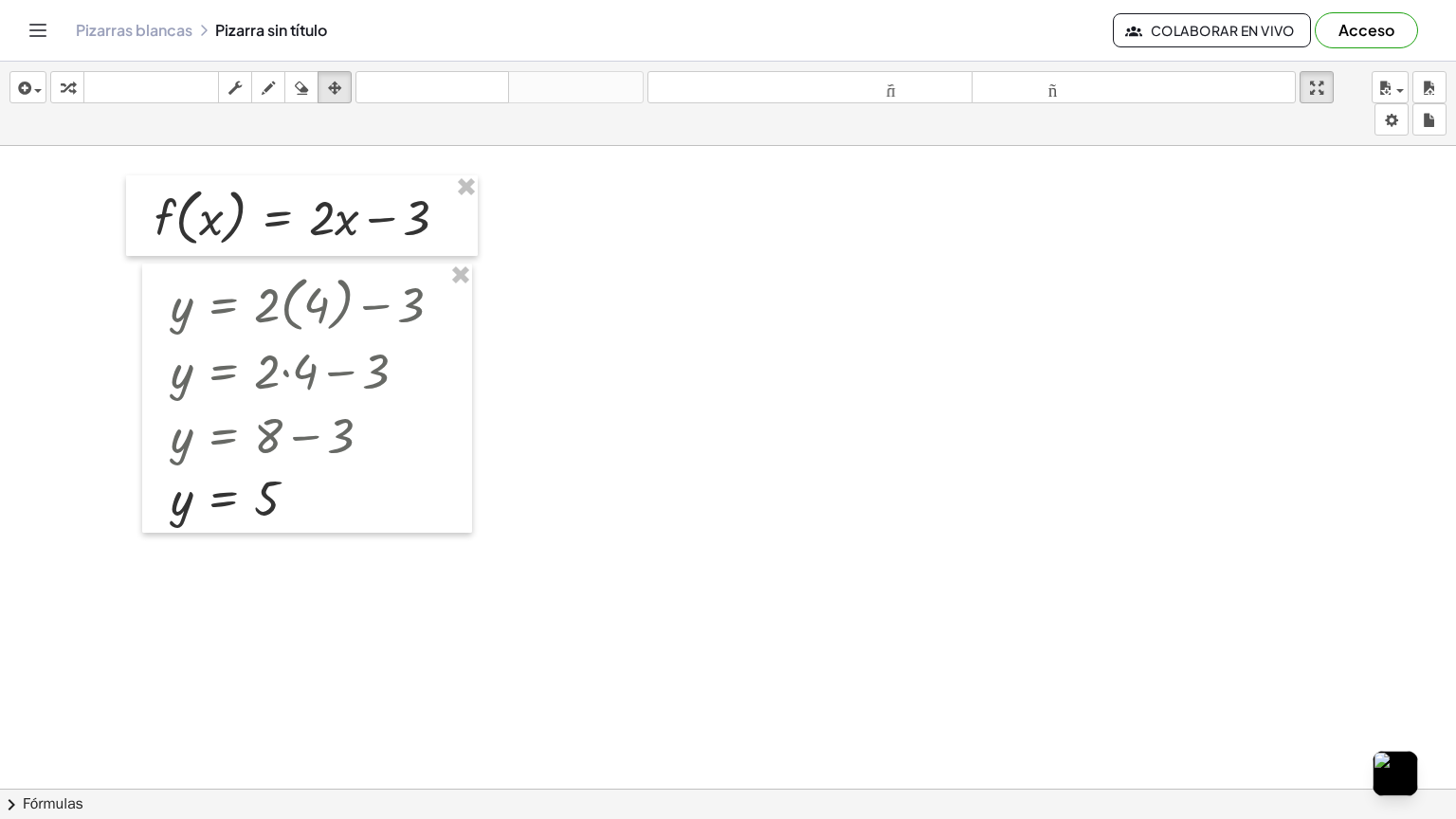 drag, startPoint x: 1317, startPoint y: 28, endPoint x: 1317, endPoint y: -54, distance: 82 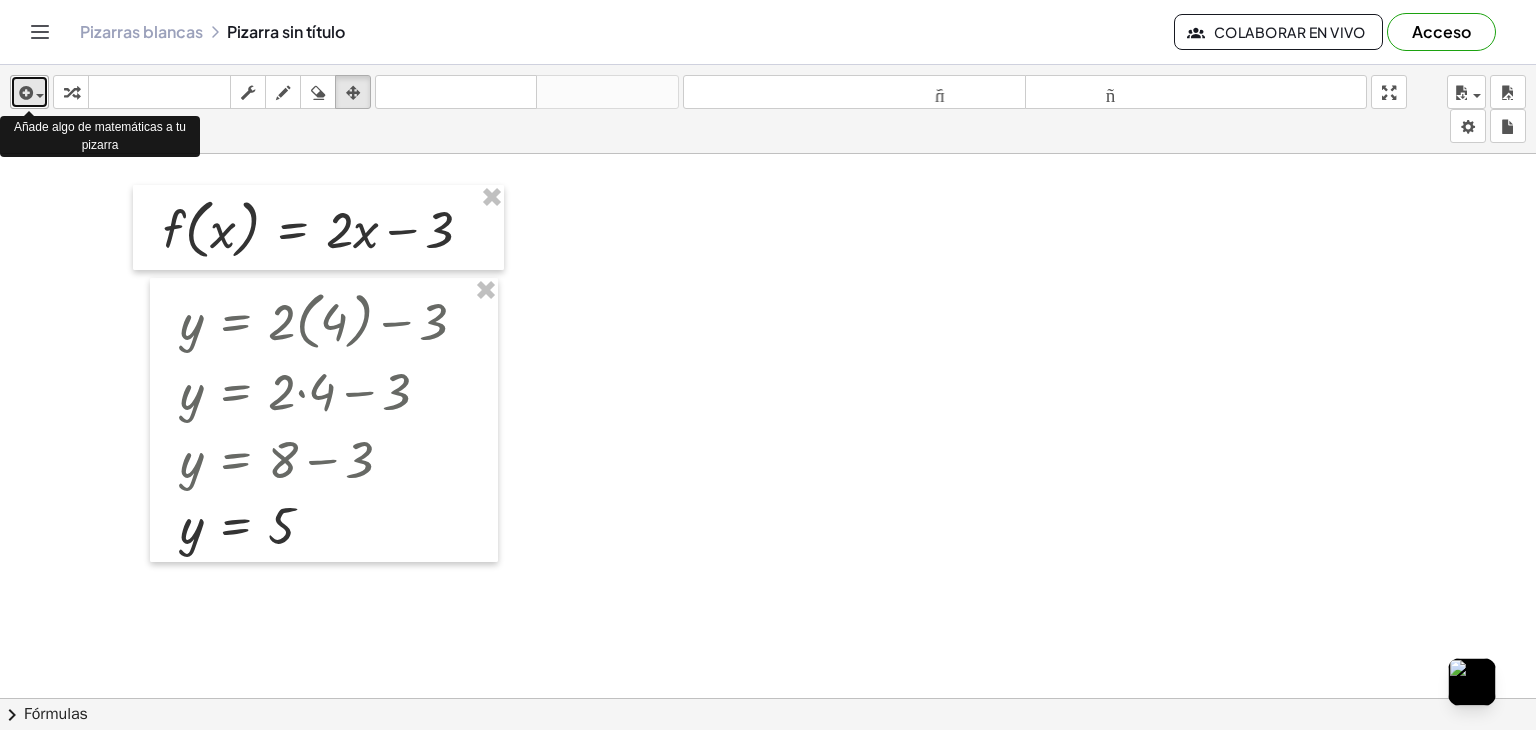 click at bounding box center [29, 92] 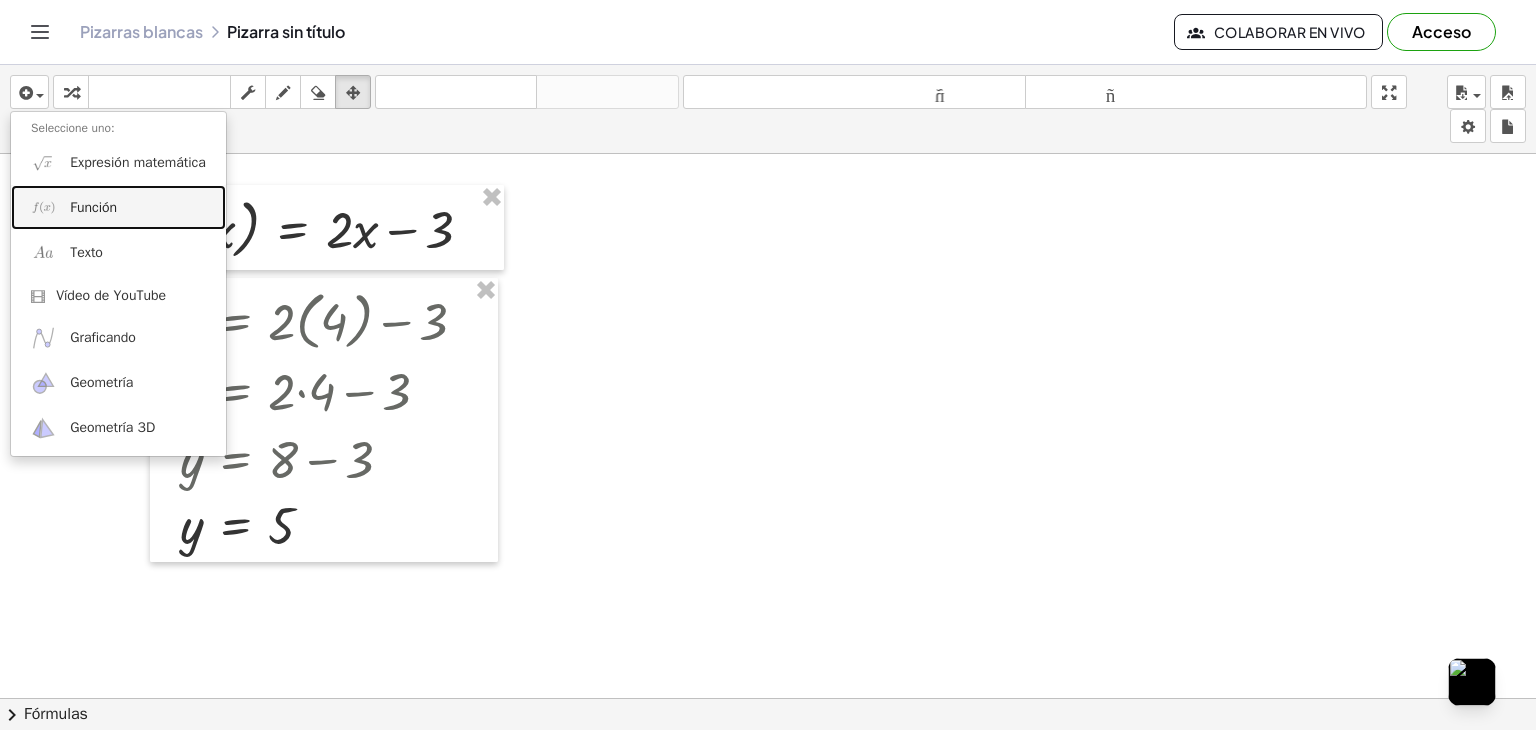 click on "Función" at bounding box center [118, 207] 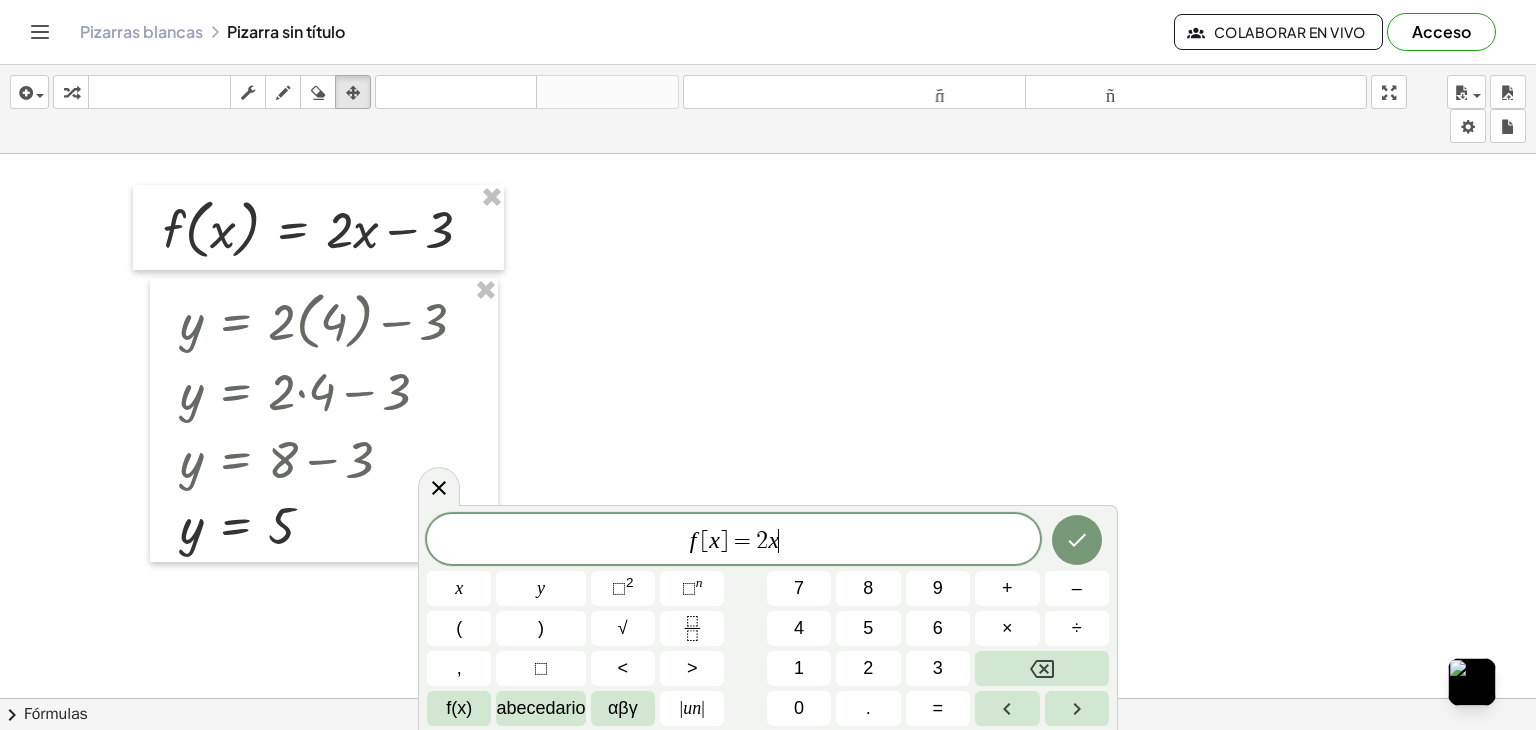 click on "f [ x ] = 2 x ​" at bounding box center (733, 541) 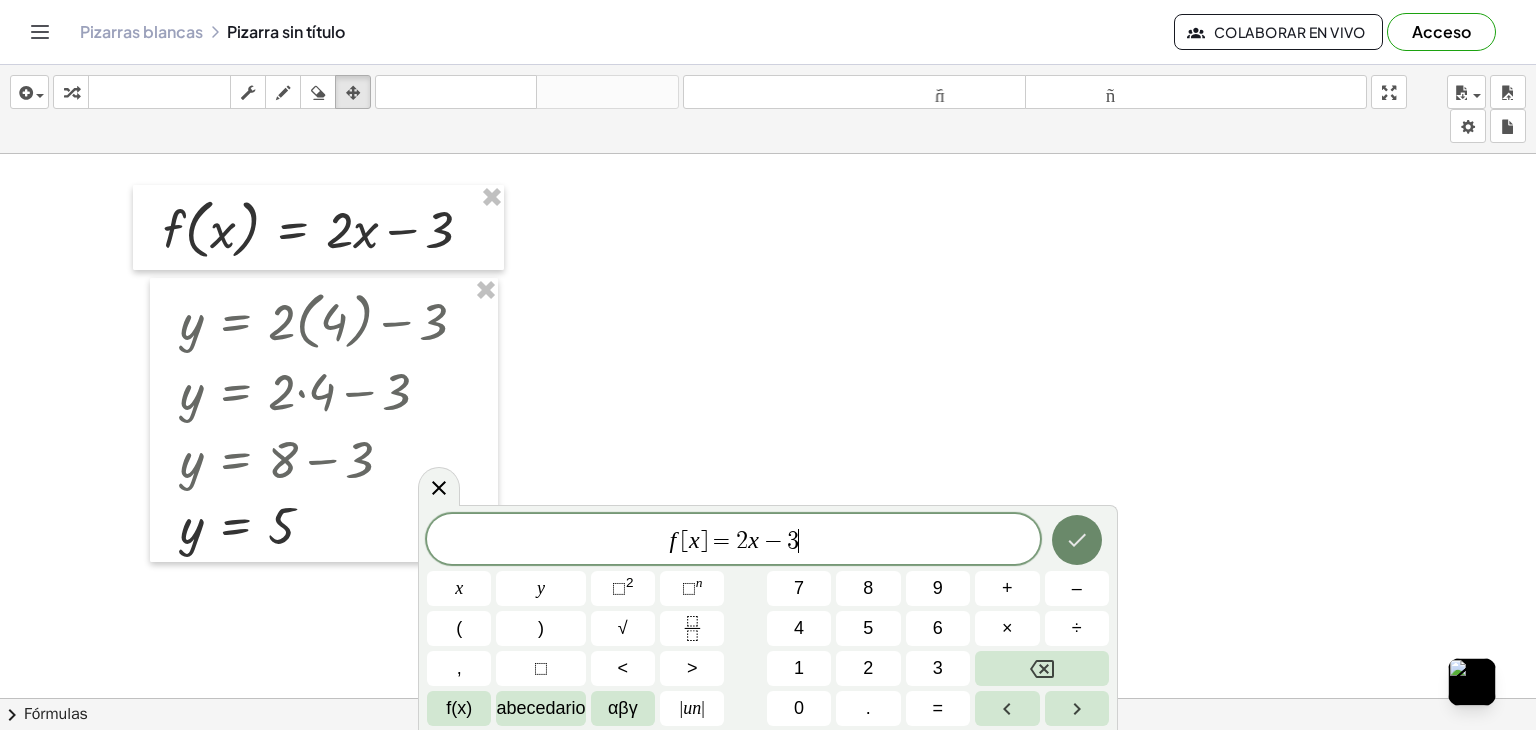 click 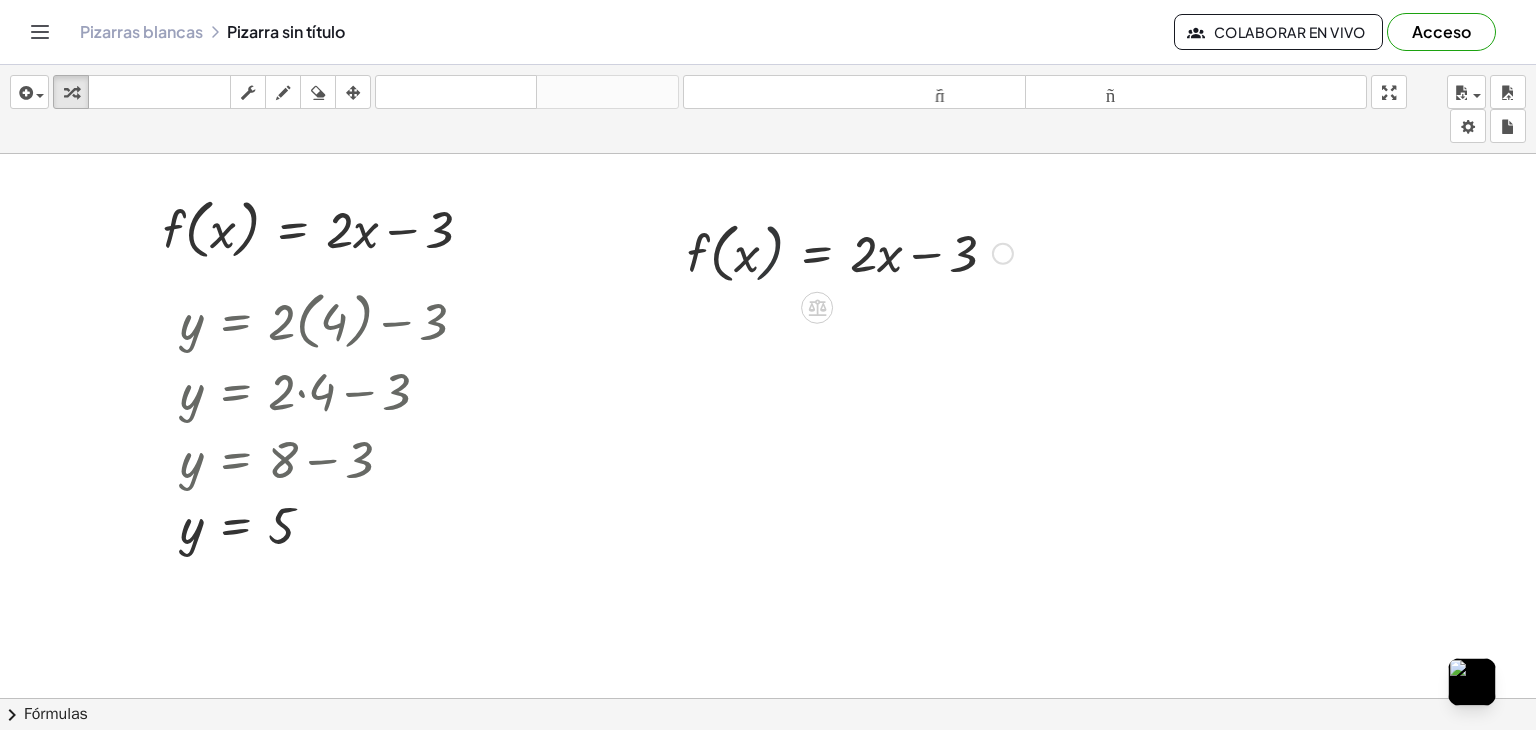 click at bounding box center (850, 252) 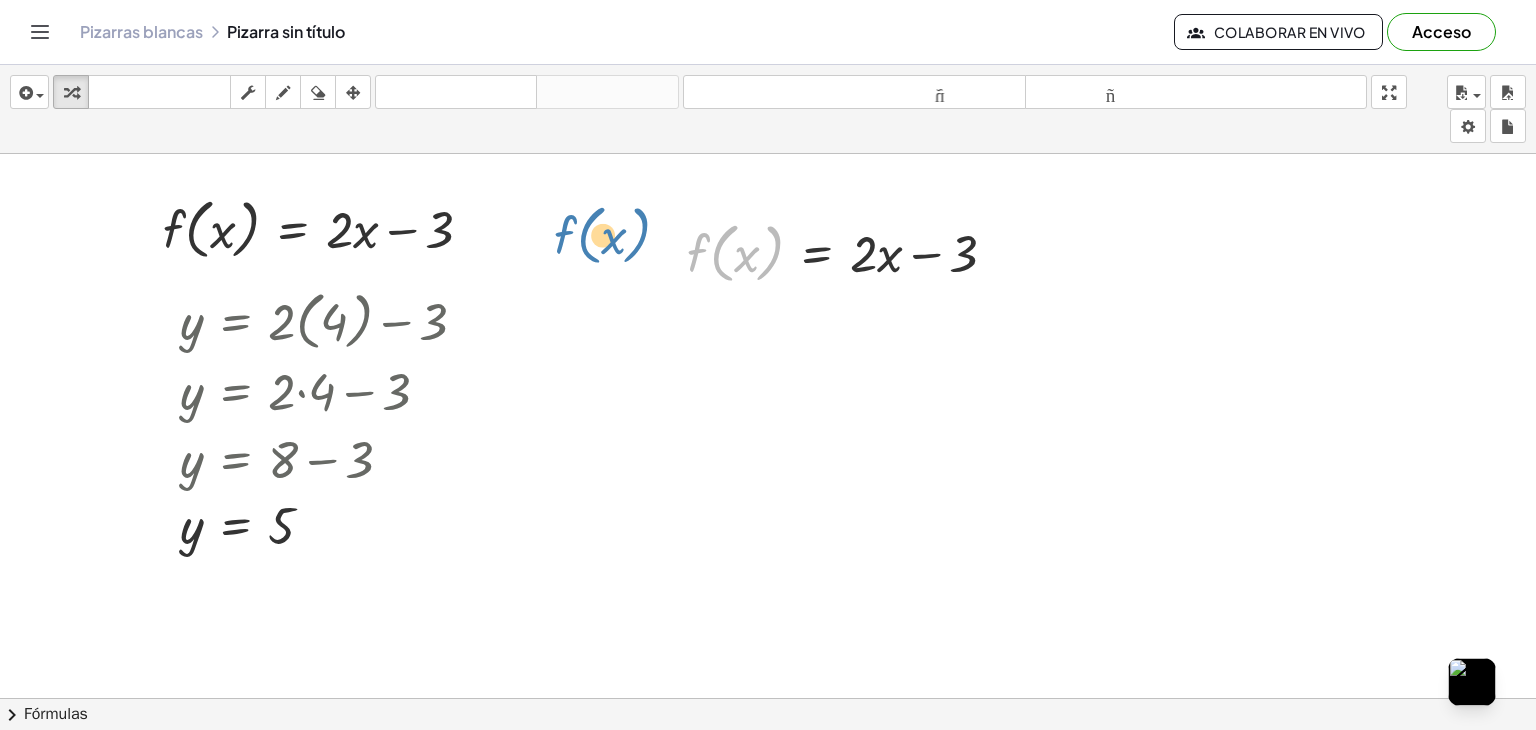 drag, startPoint x: 764, startPoint y: 250, endPoint x: 631, endPoint y: 231, distance: 134.3503 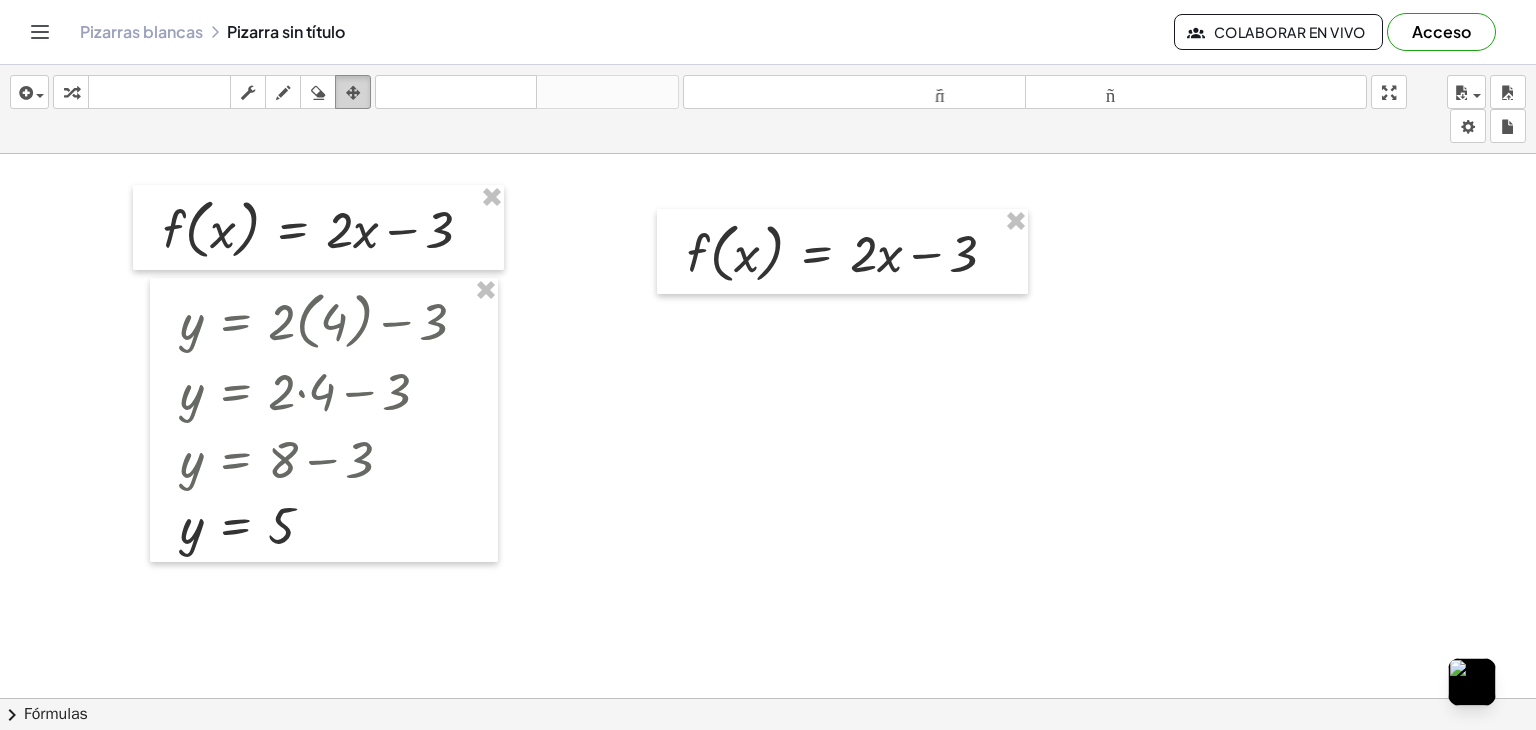 click at bounding box center (353, 93) 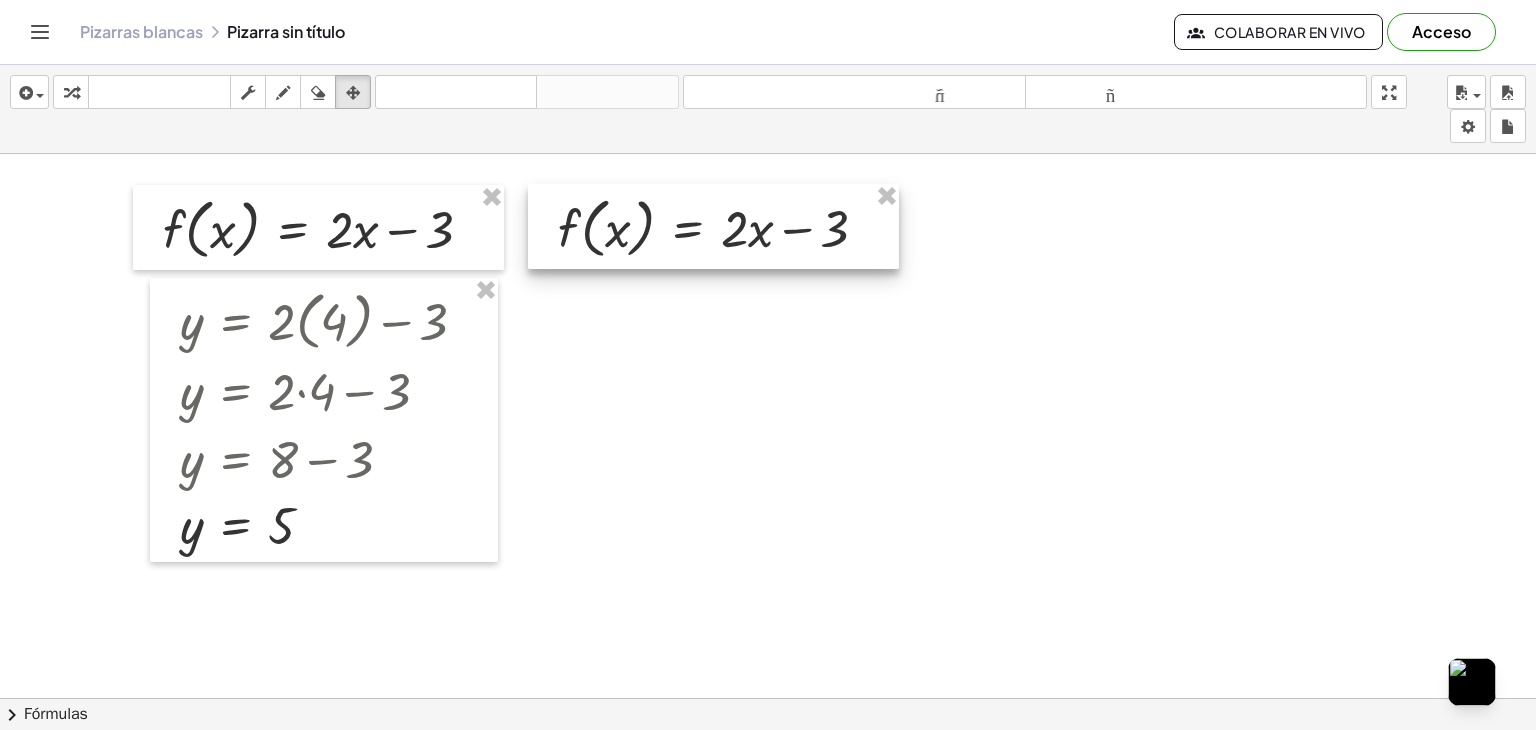 drag, startPoint x: 748, startPoint y: 237, endPoint x: 619, endPoint y: 213, distance: 131.21356 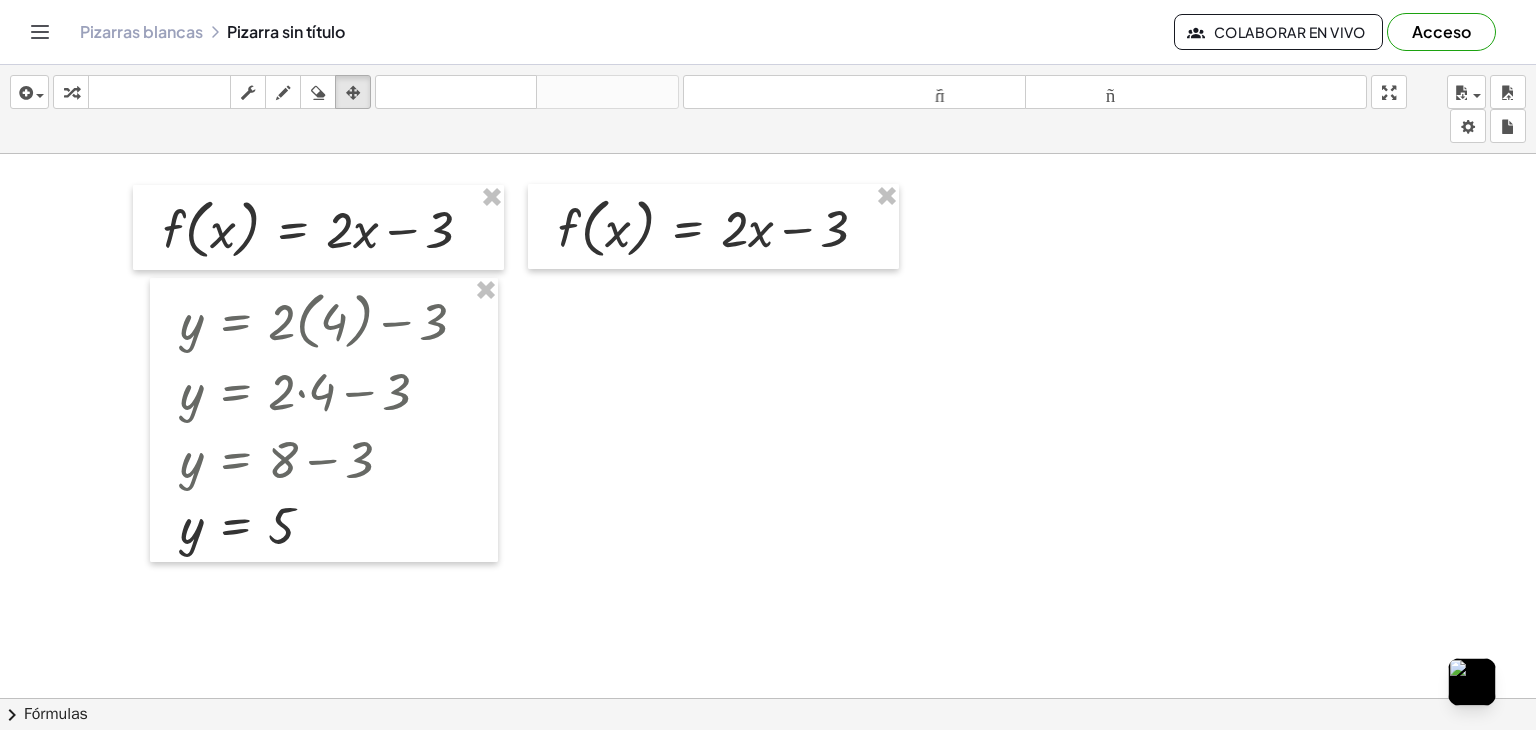 click at bounding box center (768, 777) 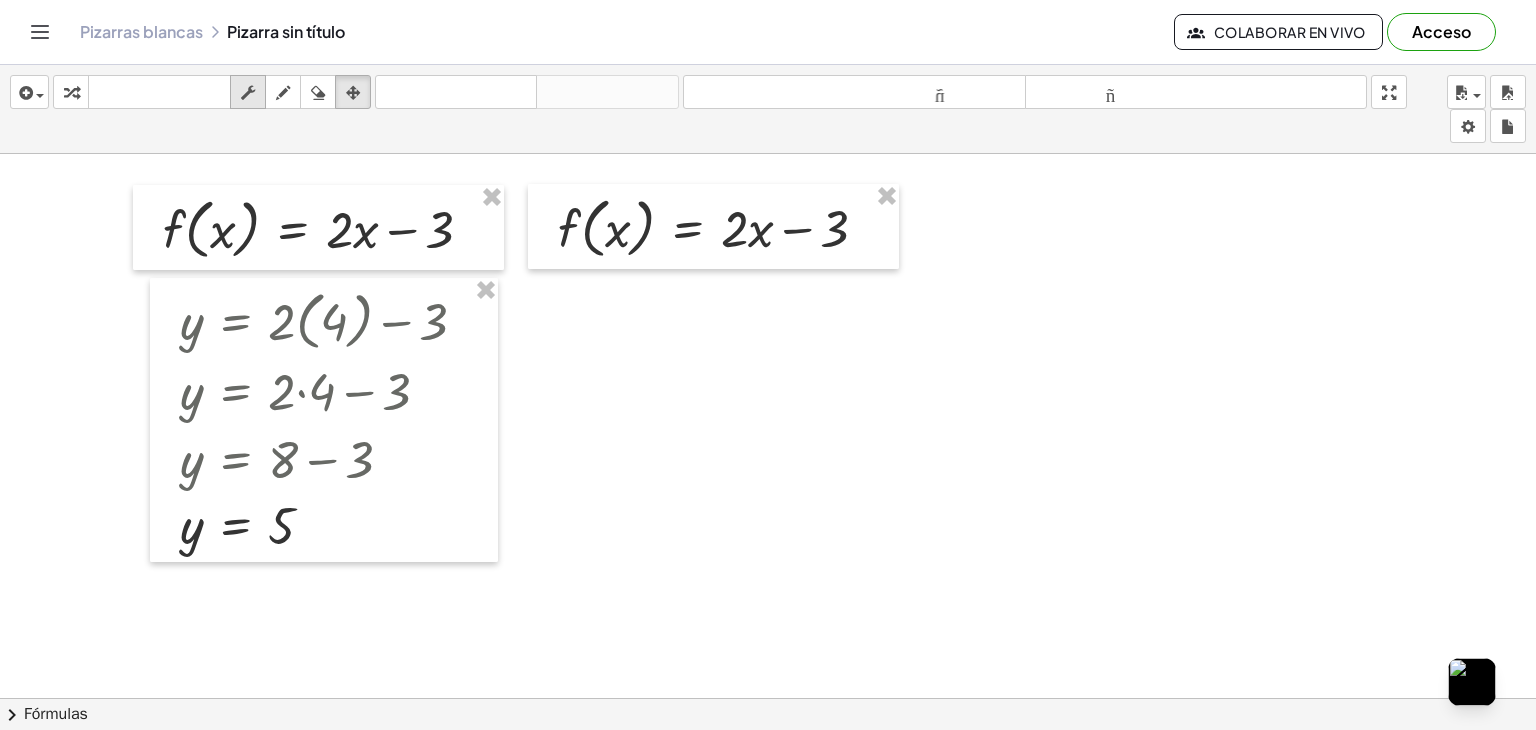click at bounding box center [248, 93] 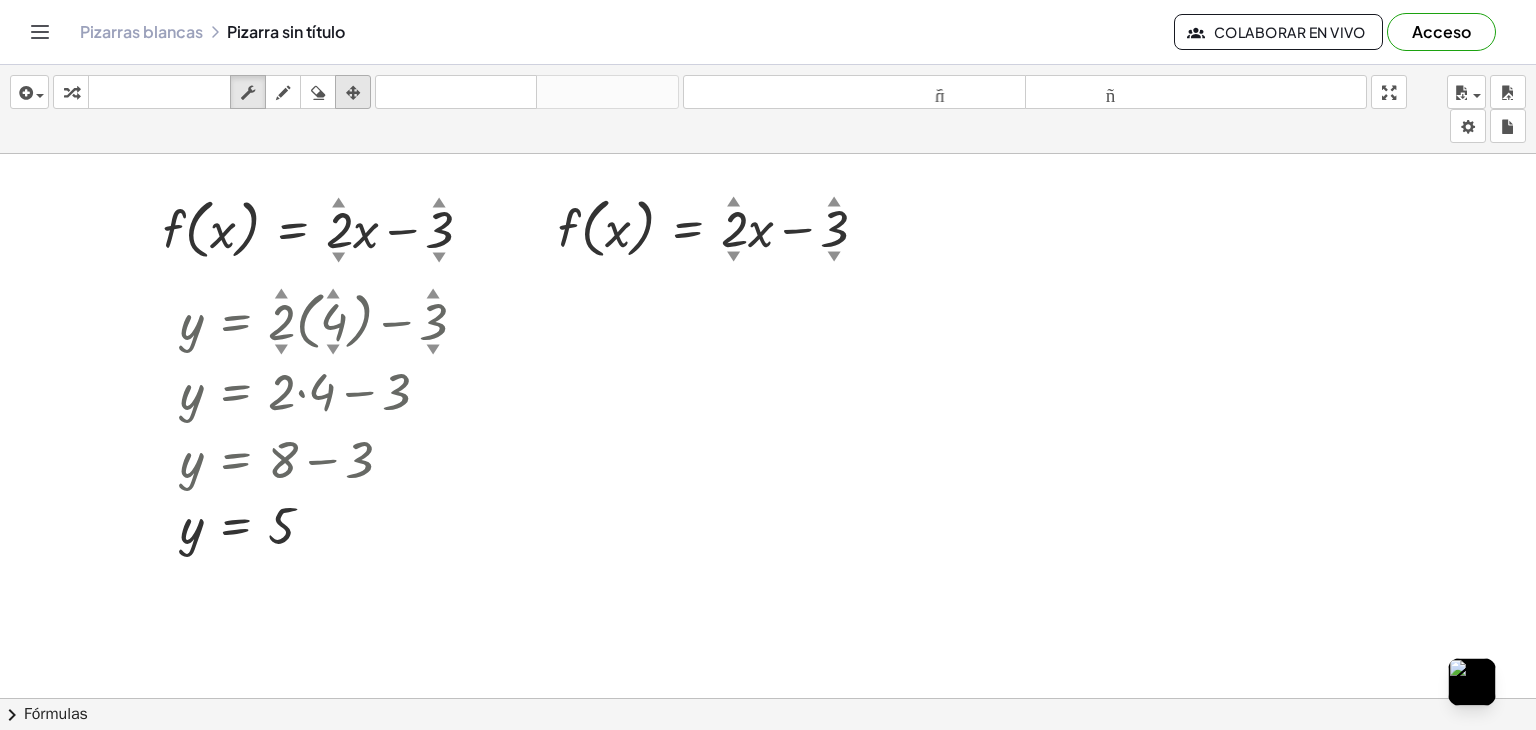 click at bounding box center [353, 93] 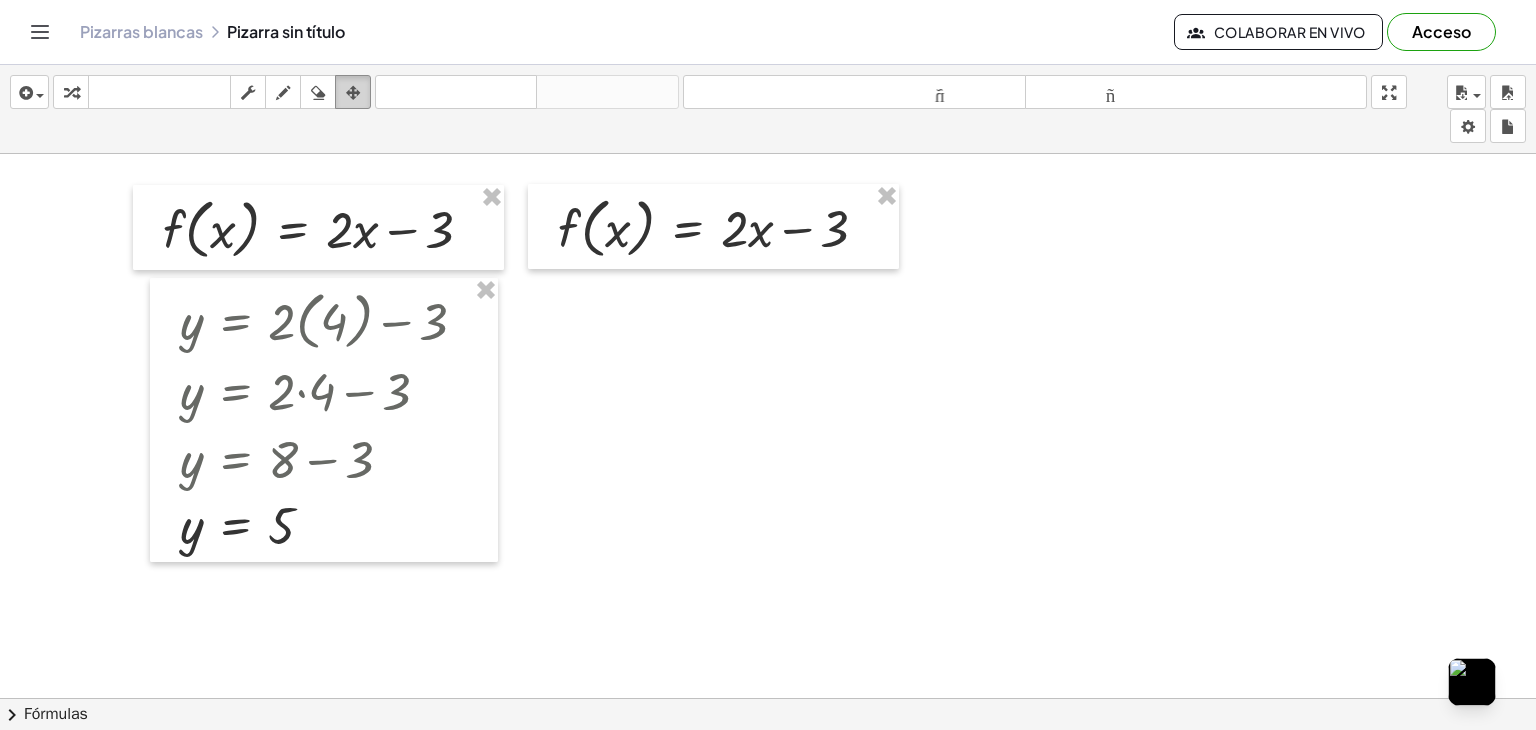 click at bounding box center (353, 93) 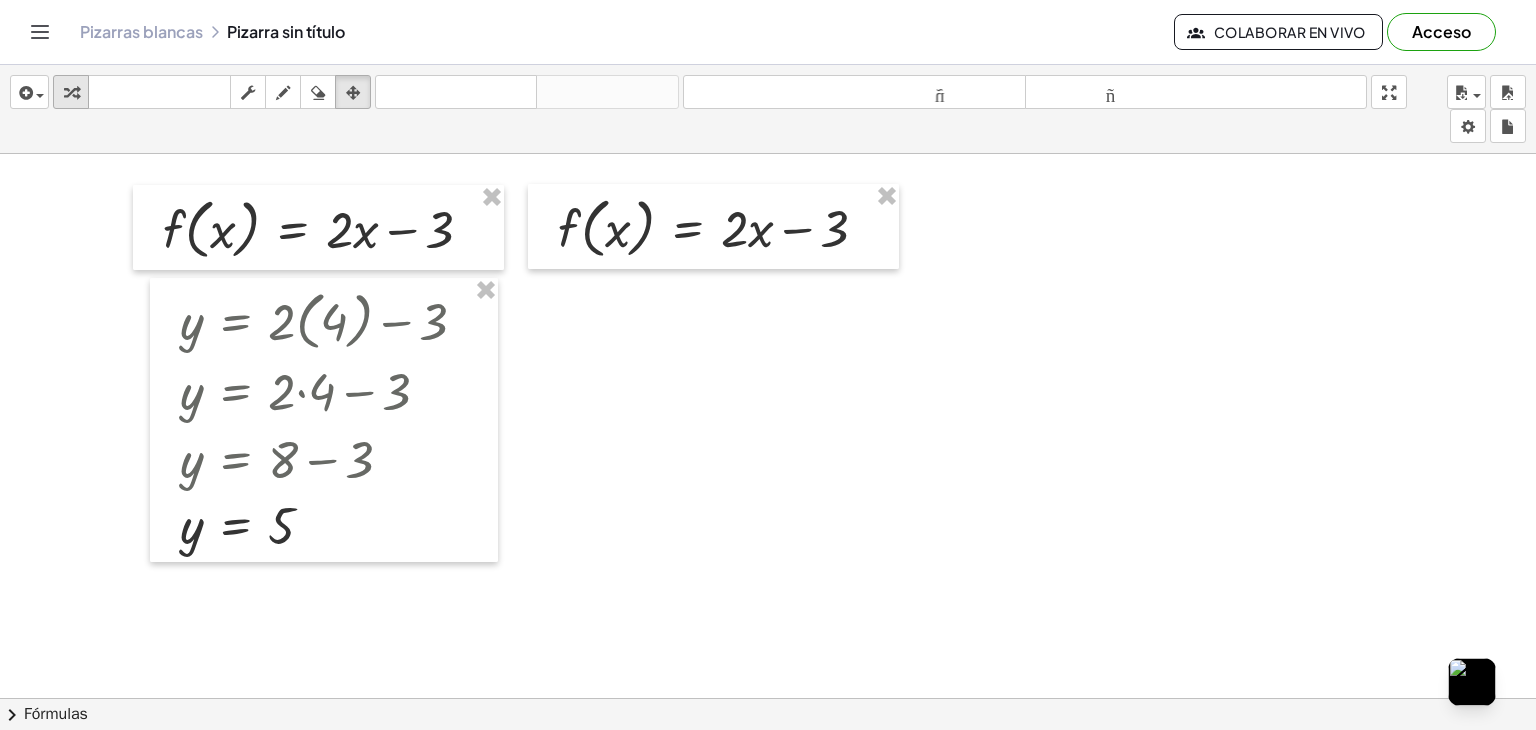 click at bounding box center (71, 93) 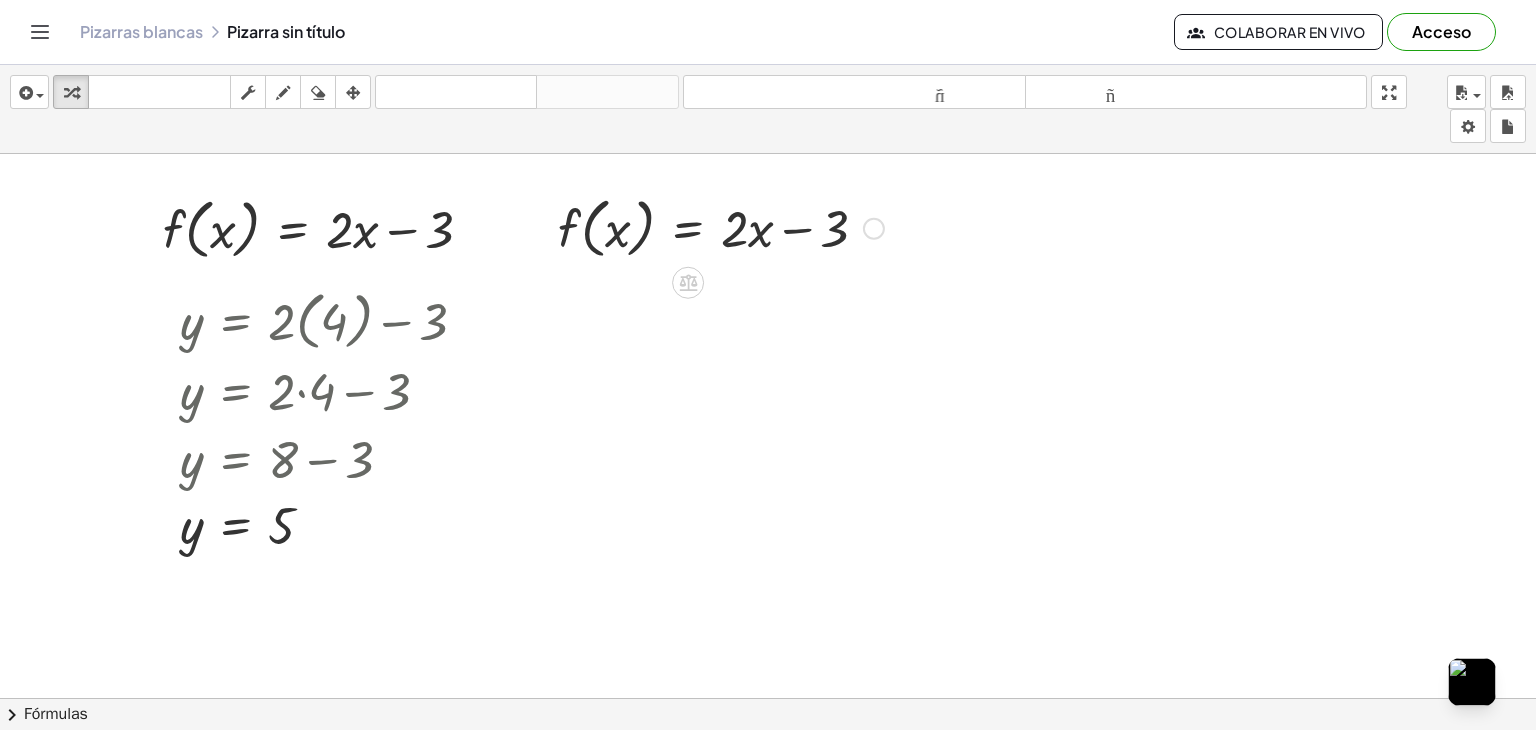 click at bounding box center [721, 227] 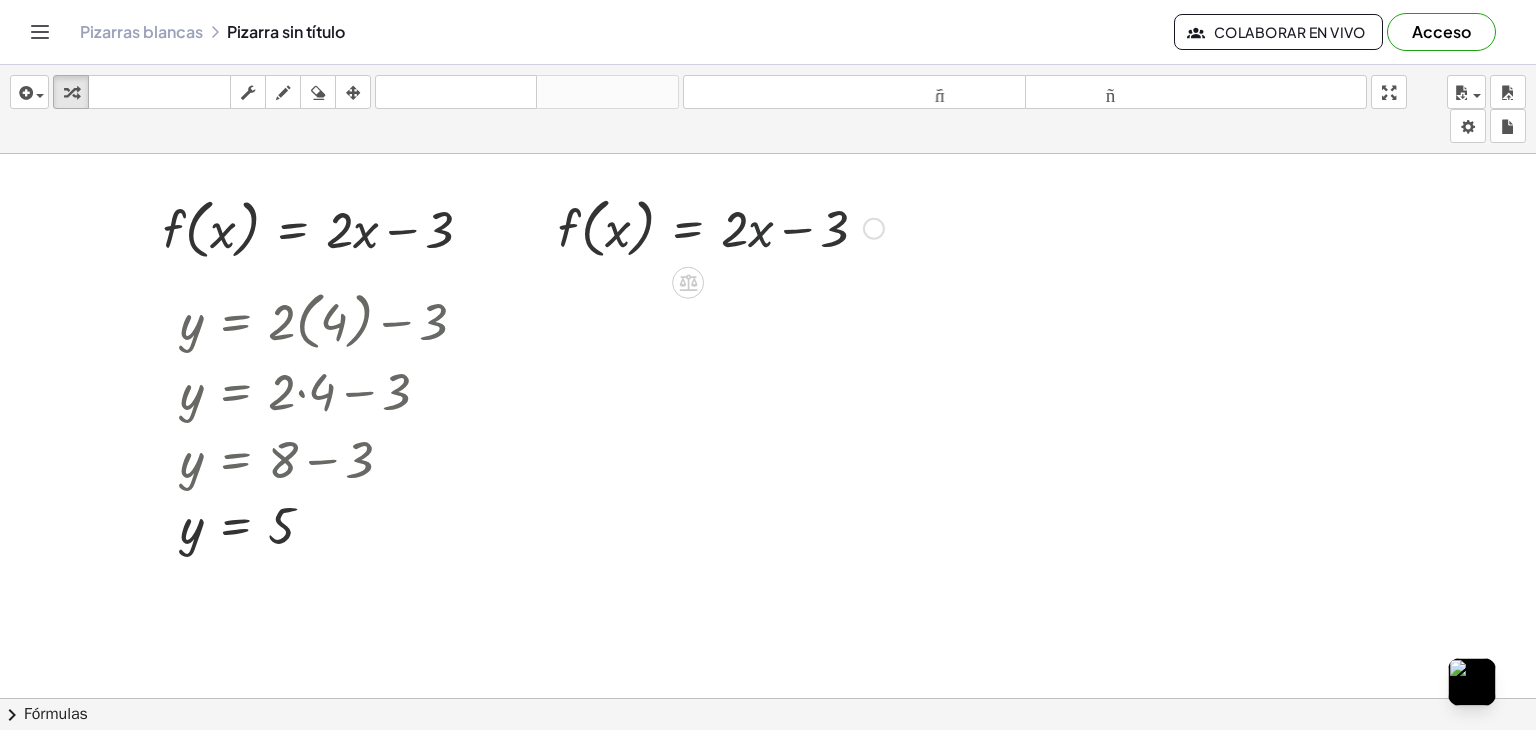 click at bounding box center [721, 227] 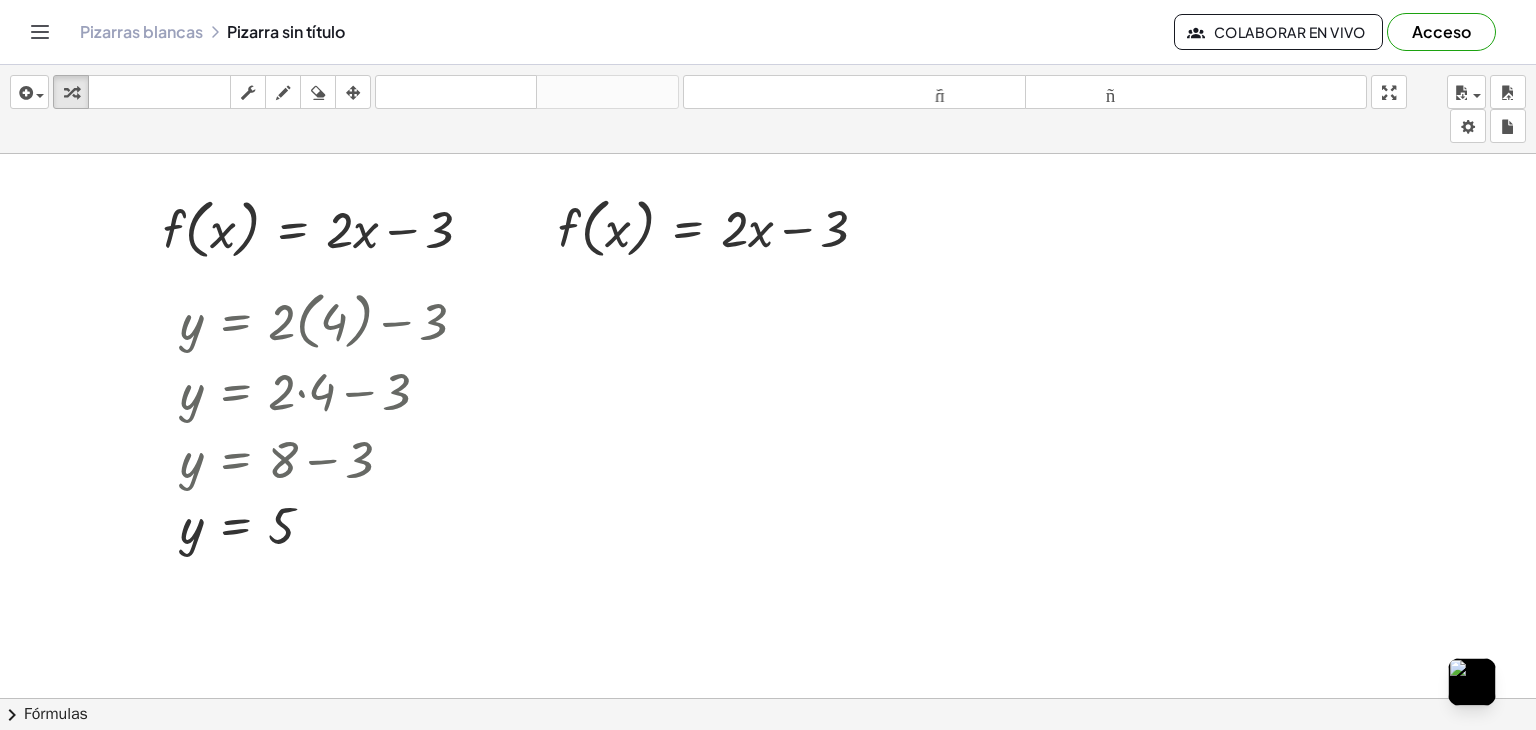 click at bounding box center [768, 777] 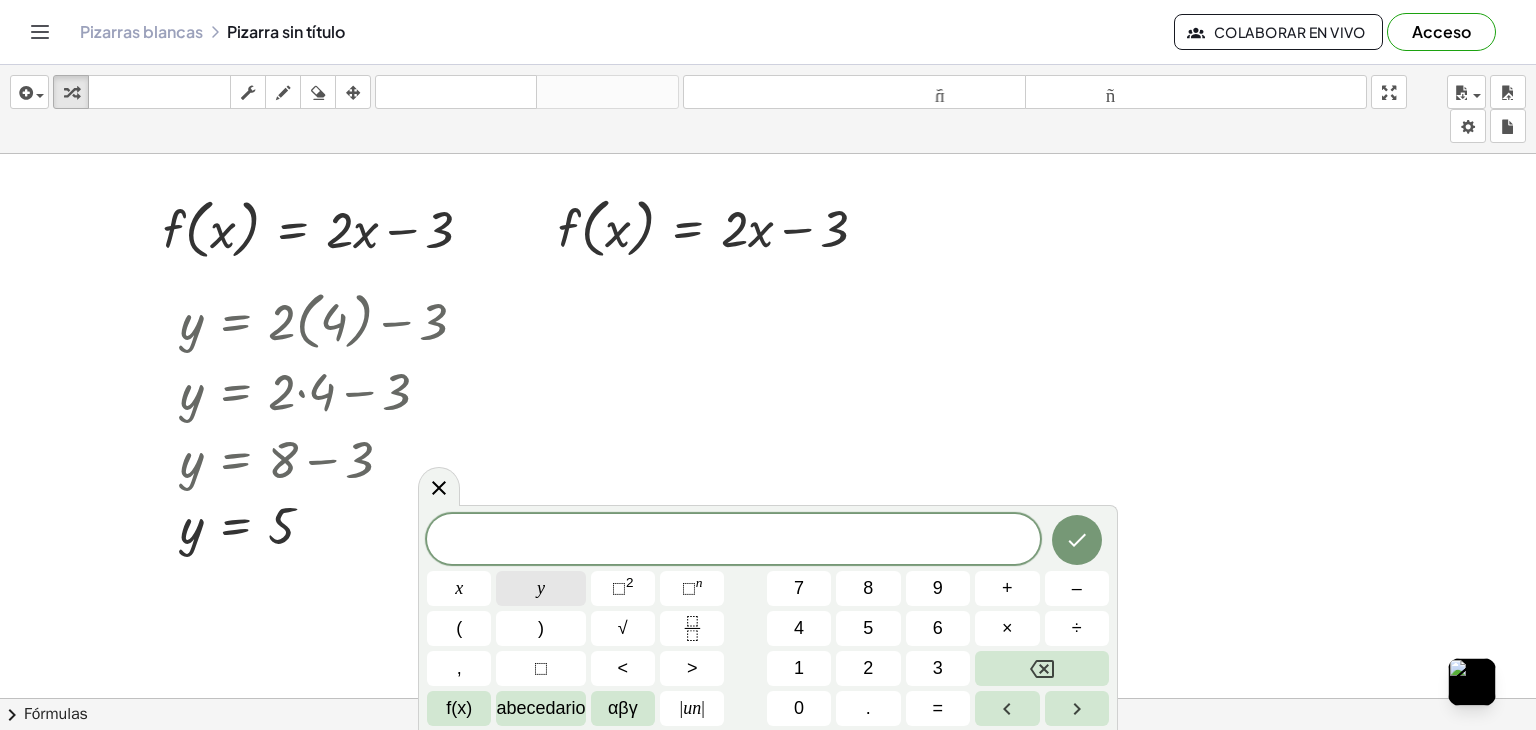 click on "y" at bounding box center (540, 588) 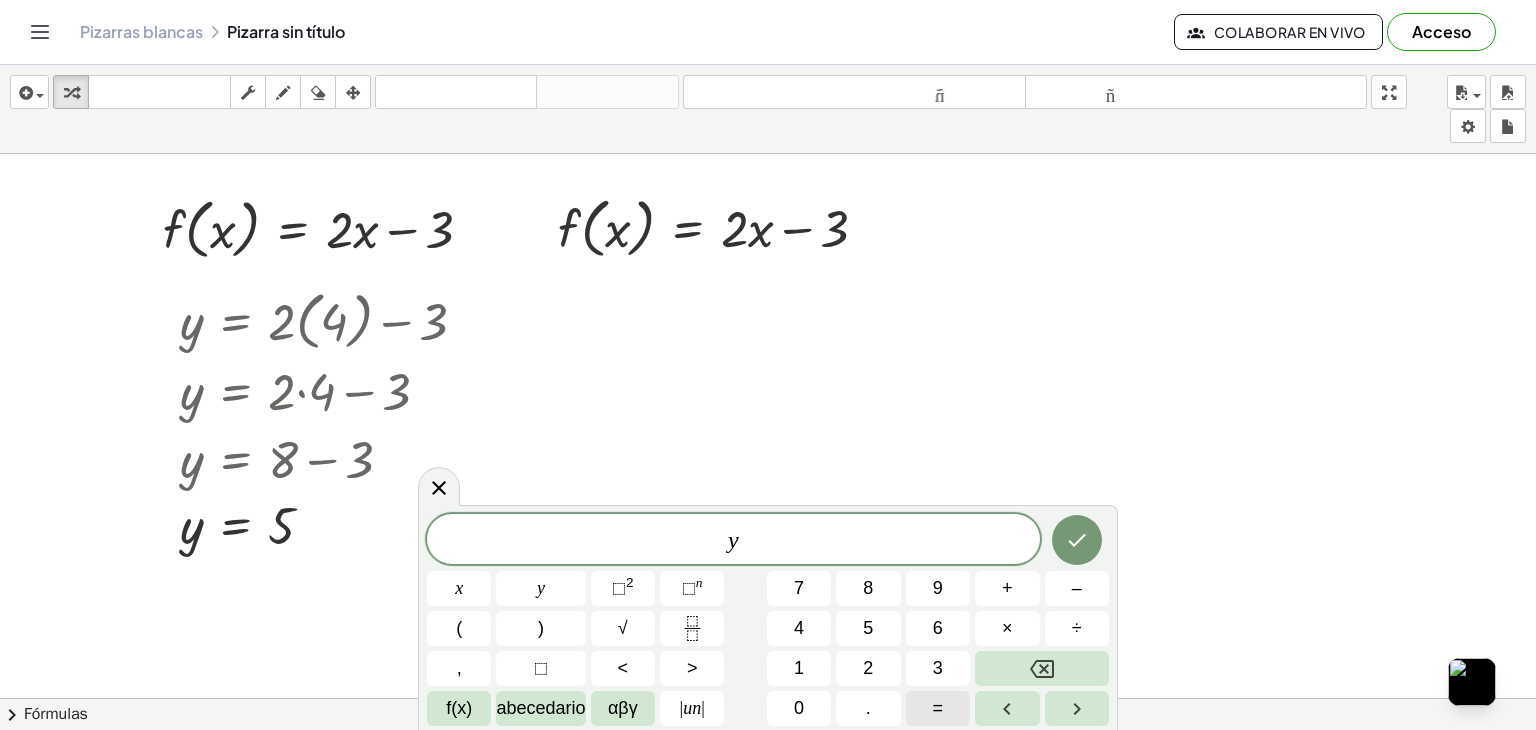 click on "=" at bounding box center [938, 708] 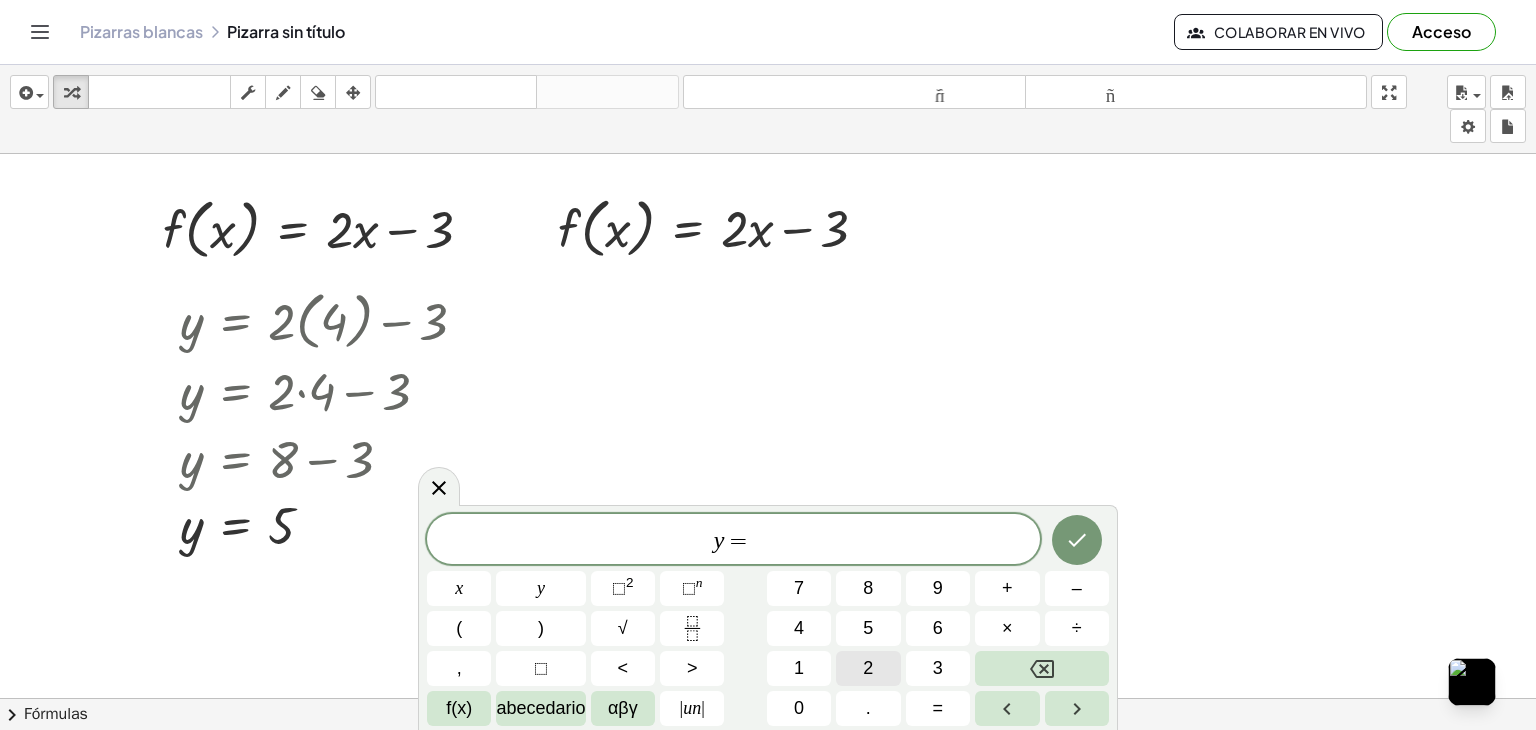 click on "2" at bounding box center [868, 668] 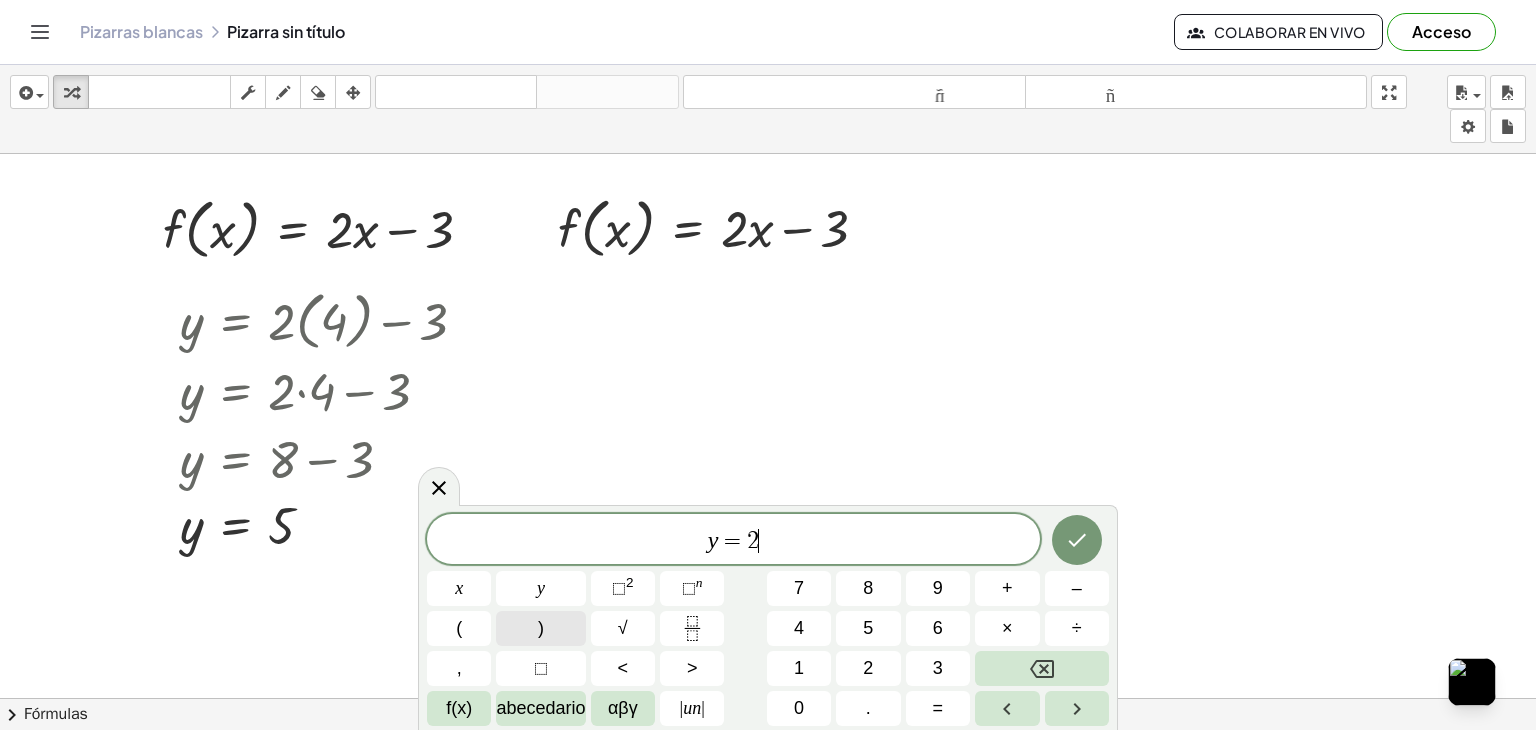click on ")" at bounding box center (540, 628) 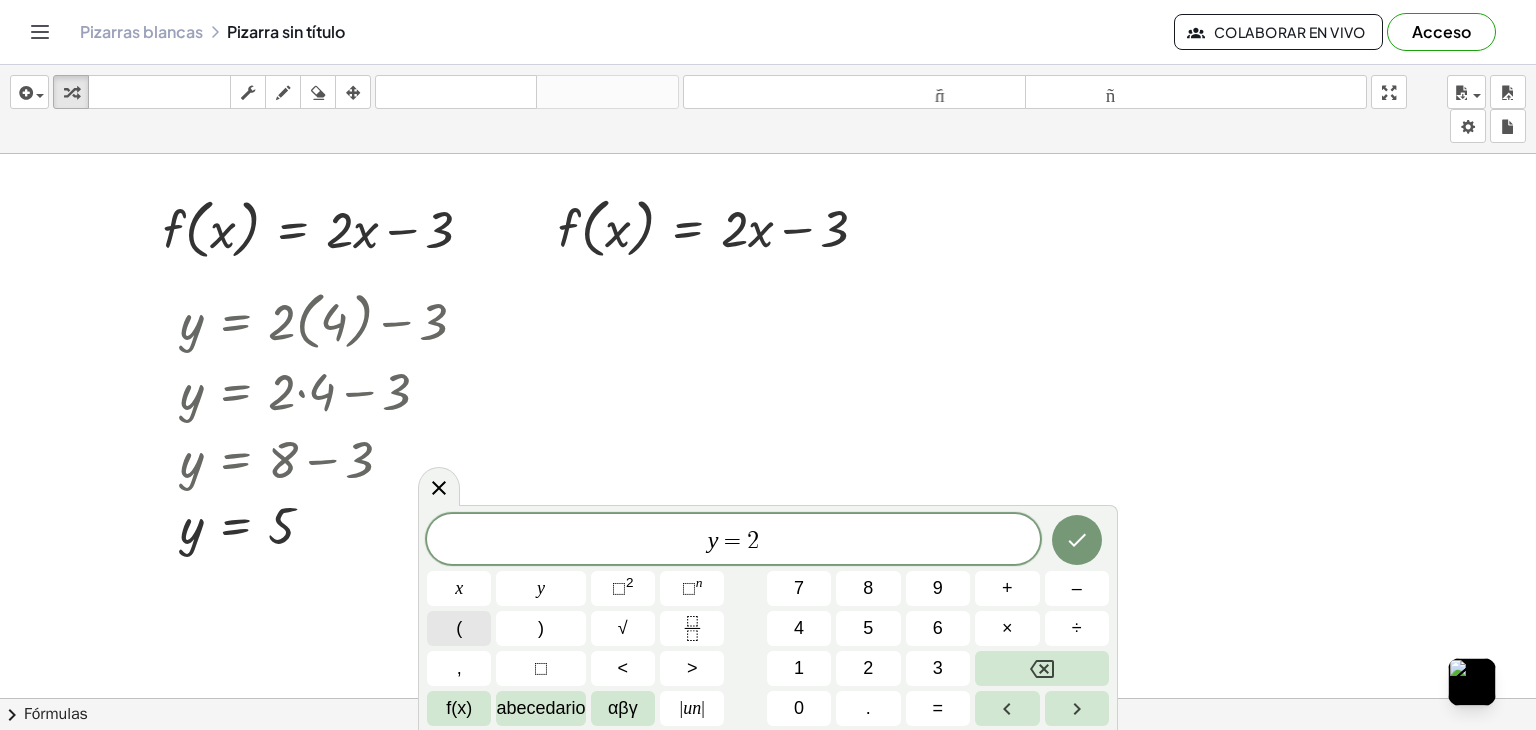 click on "(" at bounding box center (459, 628) 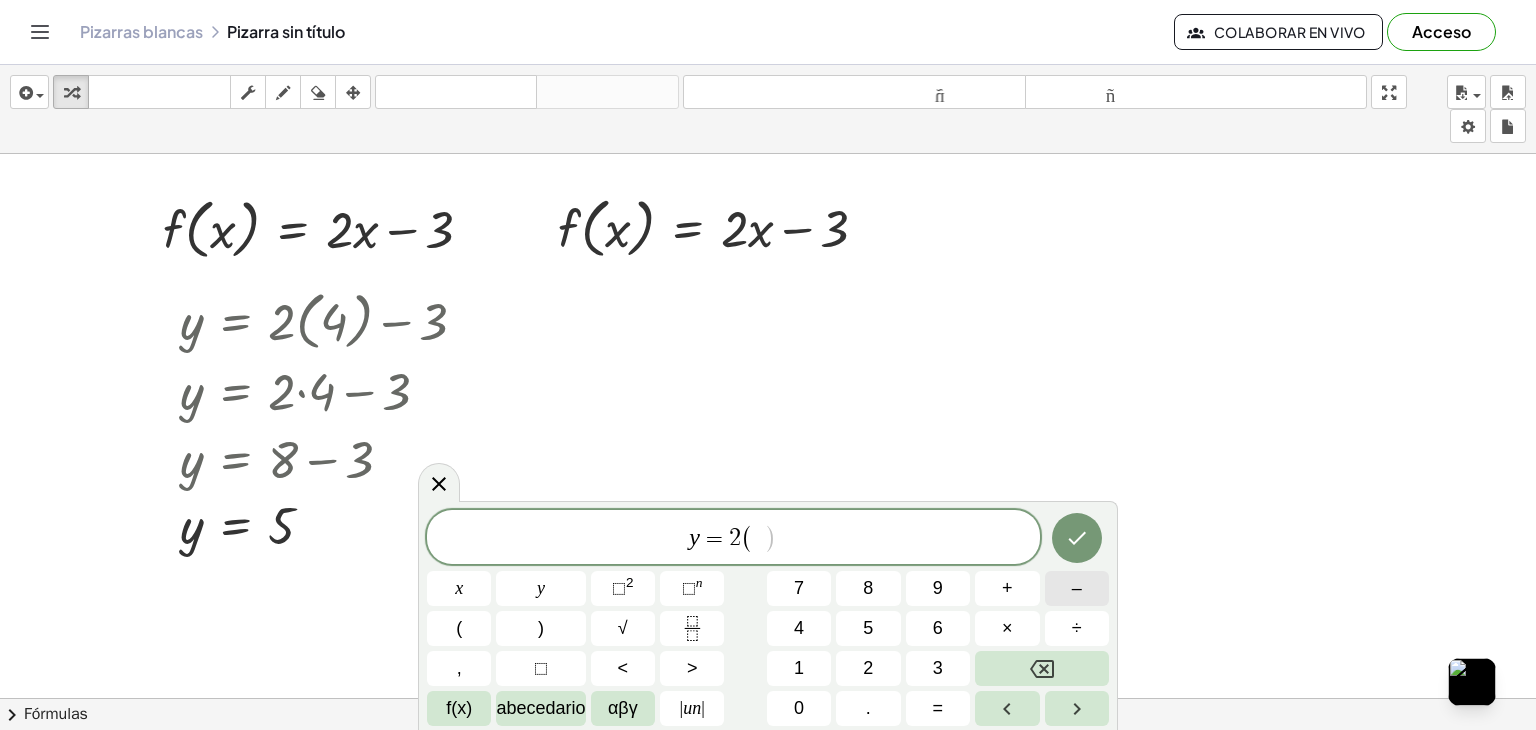 click on "–" at bounding box center [1077, 588] 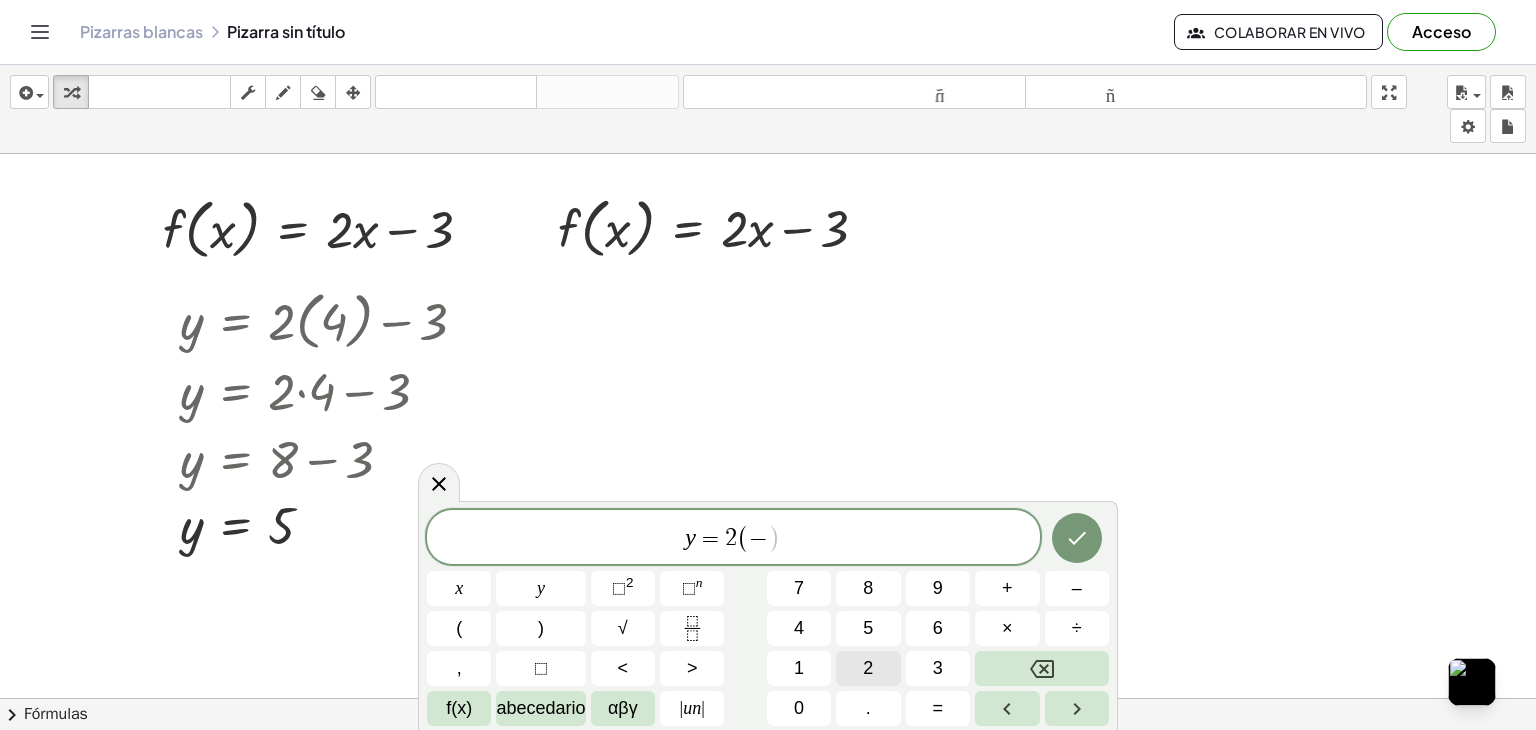 click on "2" at bounding box center [868, 668] 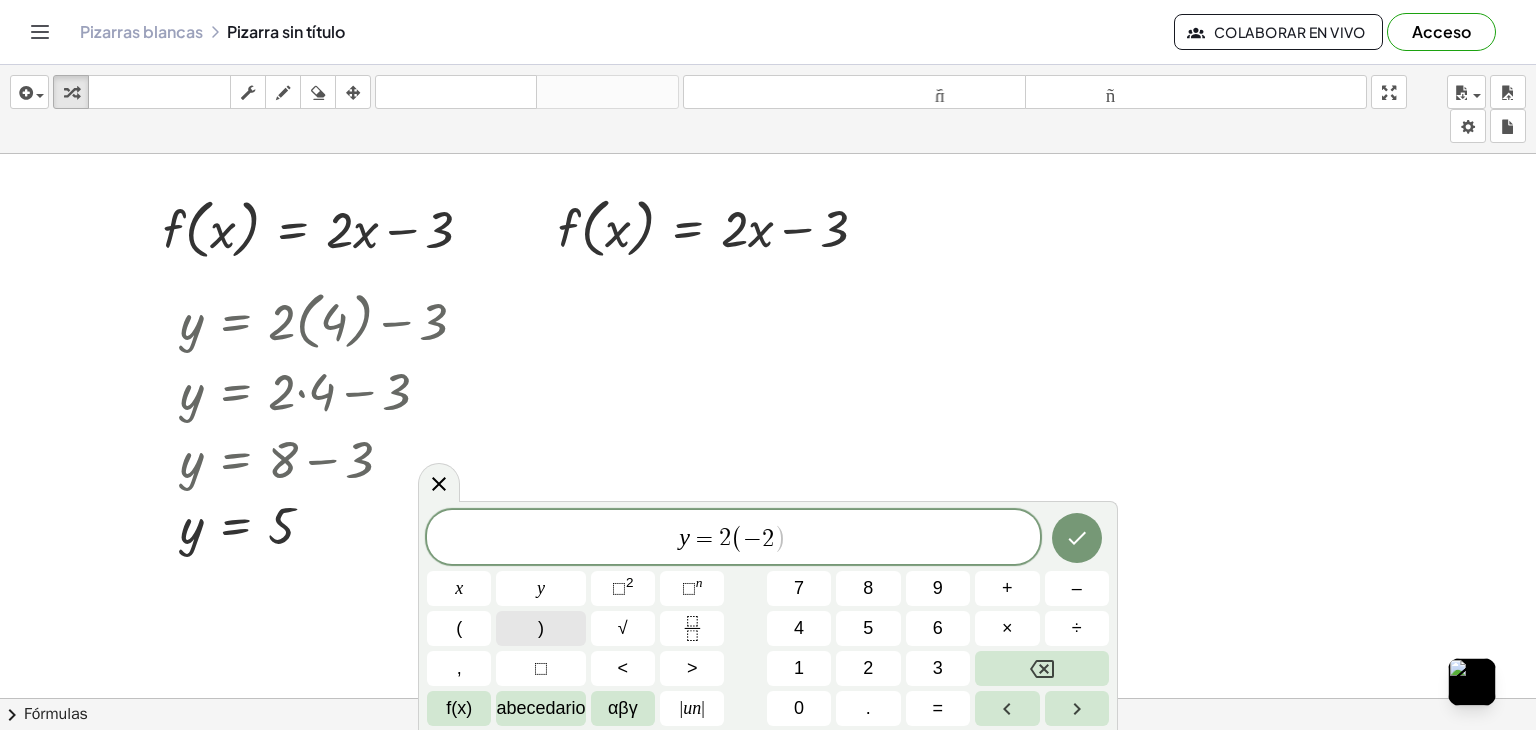 click on ")" at bounding box center [540, 628] 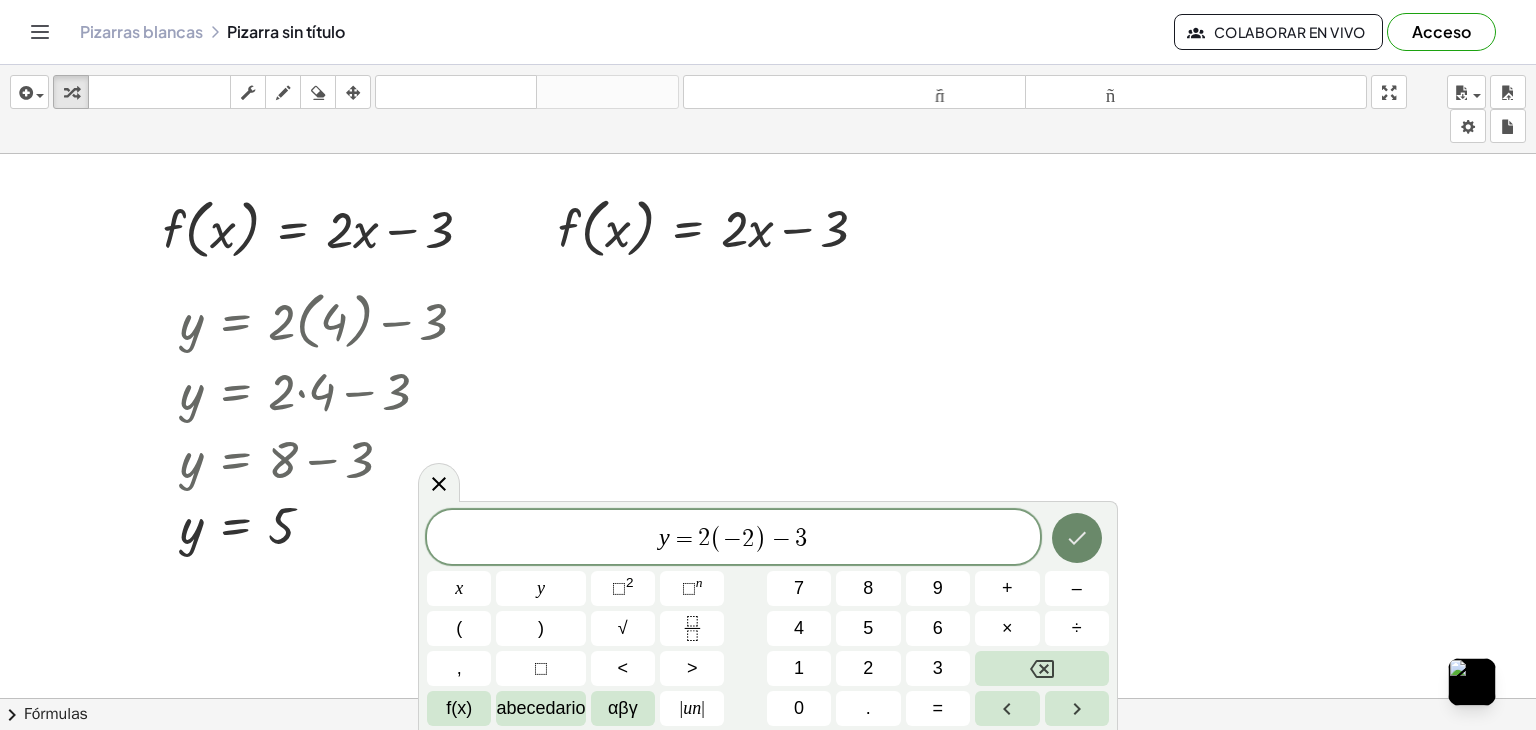 click 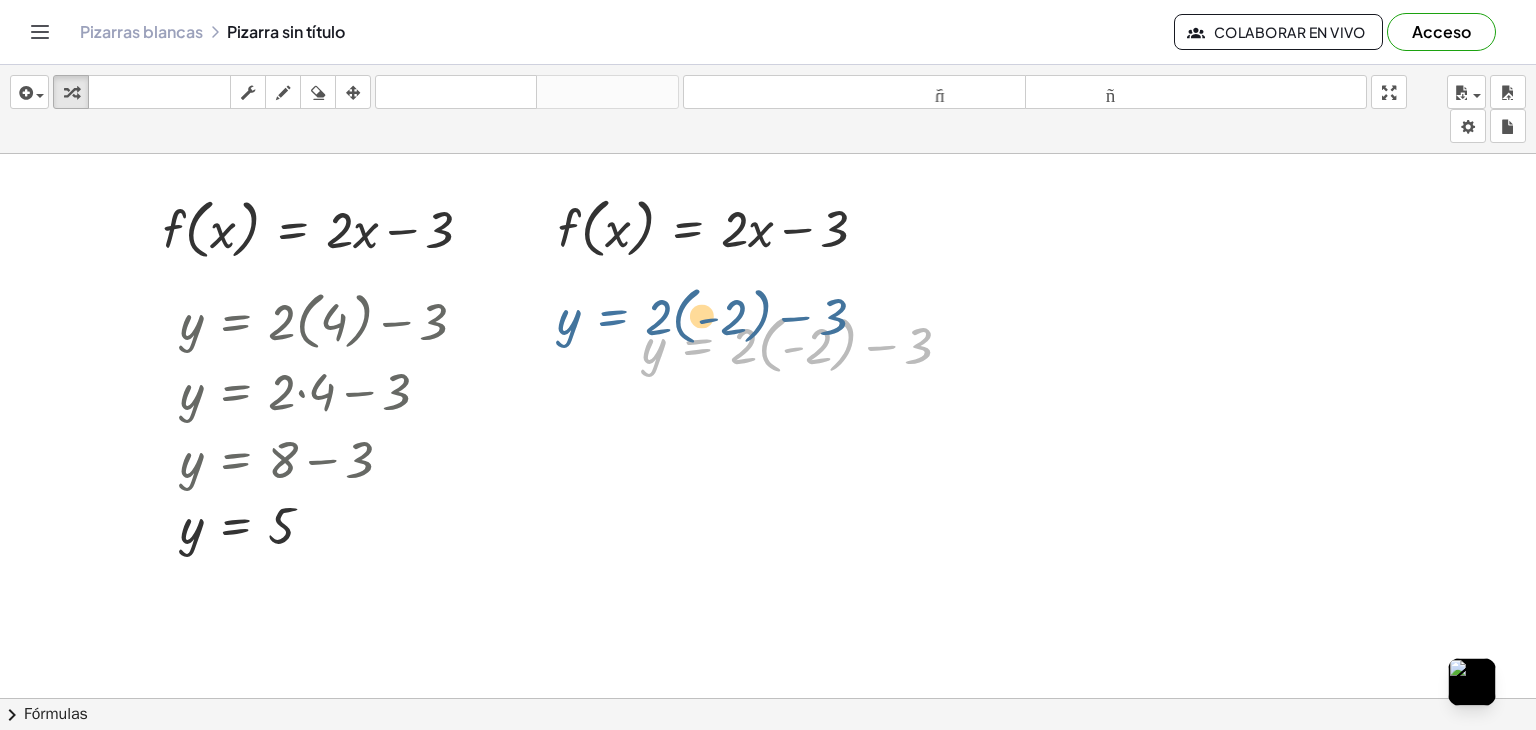 drag, startPoint x: 680, startPoint y: 351, endPoint x: 545, endPoint y: 260, distance: 162.80664 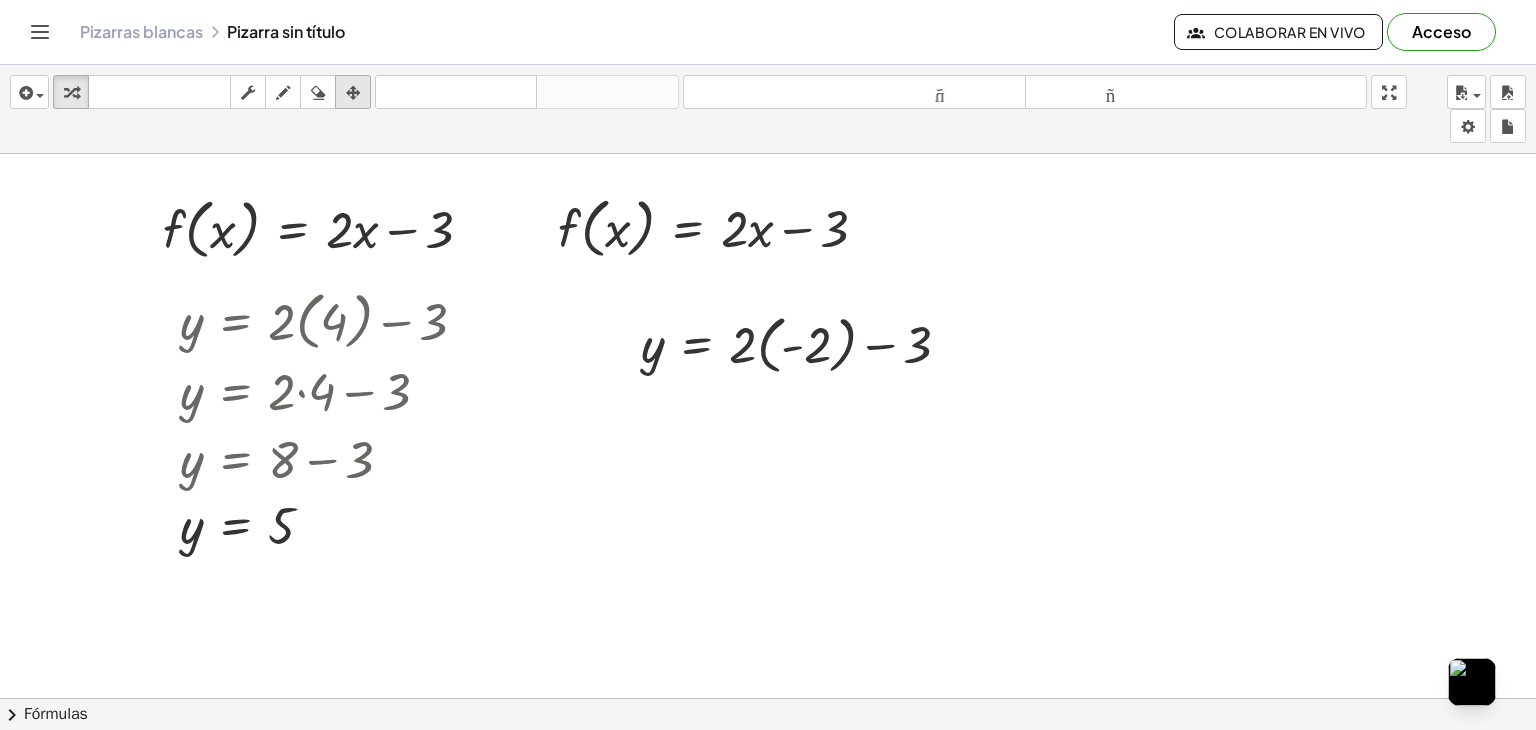 click at bounding box center (353, 93) 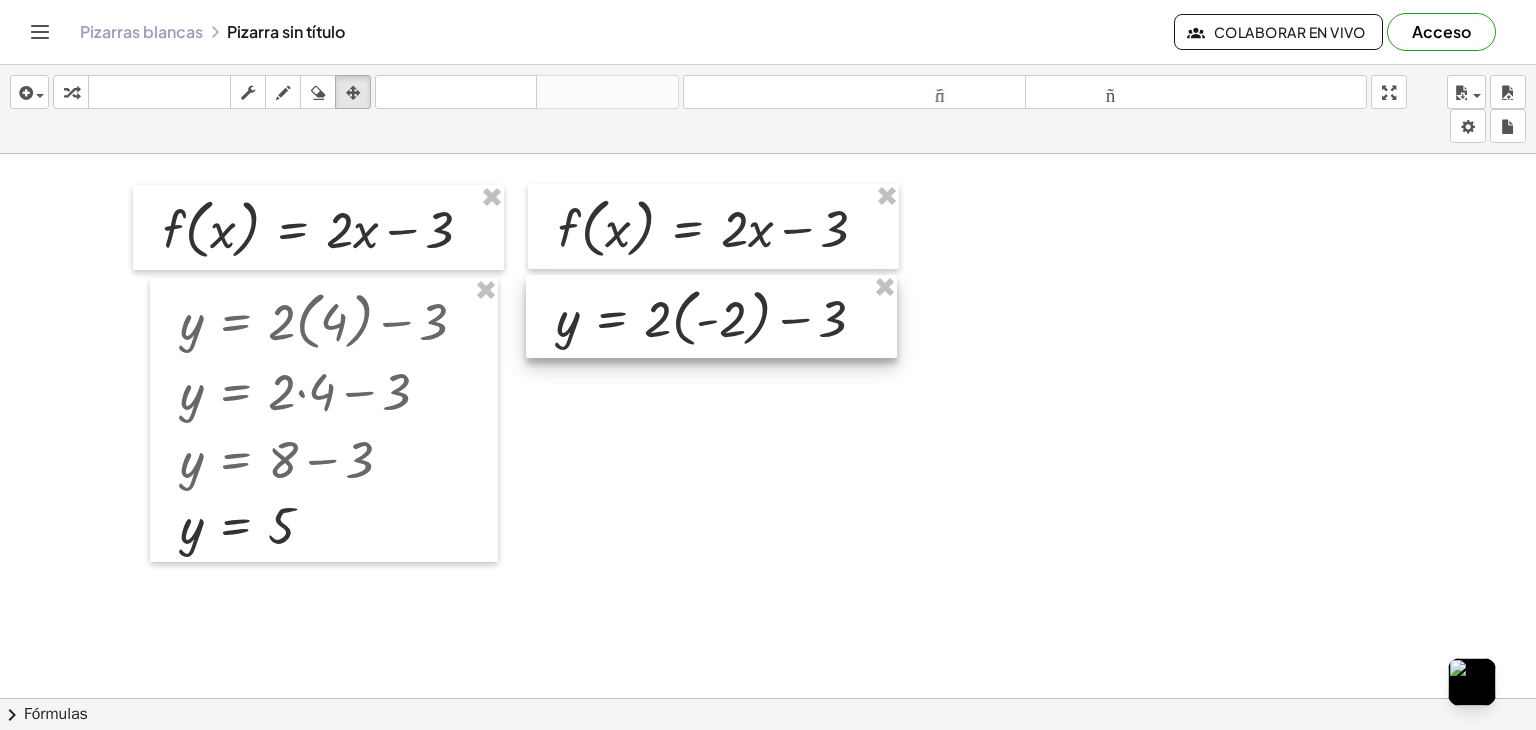 drag, startPoint x: 702, startPoint y: 348, endPoint x: 616, endPoint y: 321, distance: 90.13878 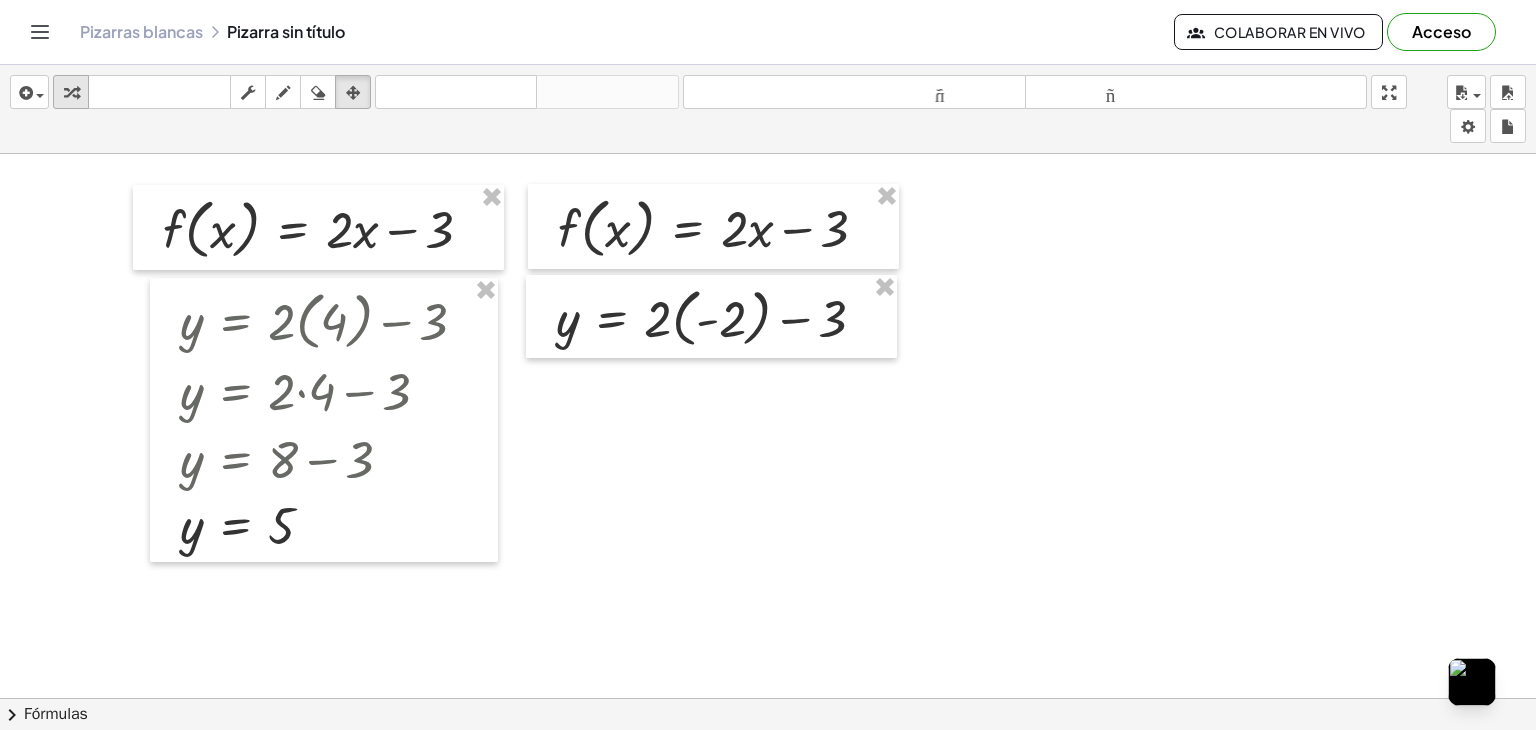 click at bounding box center [71, 93] 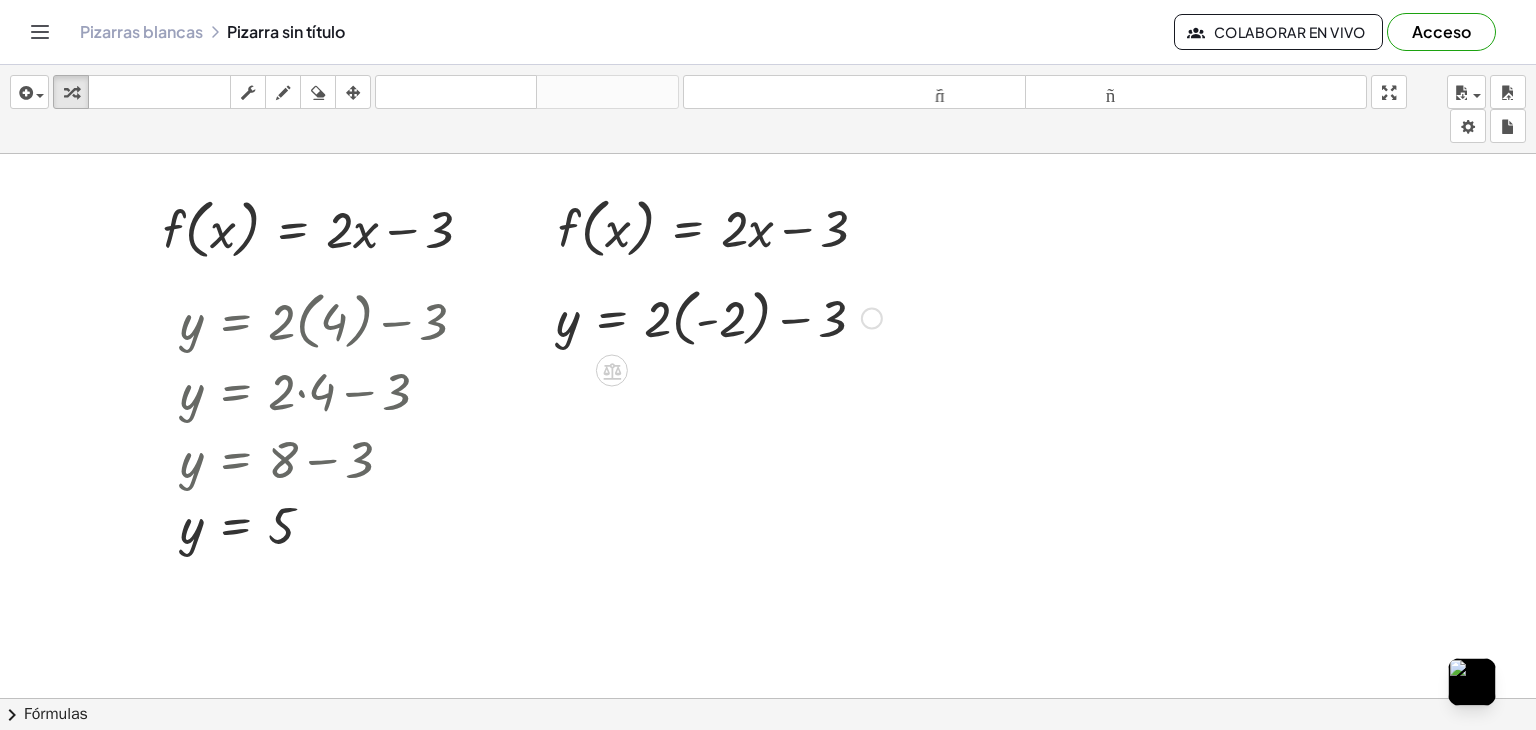 click at bounding box center [719, 316] 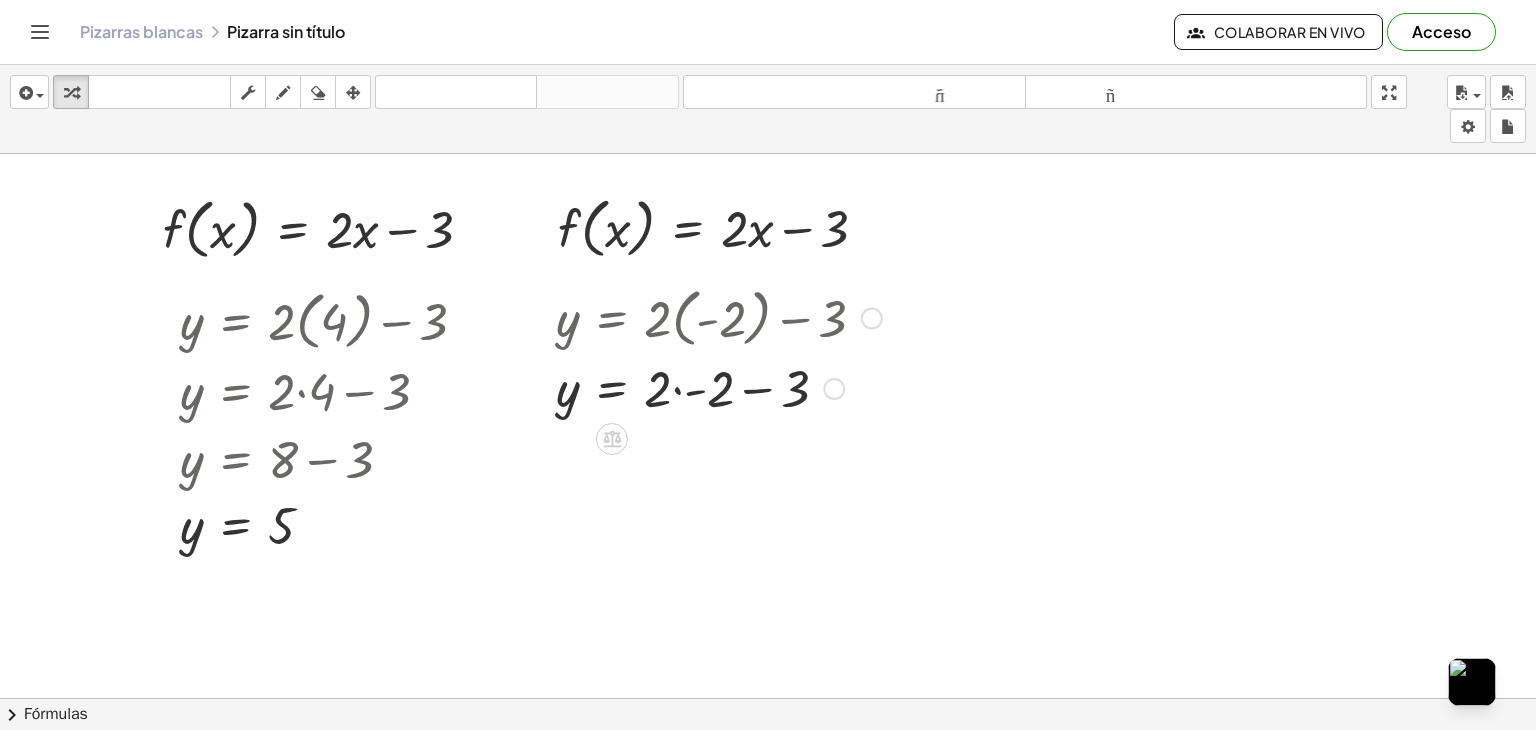 click at bounding box center [719, 387] 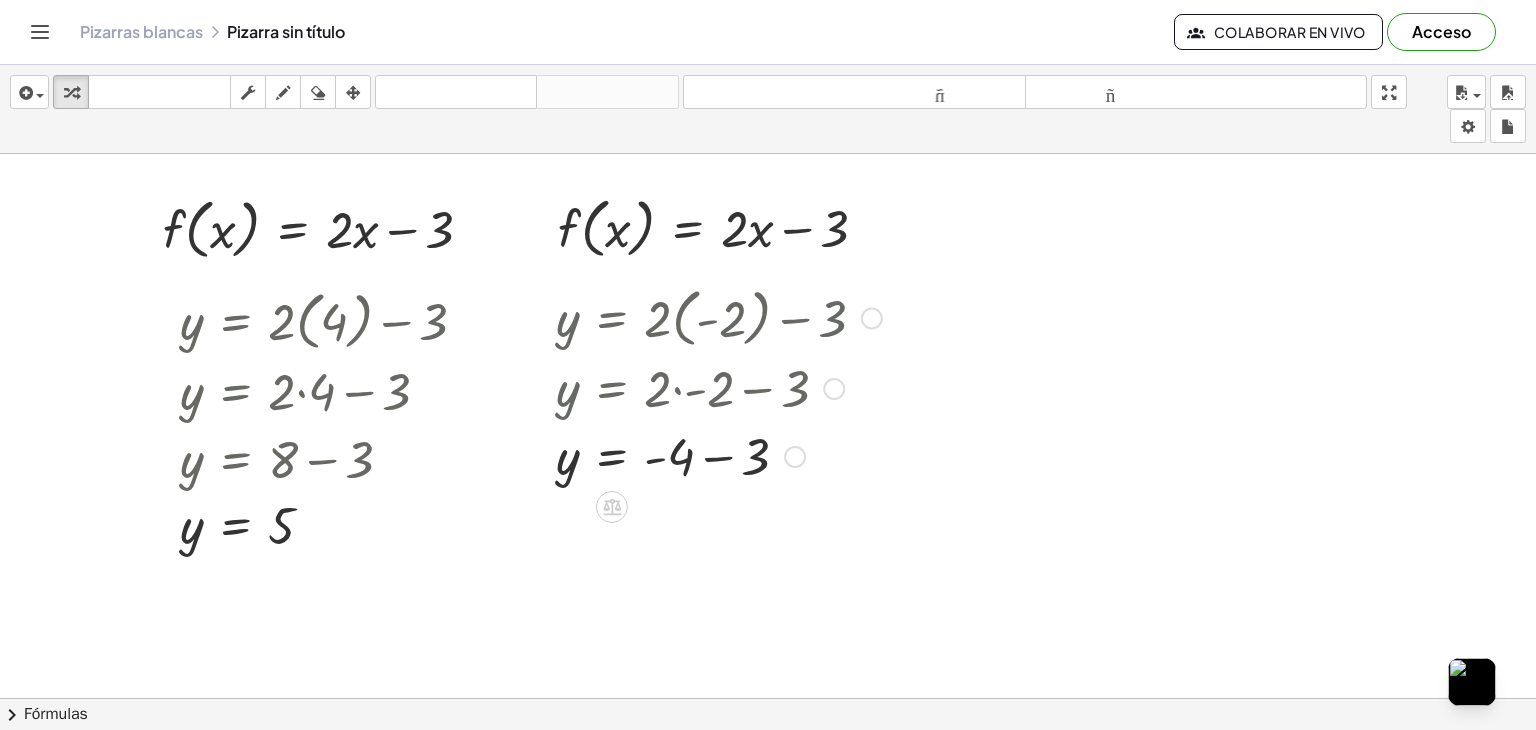 click at bounding box center [719, 455] 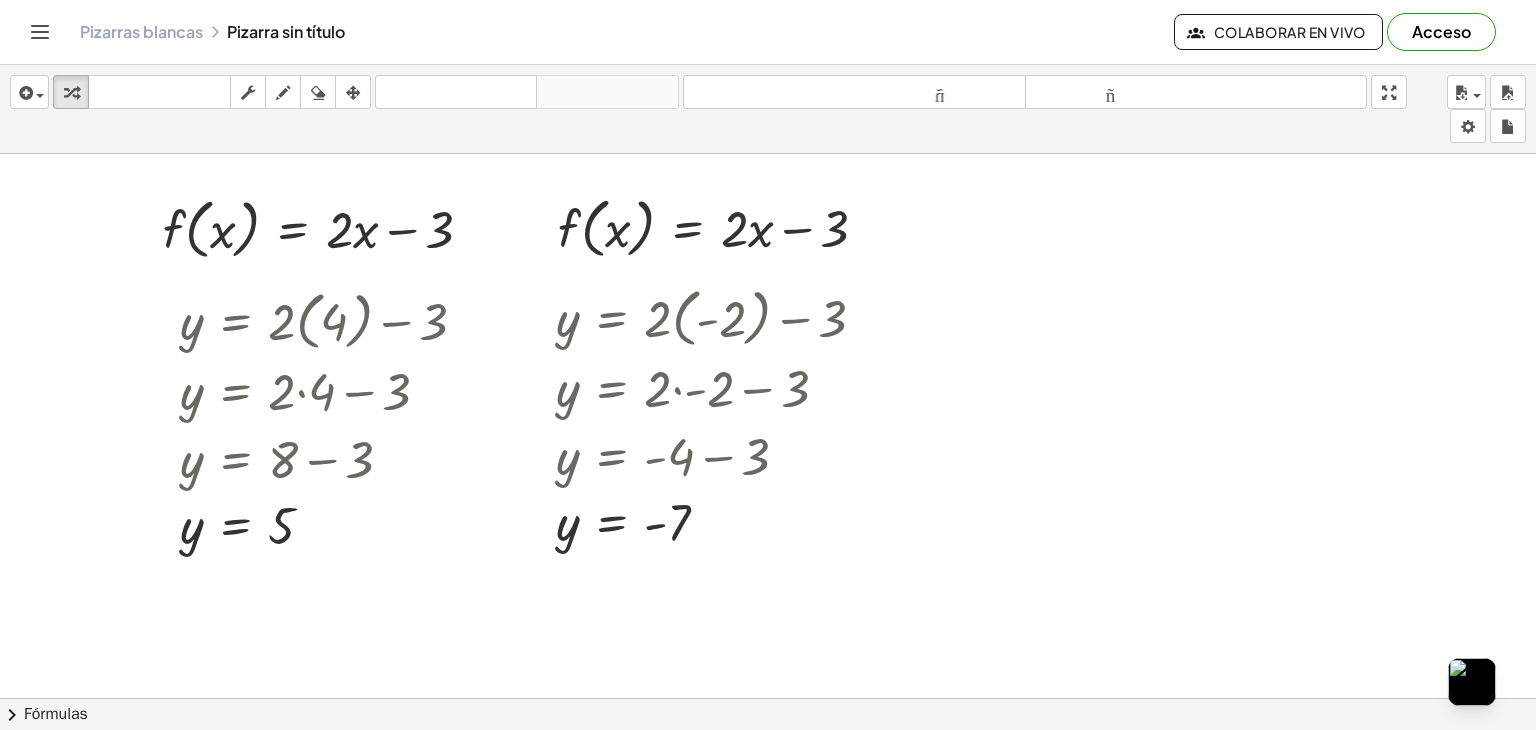 click at bounding box center (768, 777) 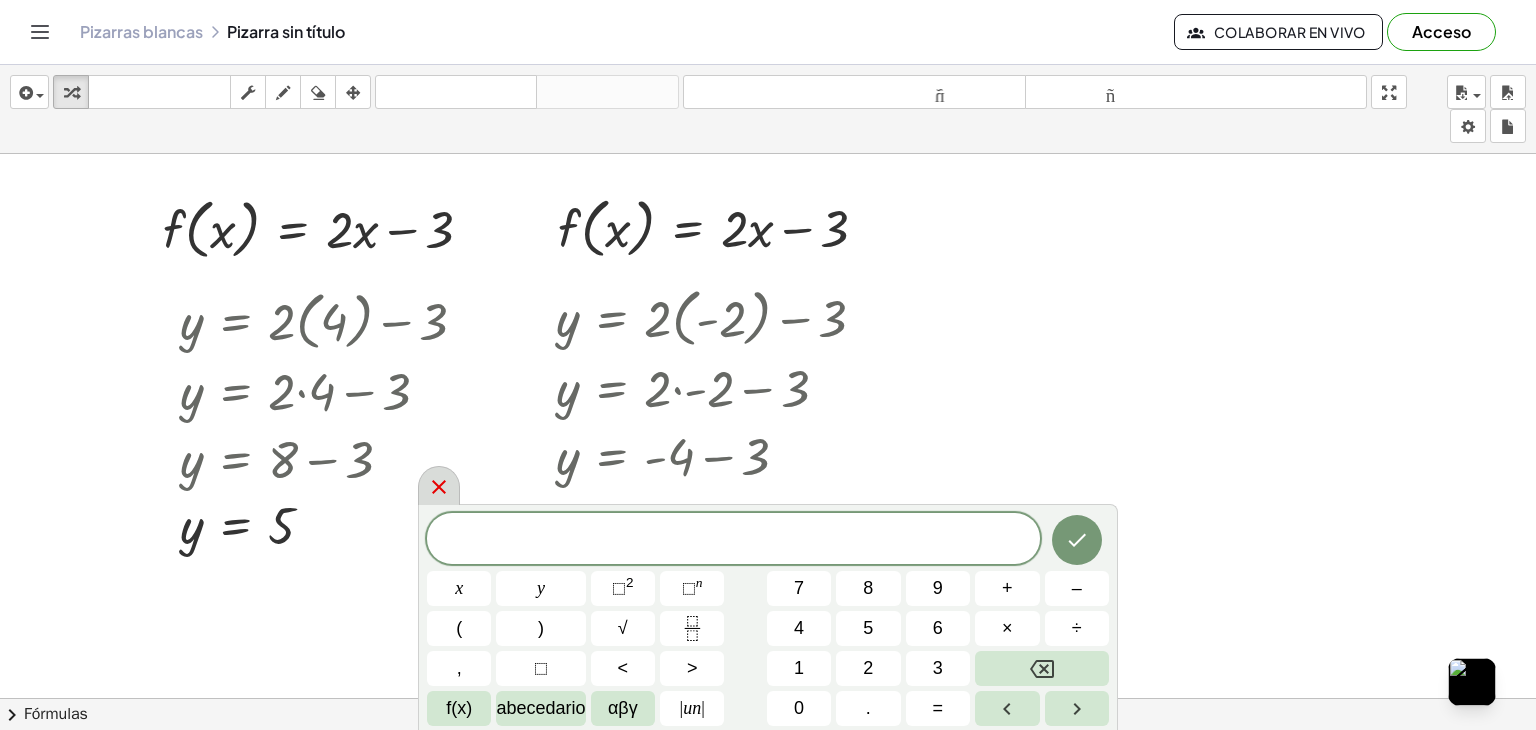 click 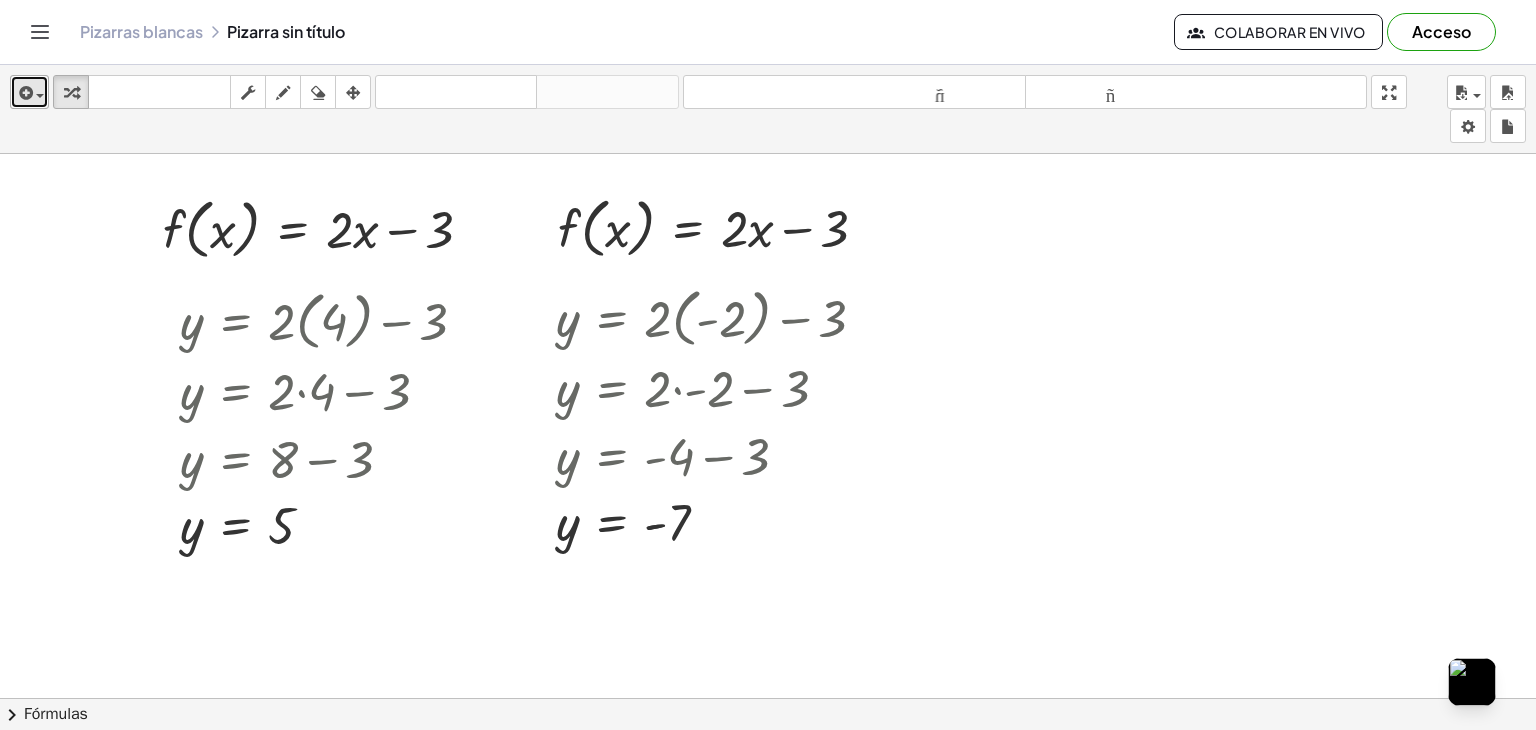 click at bounding box center [24, 93] 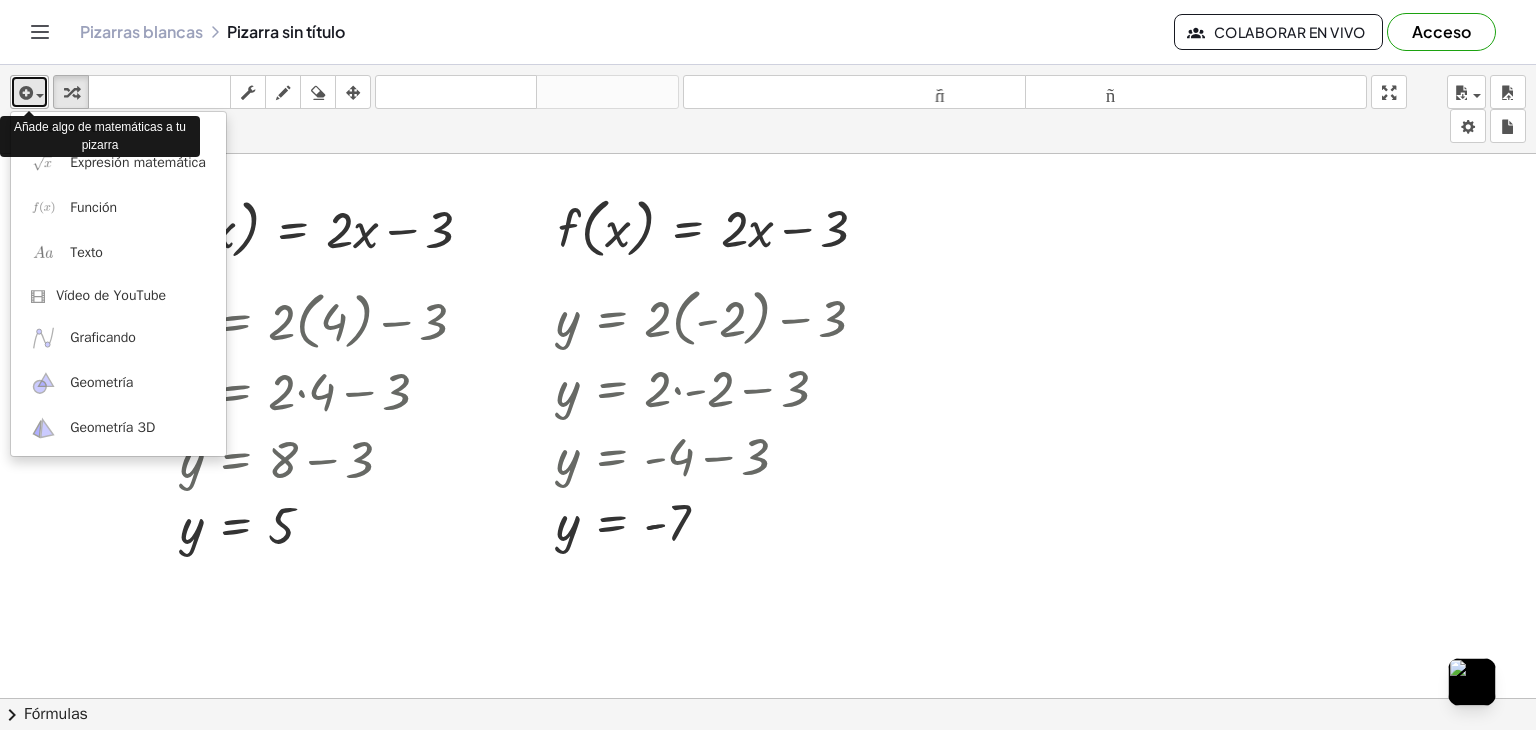 click at bounding box center [24, 93] 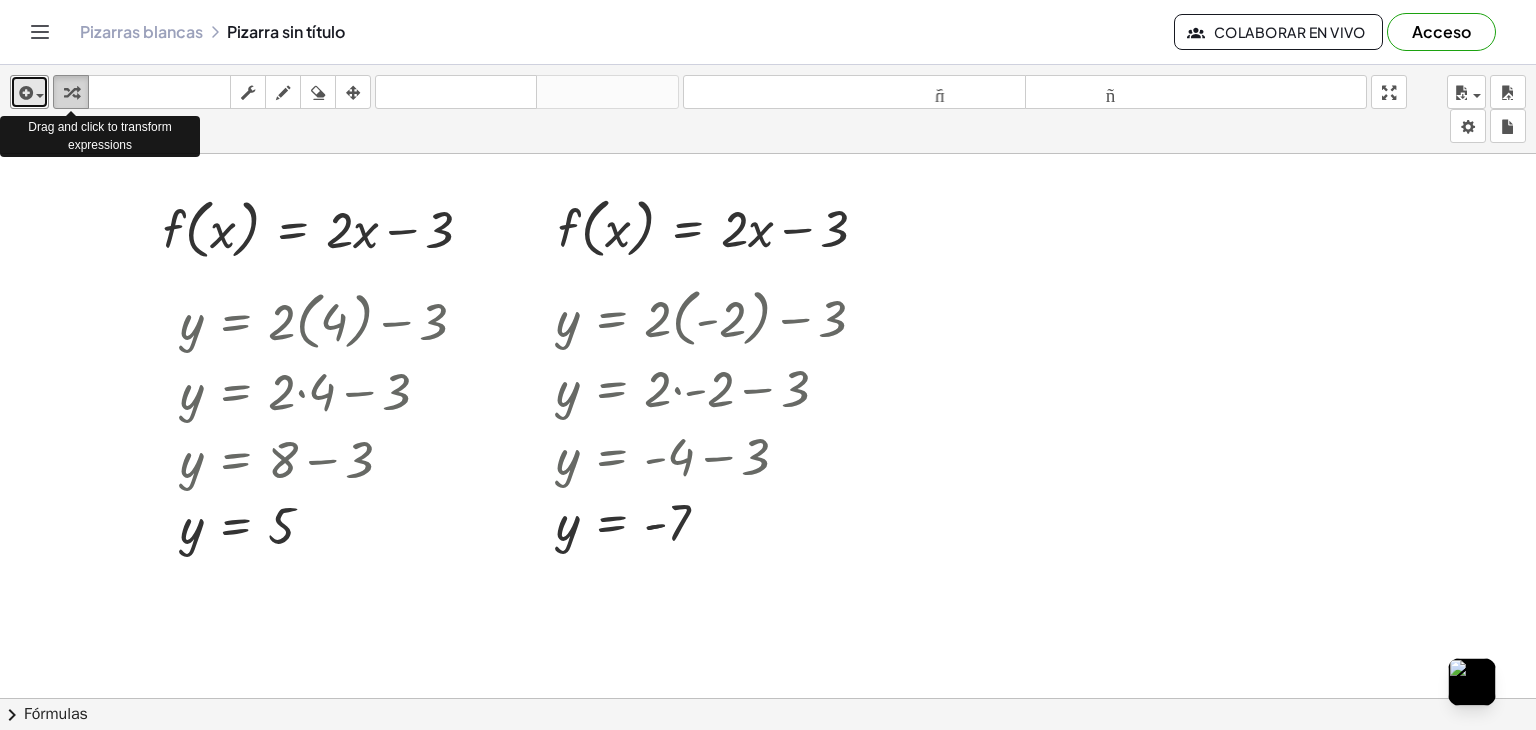 click at bounding box center [71, 93] 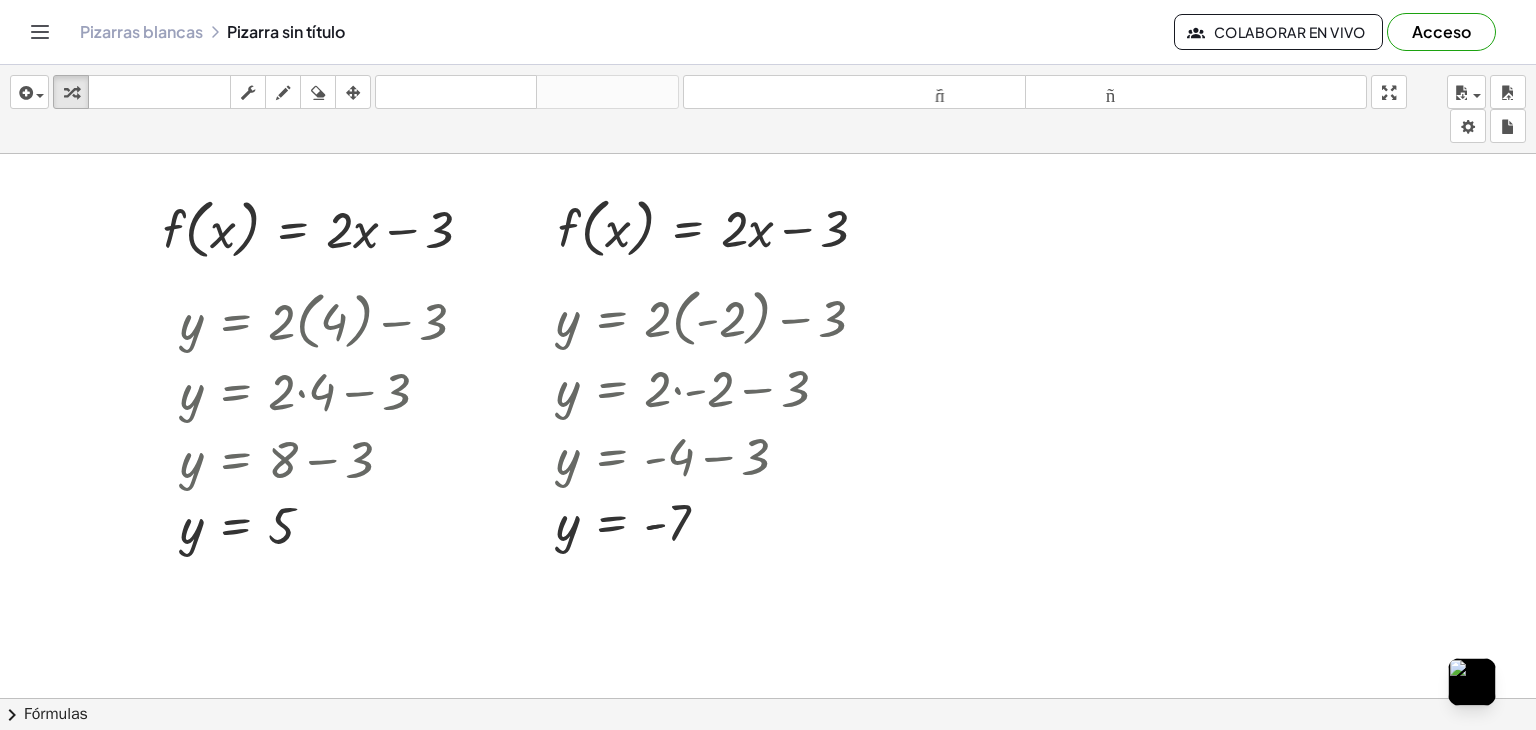 click on "insertar Seleccione uno: Expresión matemática Función Texto Vídeo de YouTube Graficando Geometría Geometría 3D transformar teclado teclado fregar dibujar borrar arreglar deshacer deshacer rehacer rehacer tamaño_del_formato menor tamaño_del_formato más grande pantalla completa carga   ahorrar nuevo ajustes" at bounding box center (768, 109) 